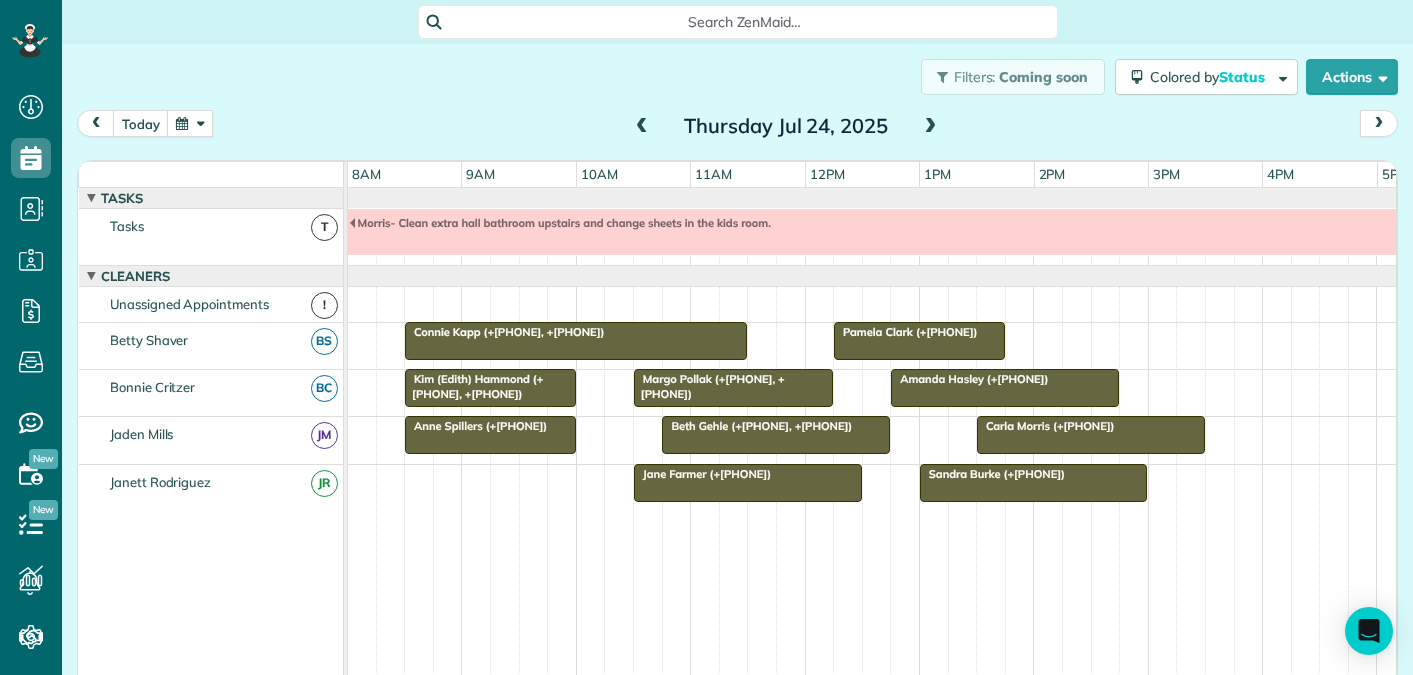 scroll, scrollTop: 0, scrollLeft: 0, axis: both 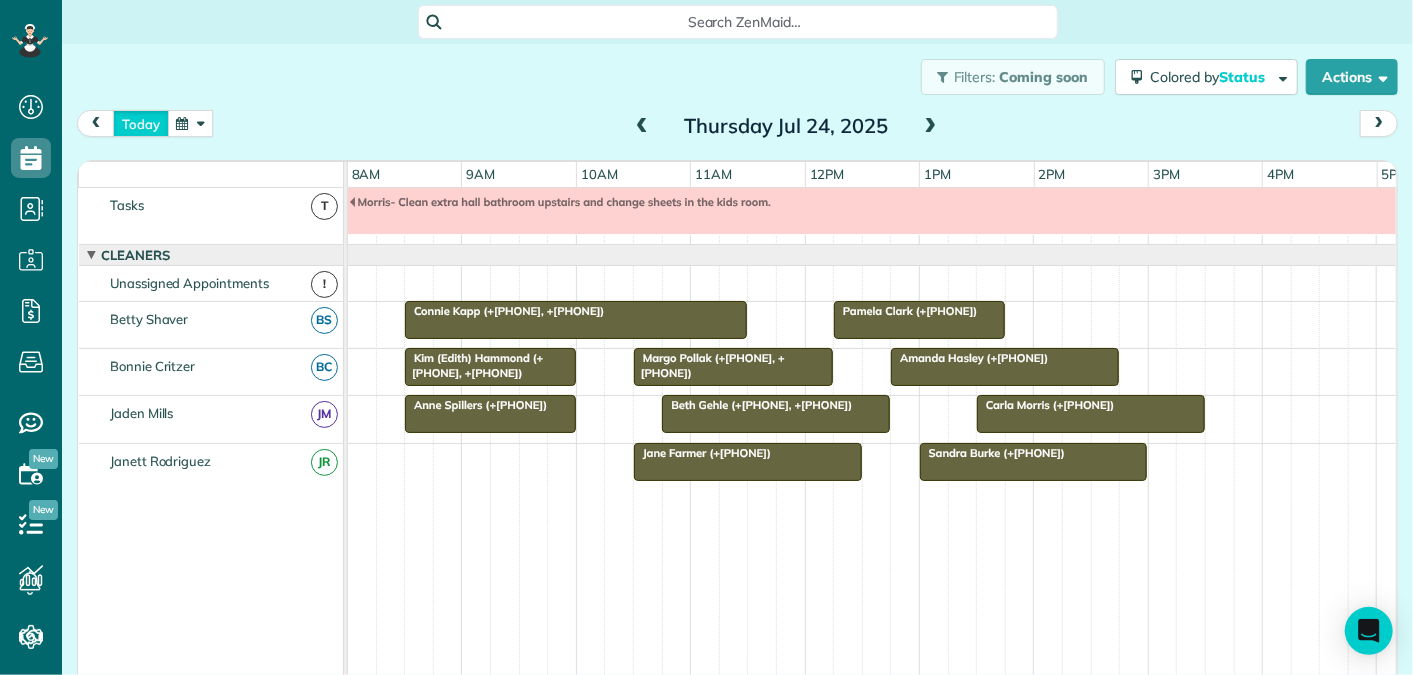 click on "today" at bounding box center [141, 123] 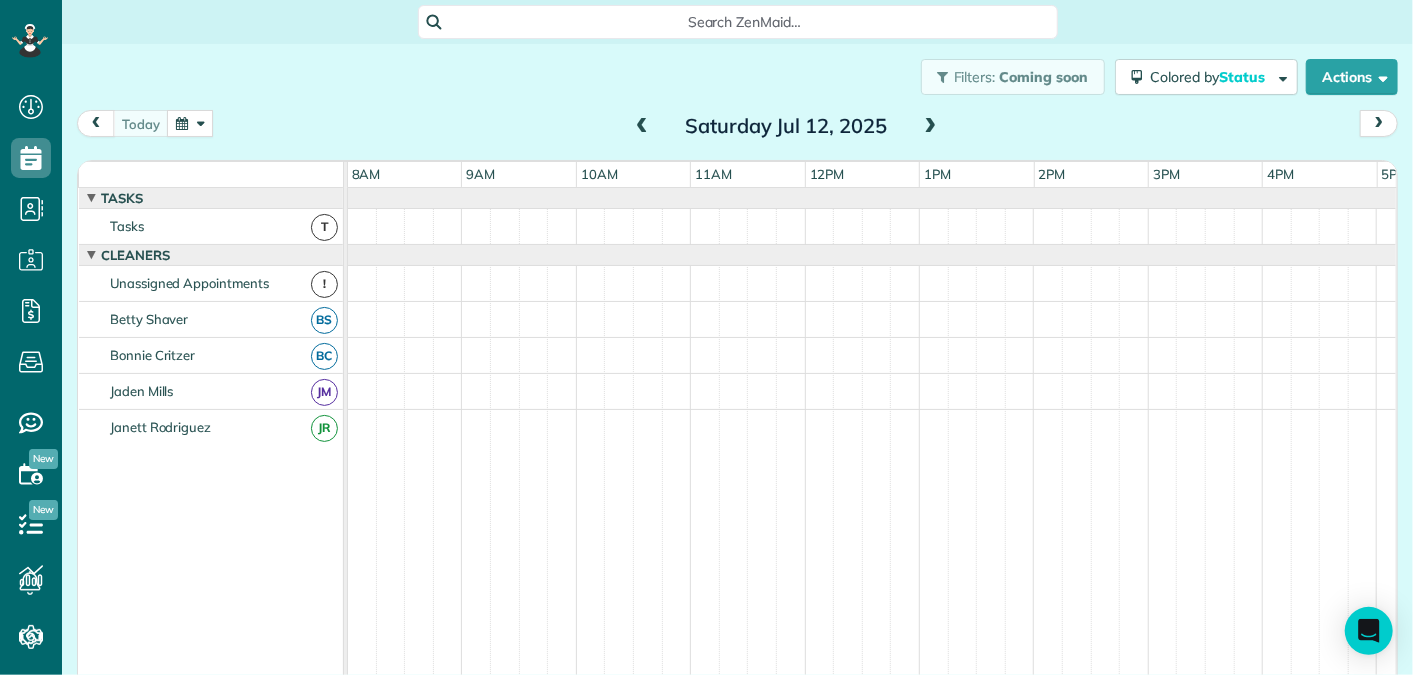 click at bounding box center [931, 127] 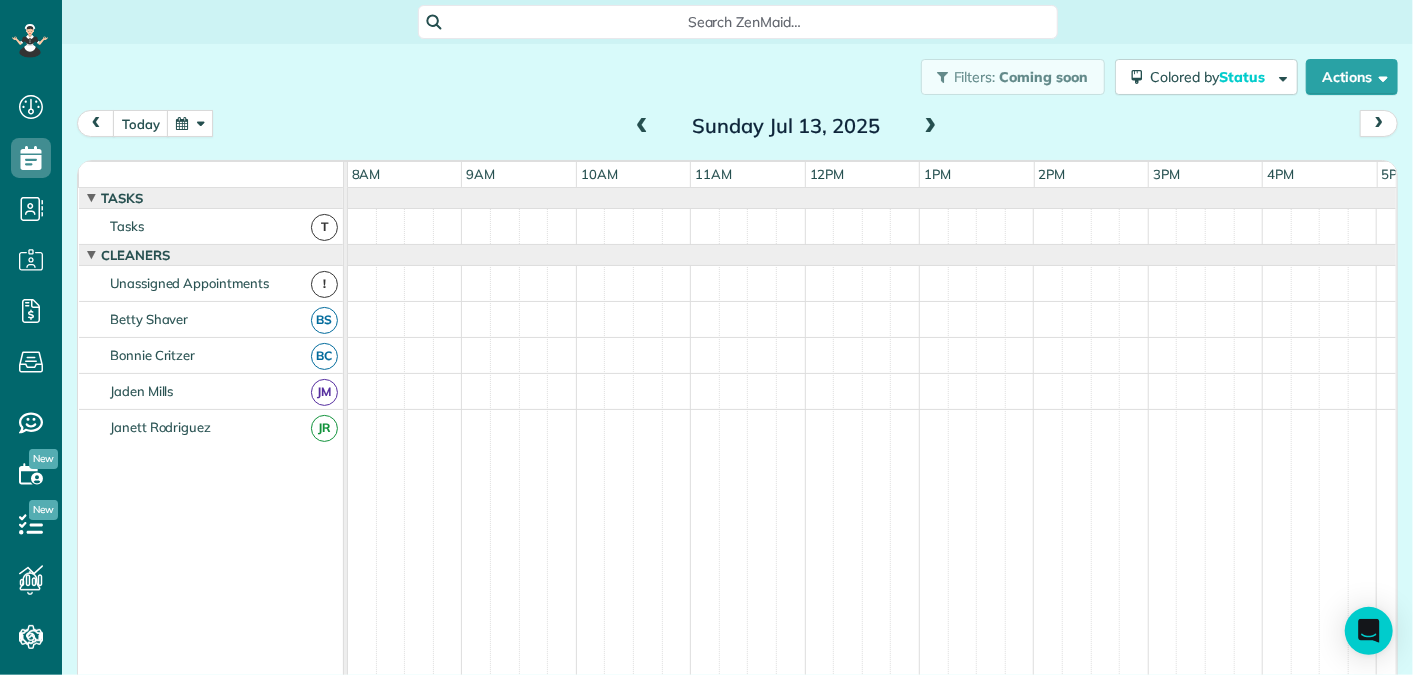 click at bounding box center [931, 127] 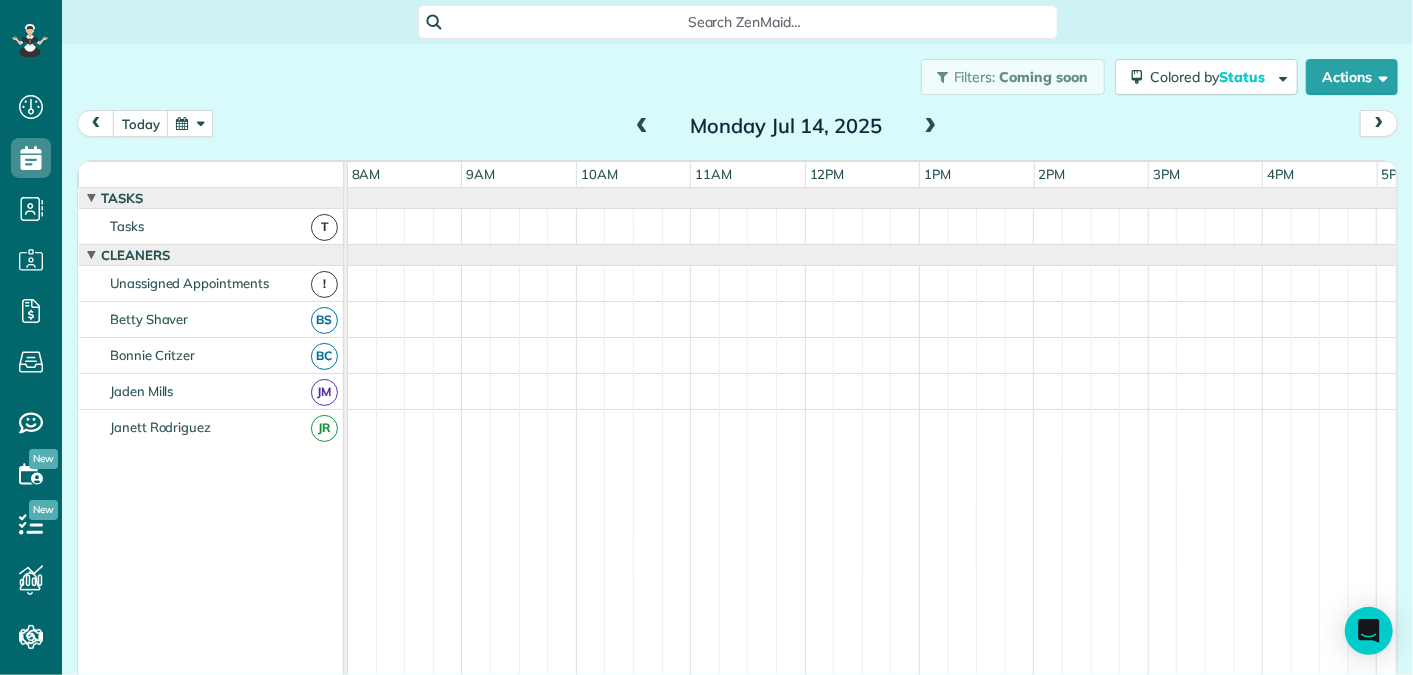 scroll, scrollTop: 117, scrollLeft: 0, axis: vertical 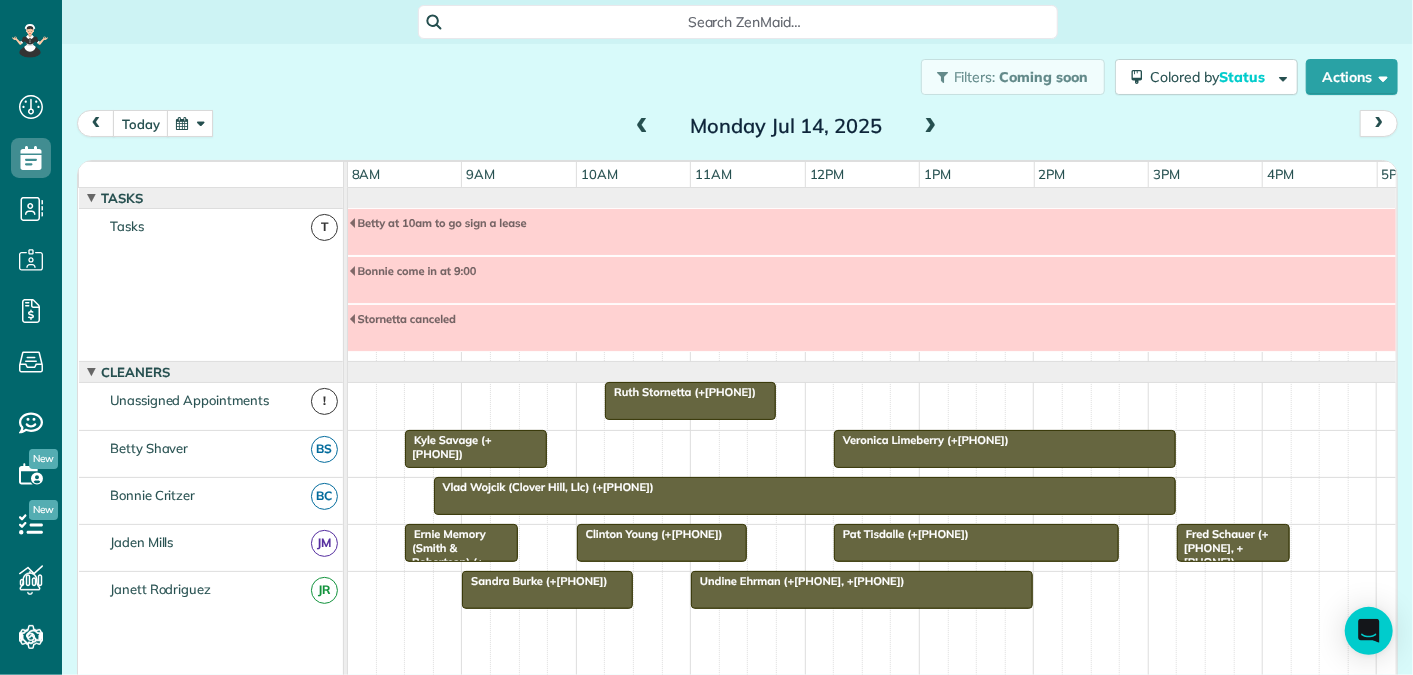 click on "Bonnie come in at 9:00" at bounding box center (413, 271) 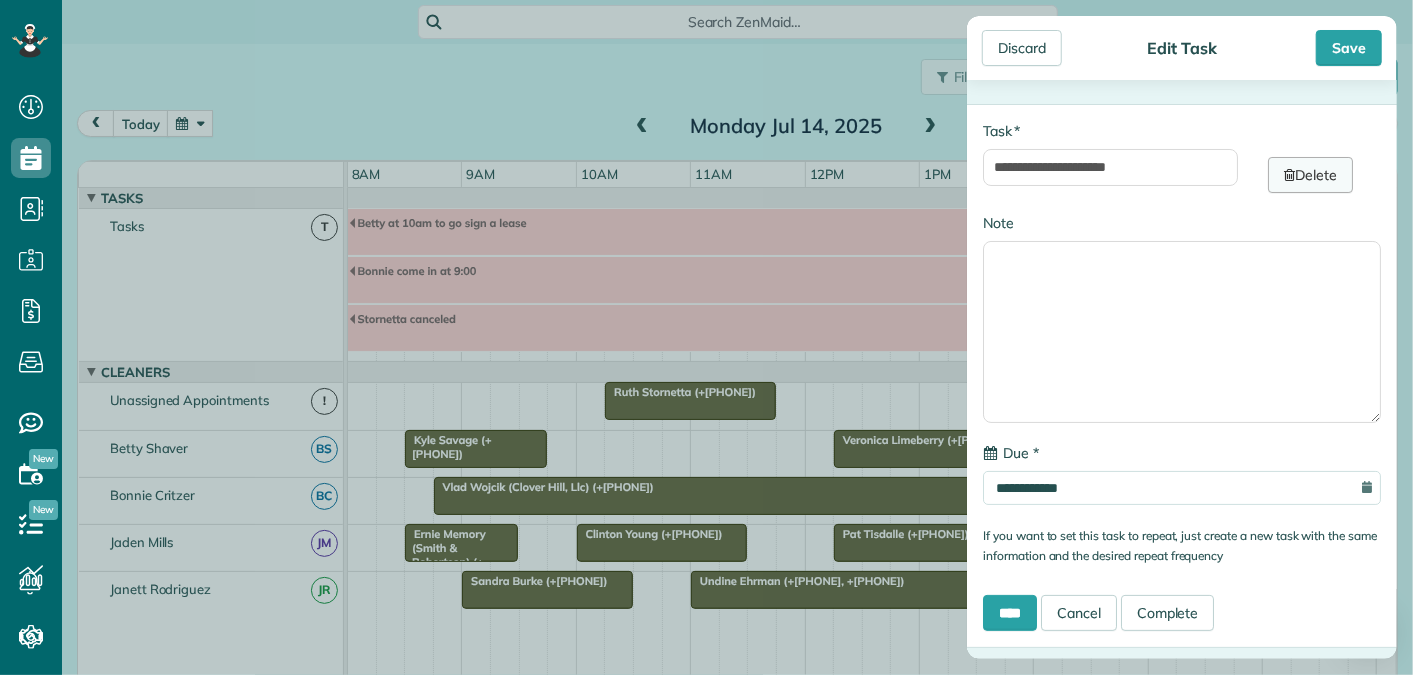 click on "Delete" at bounding box center [1310, 175] 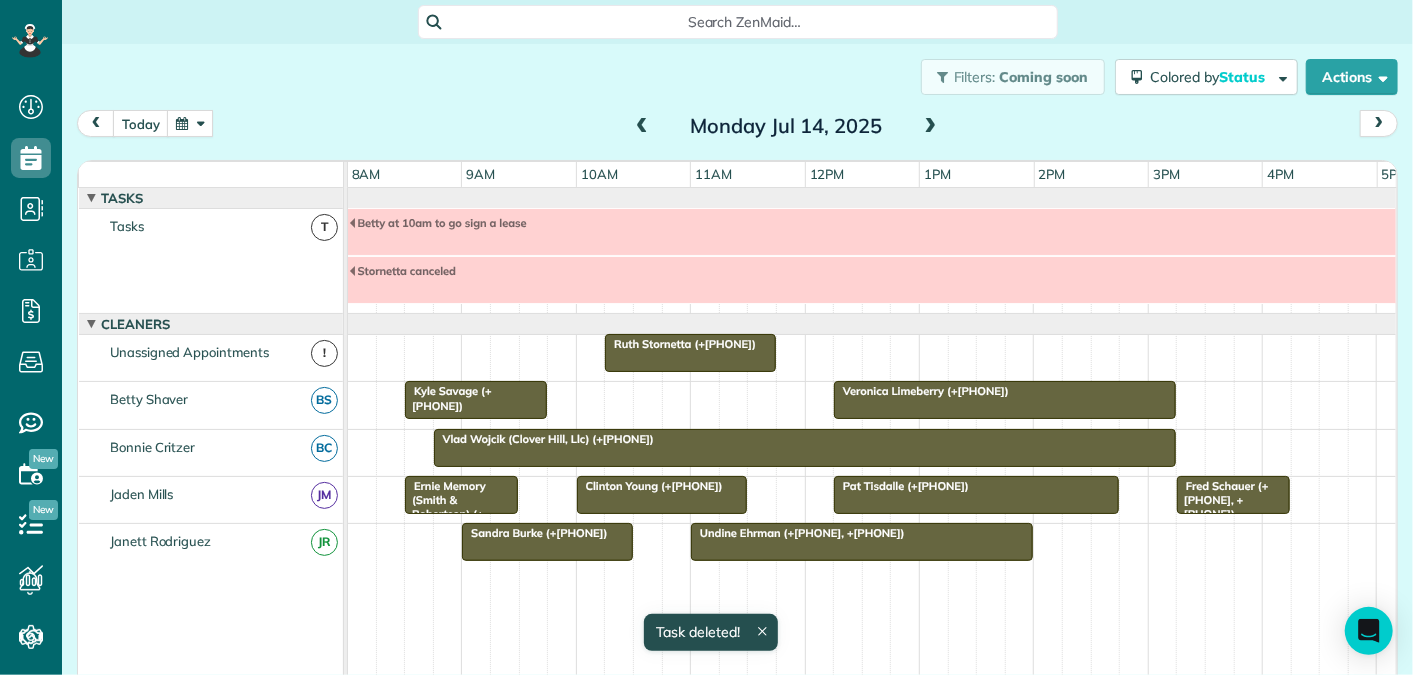 click at bounding box center (931, 127) 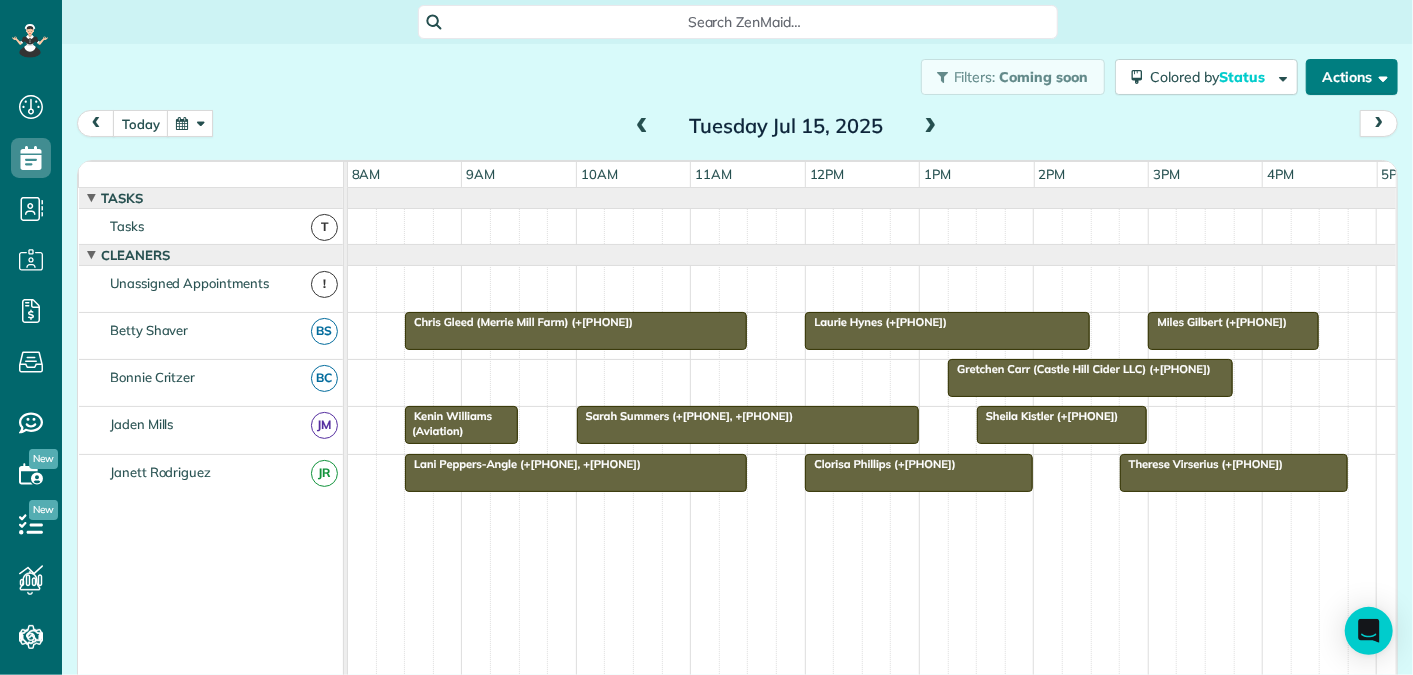 click on "Actions" at bounding box center [1352, 77] 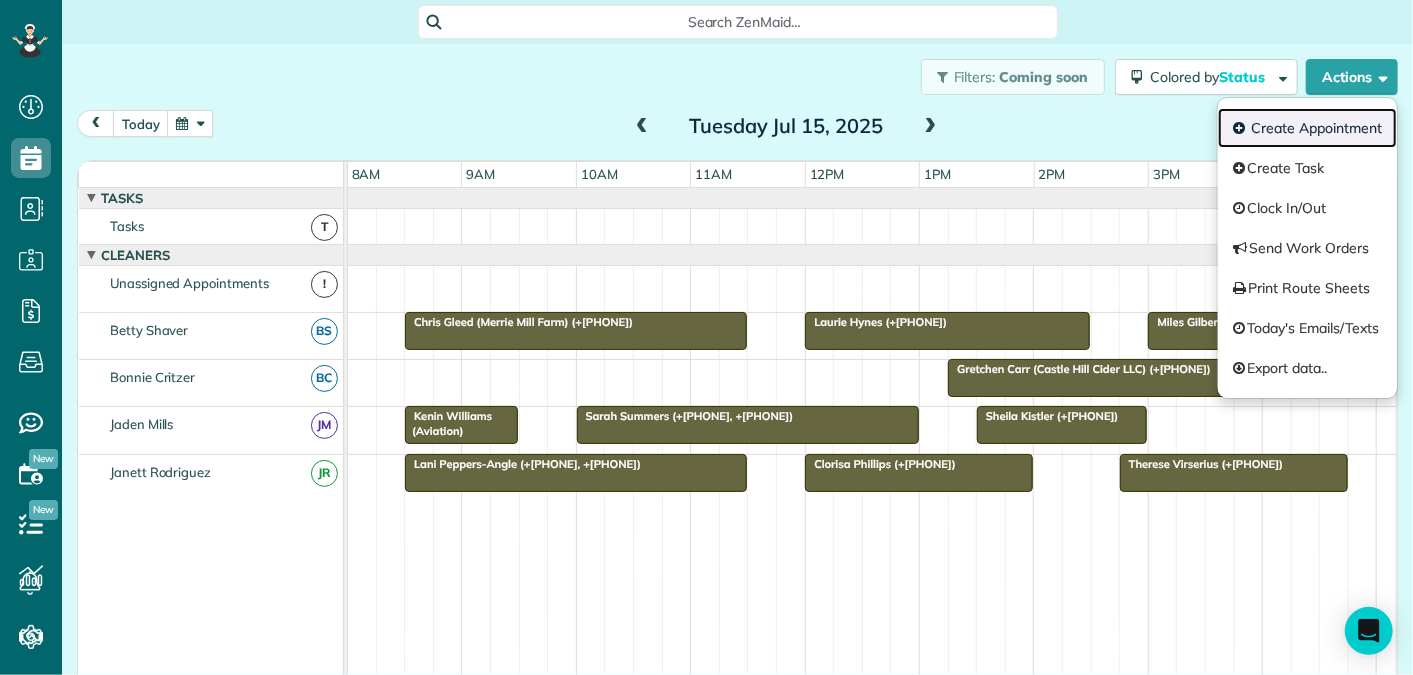 click on "Create Appointment" at bounding box center [1307, 128] 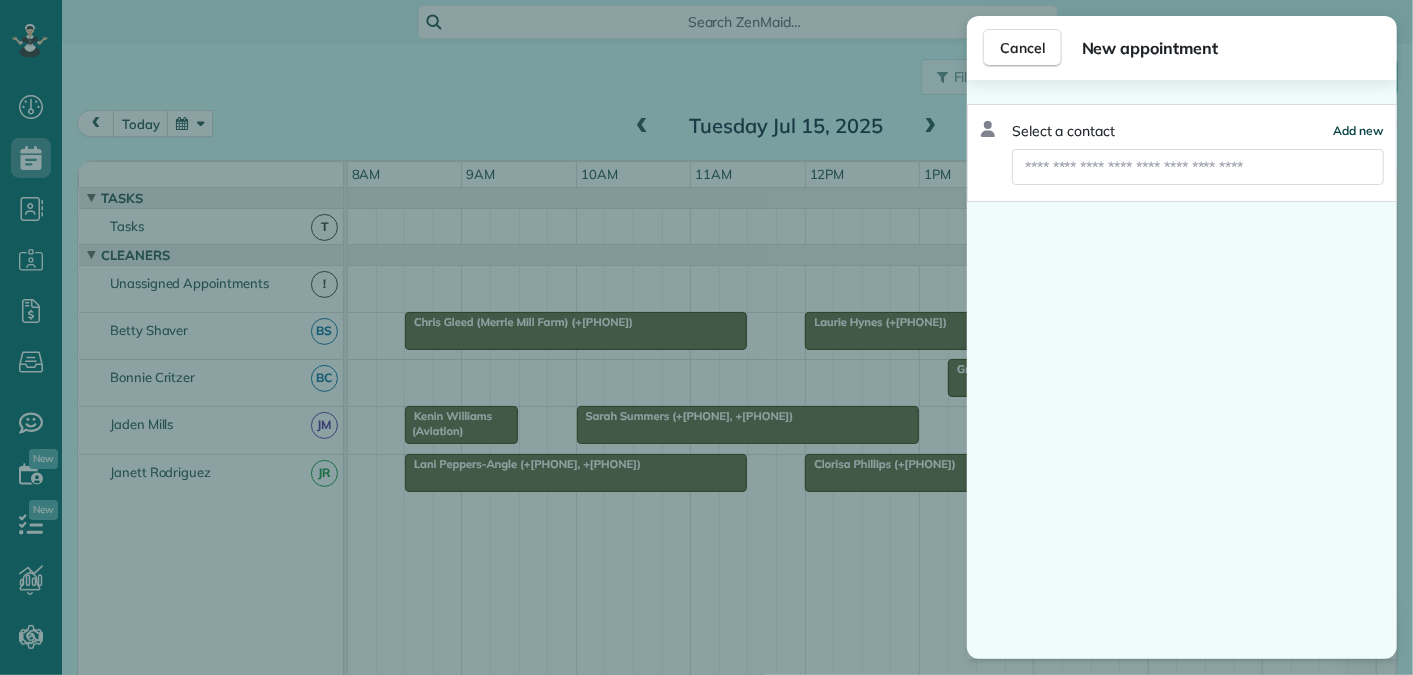 click on "Add new" at bounding box center (1358, 130) 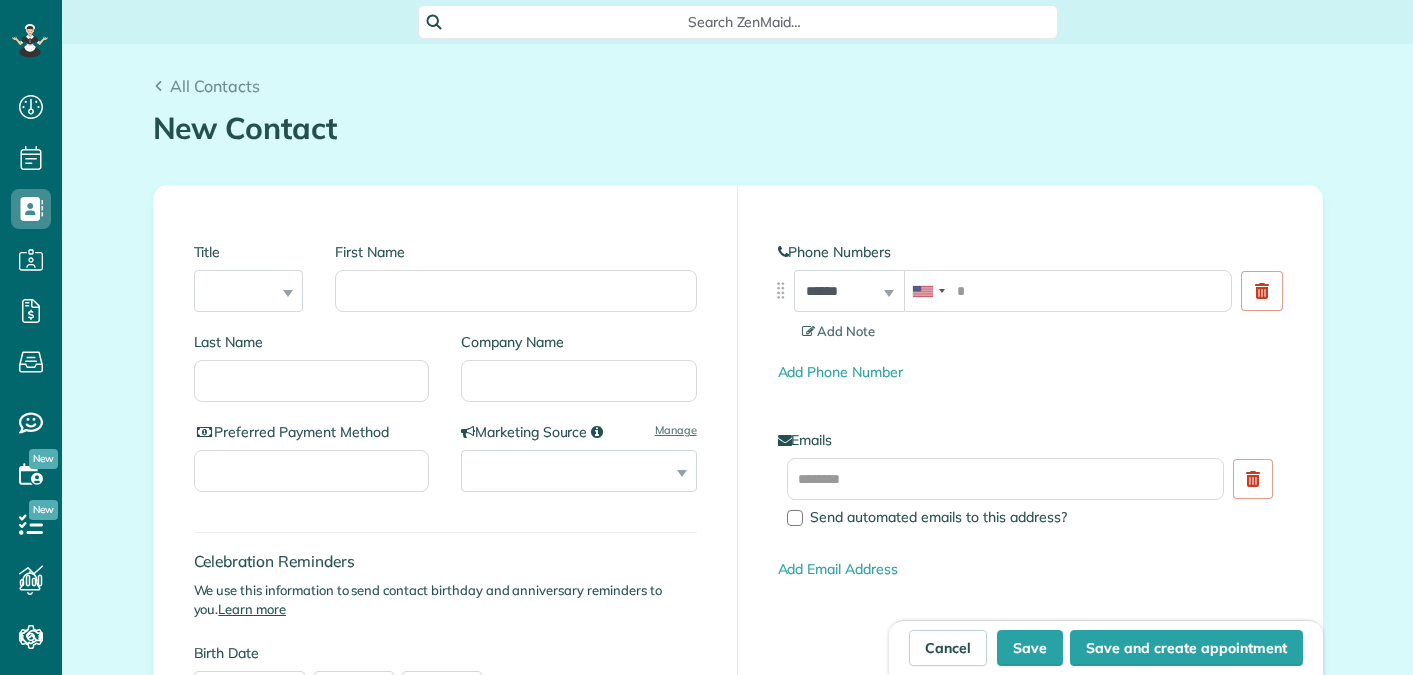 scroll, scrollTop: 0, scrollLeft: 0, axis: both 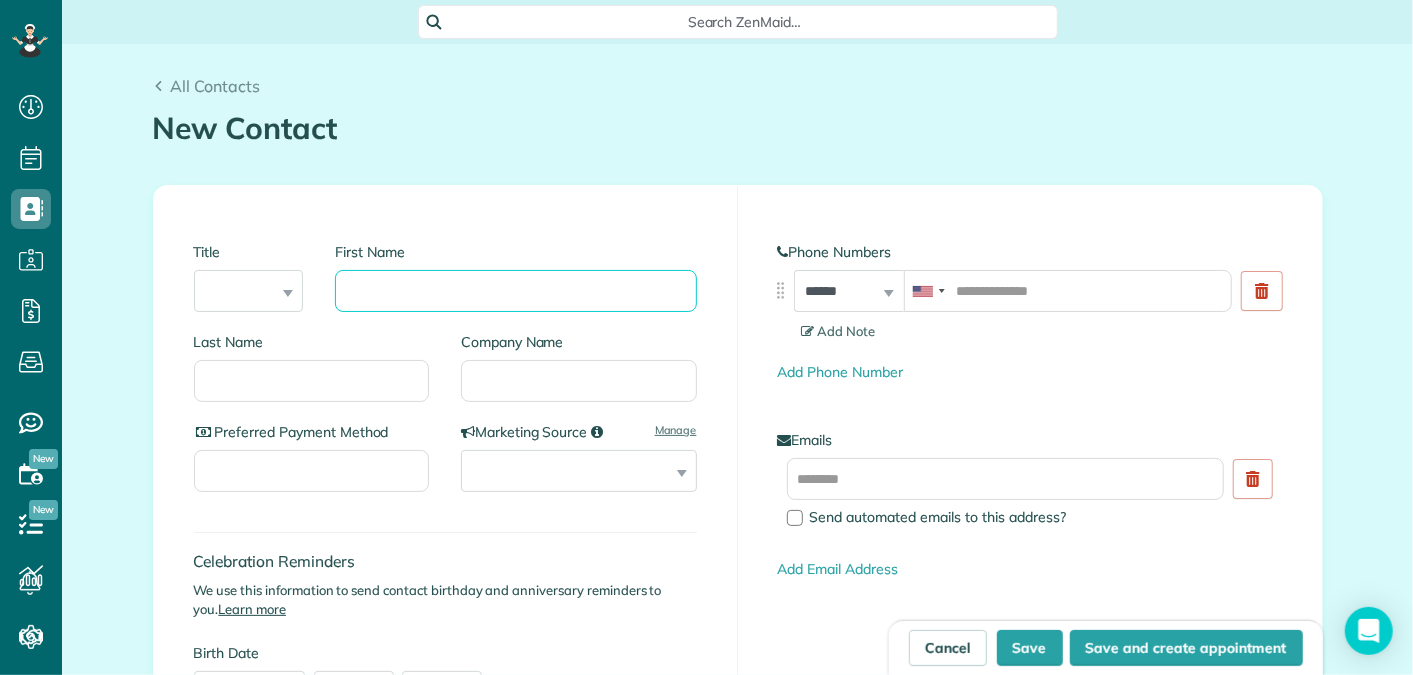 click on "First Name" at bounding box center [515, 291] 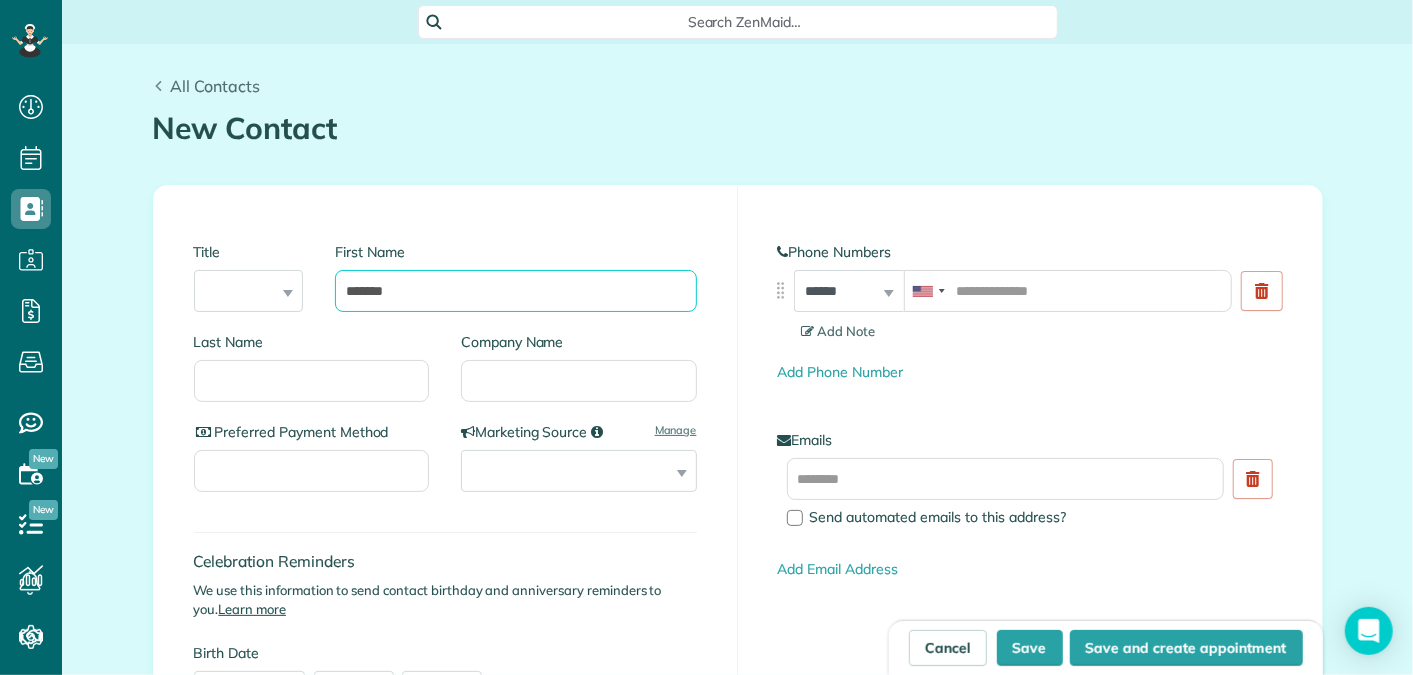 type on "******" 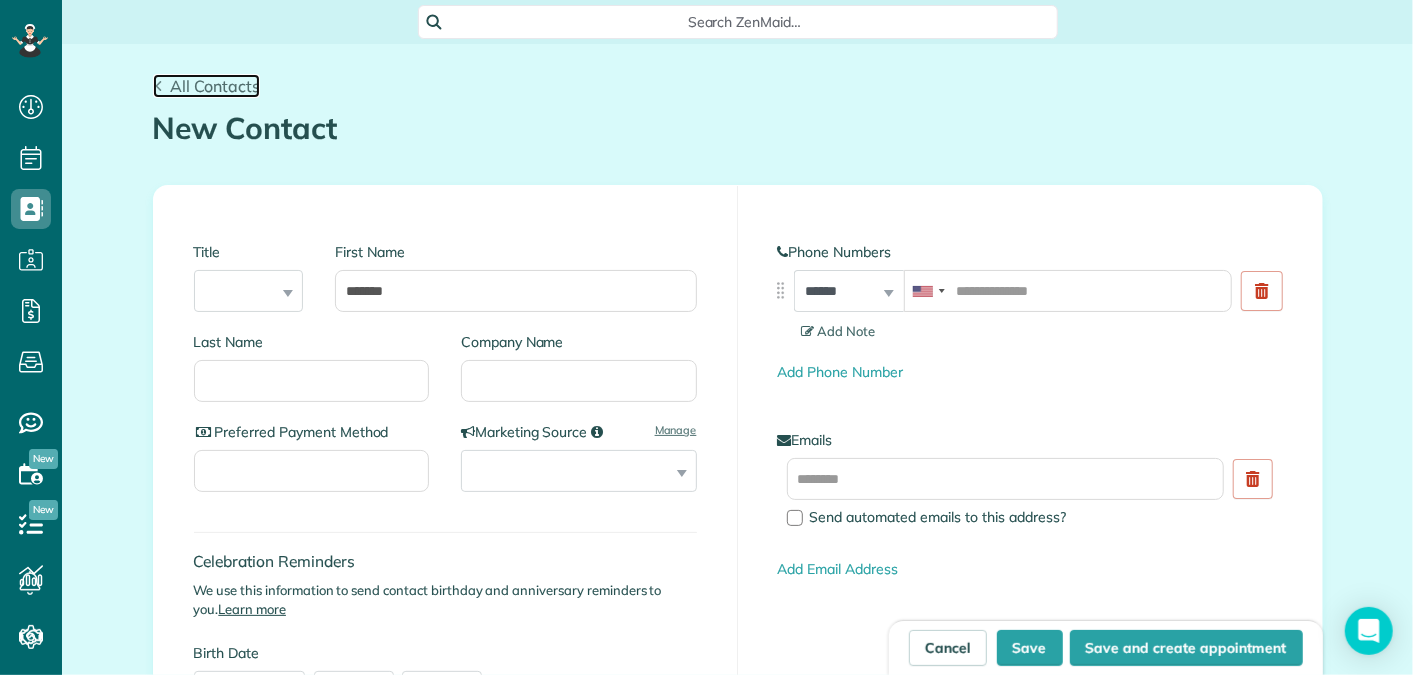 click on "All Contacts" at bounding box center [215, 86] 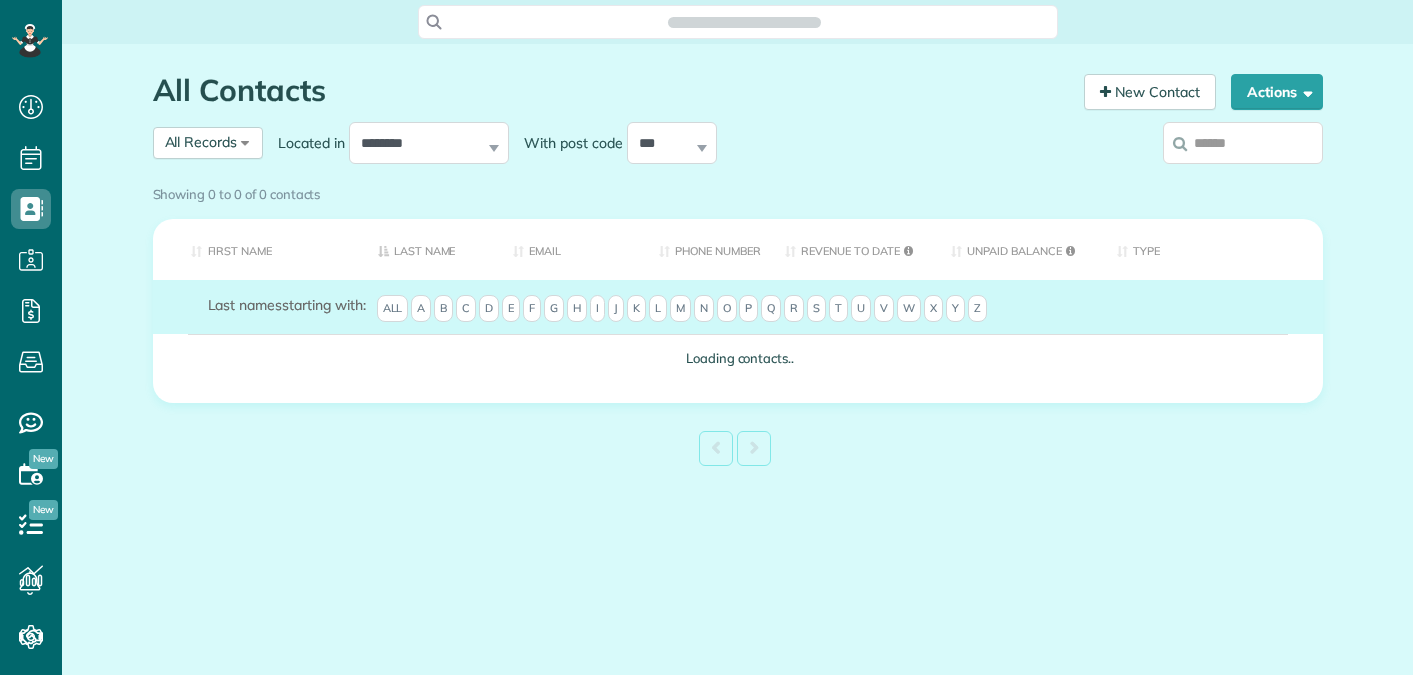 scroll, scrollTop: 0, scrollLeft: 0, axis: both 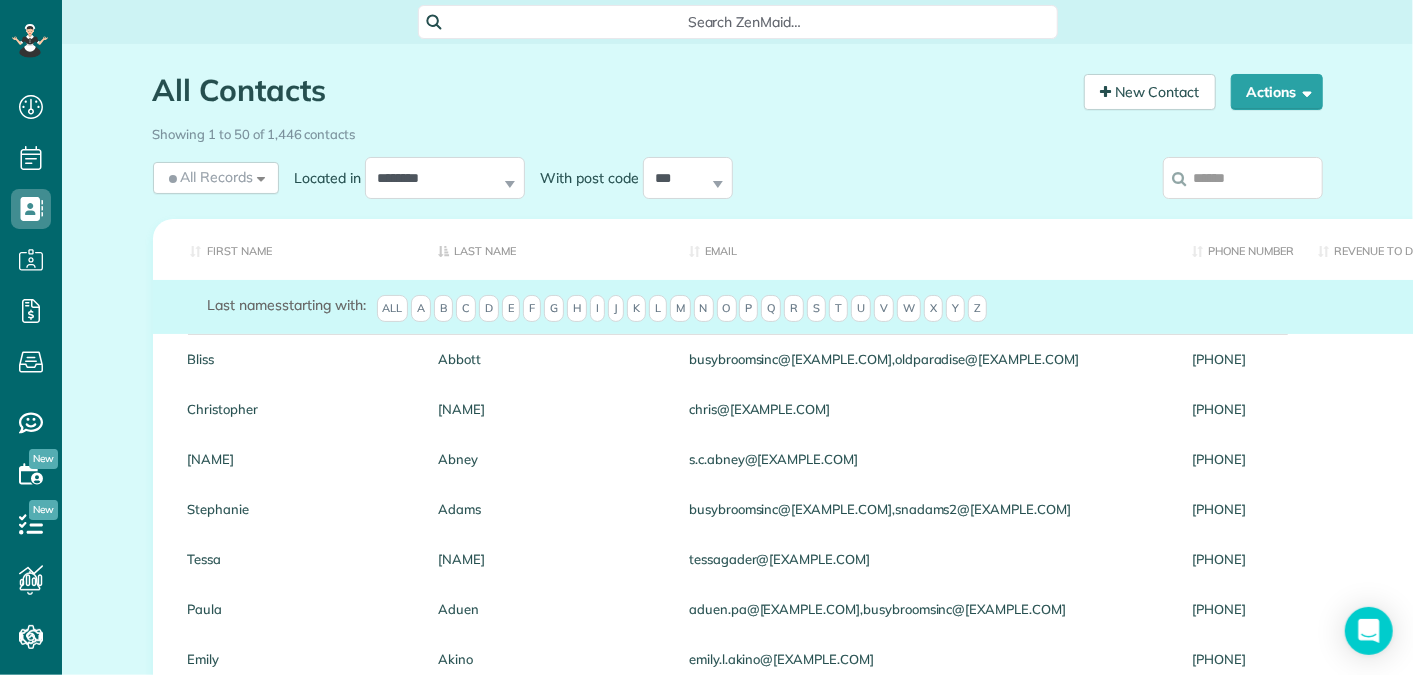 click on "Showing 1 to 50 of 1,446 contacts" at bounding box center [738, 130] 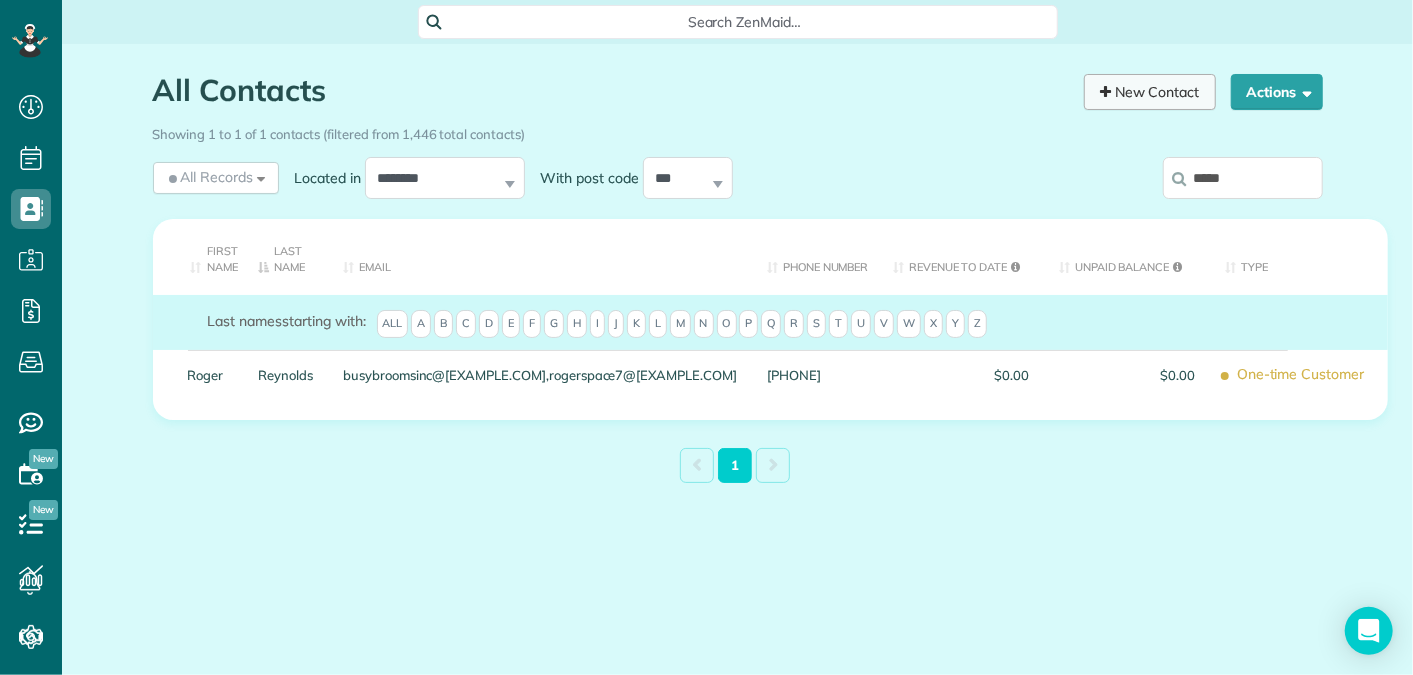 type on "*****" 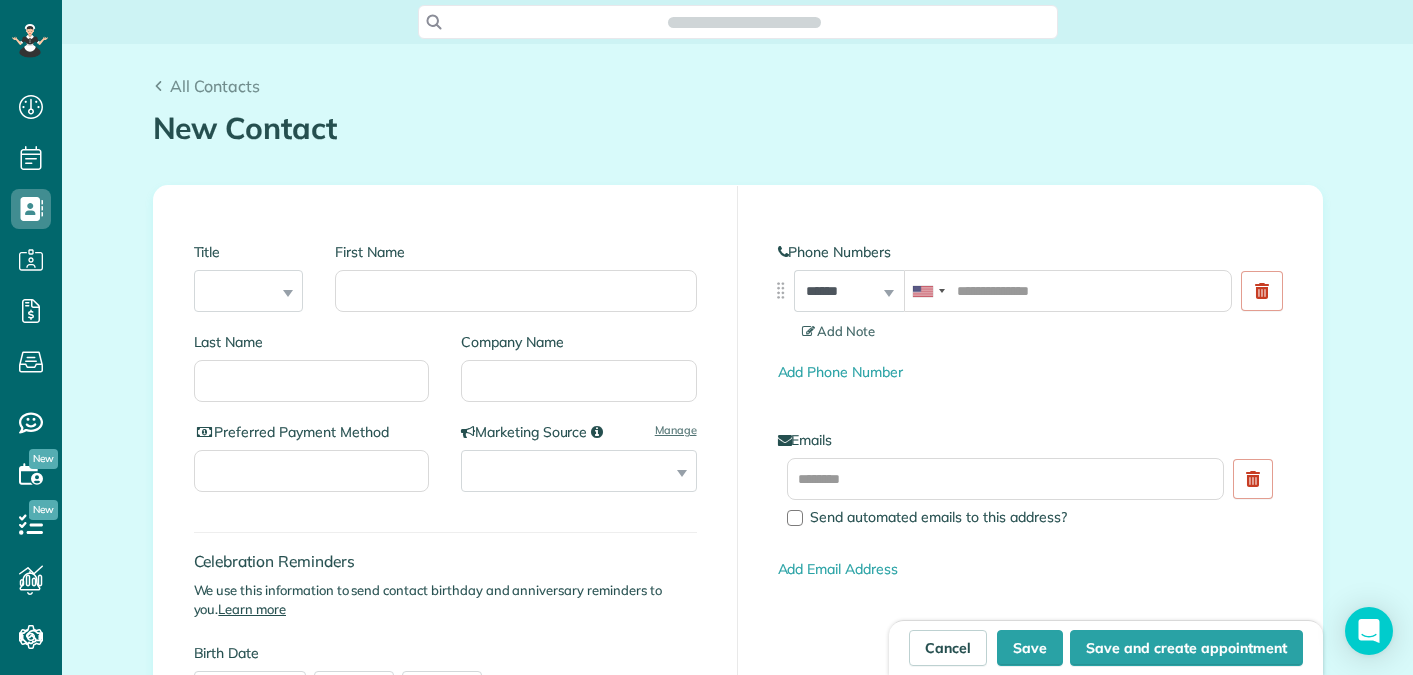 scroll, scrollTop: 0, scrollLeft: 0, axis: both 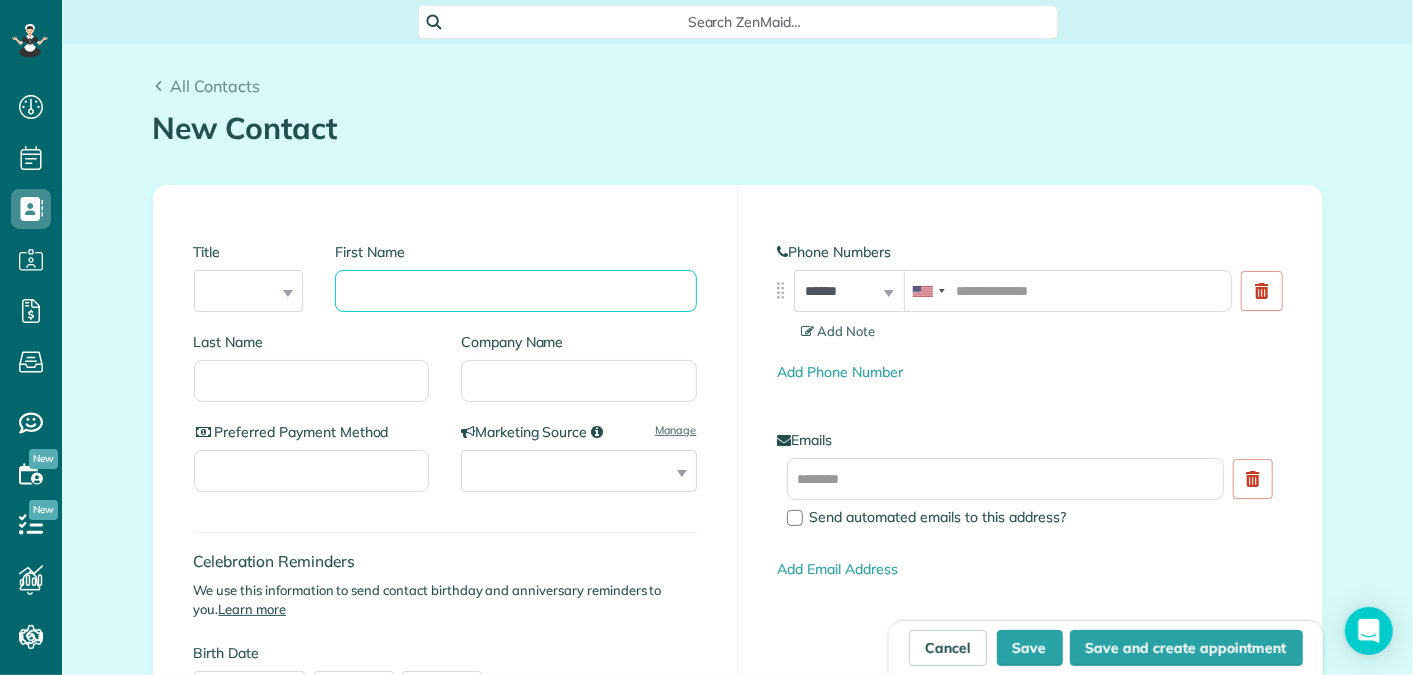 click on "First Name" at bounding box center (515, 291) 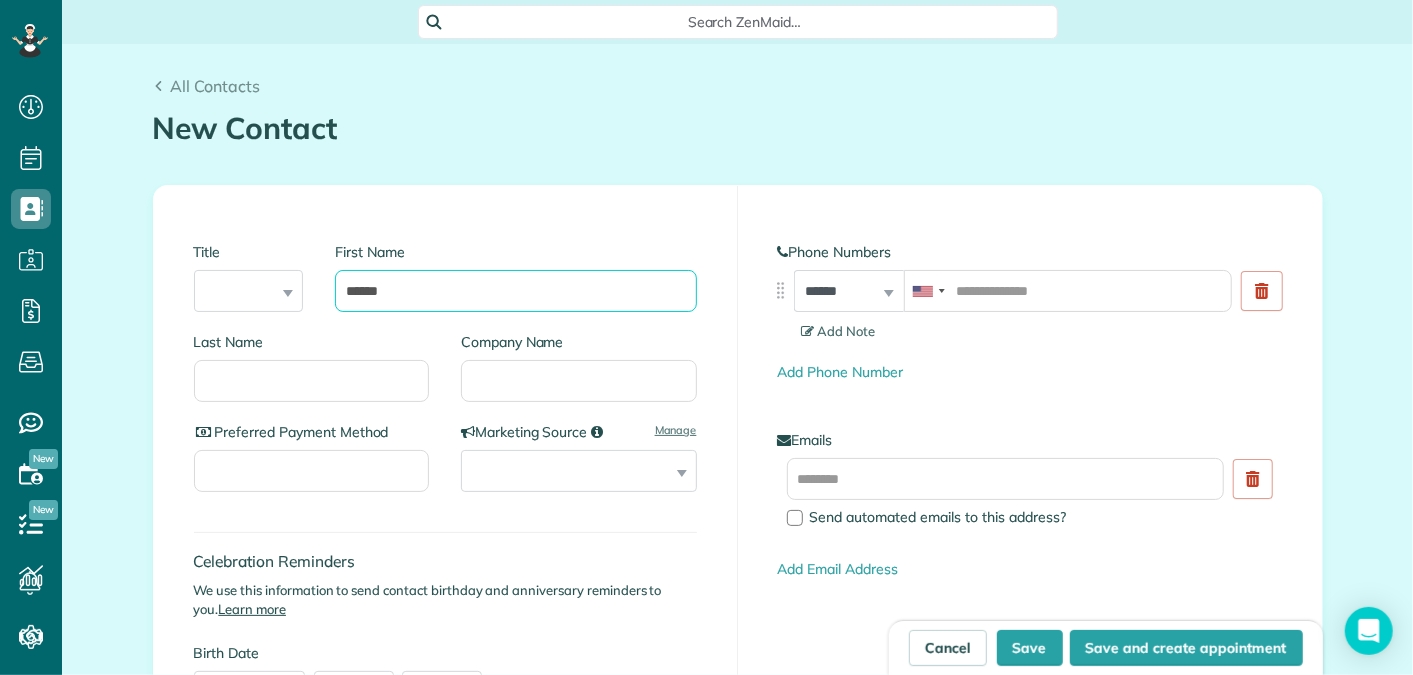 type on "******" 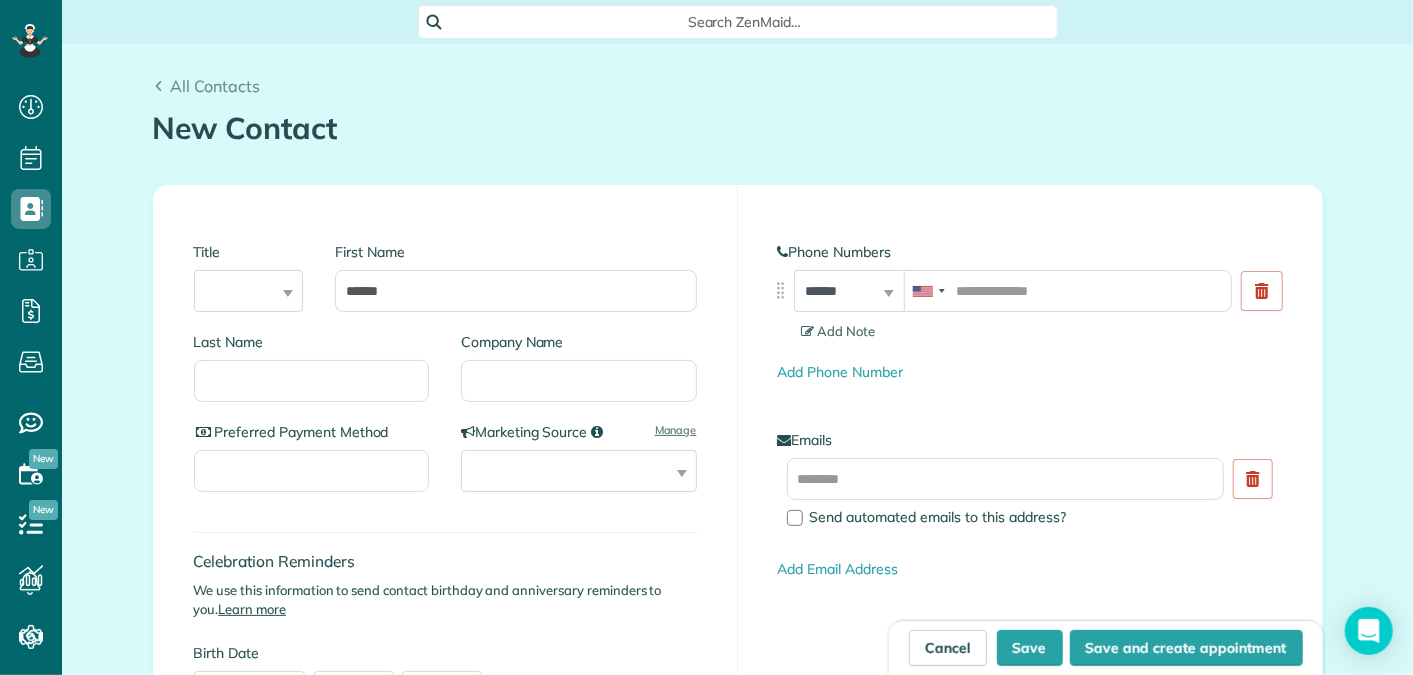 click on "Last Name" at bounding box center [320, 377] 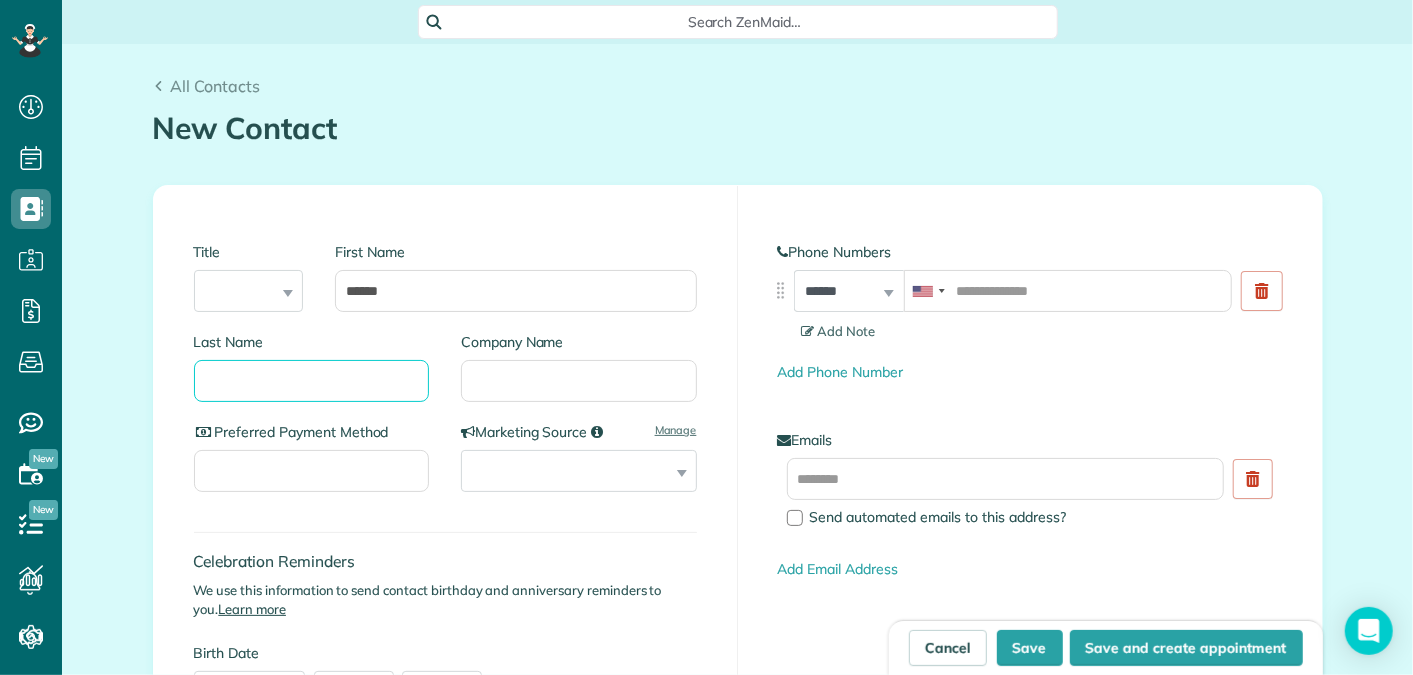 click on "Last Name" at bounding box center [312, 381] 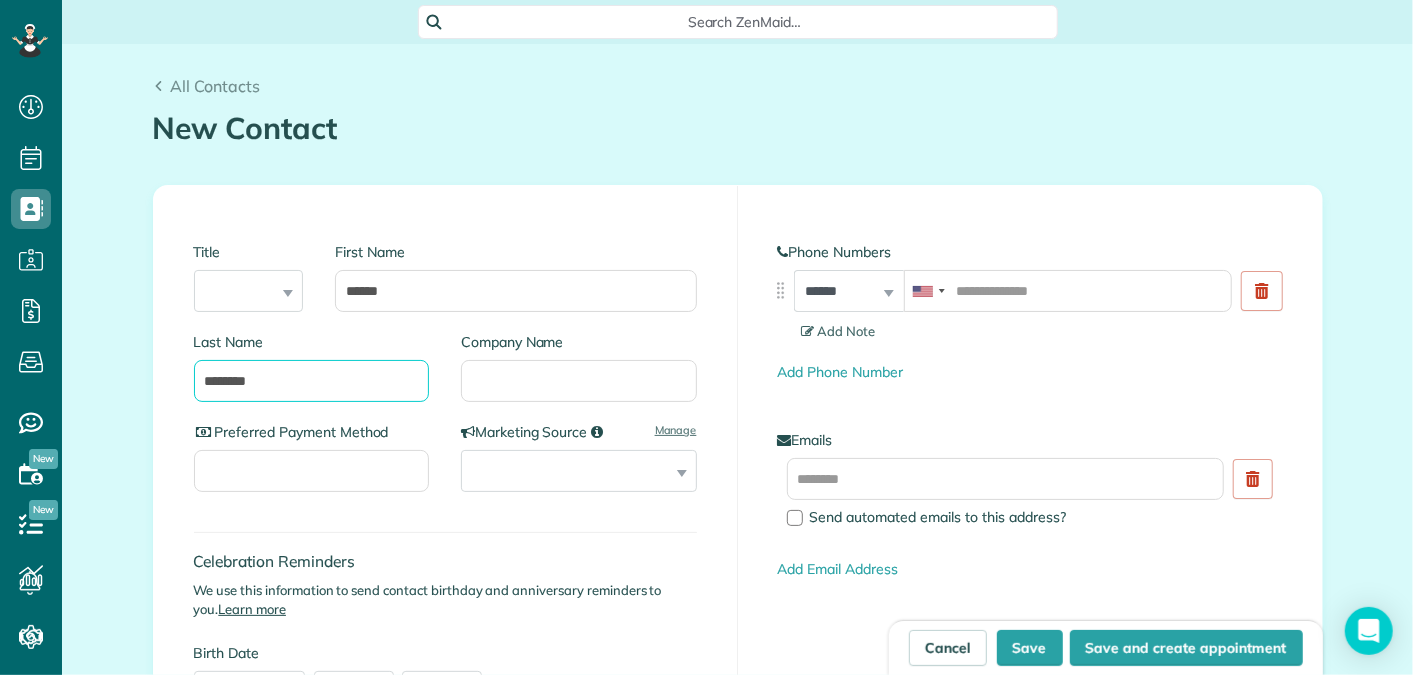 type on "********" 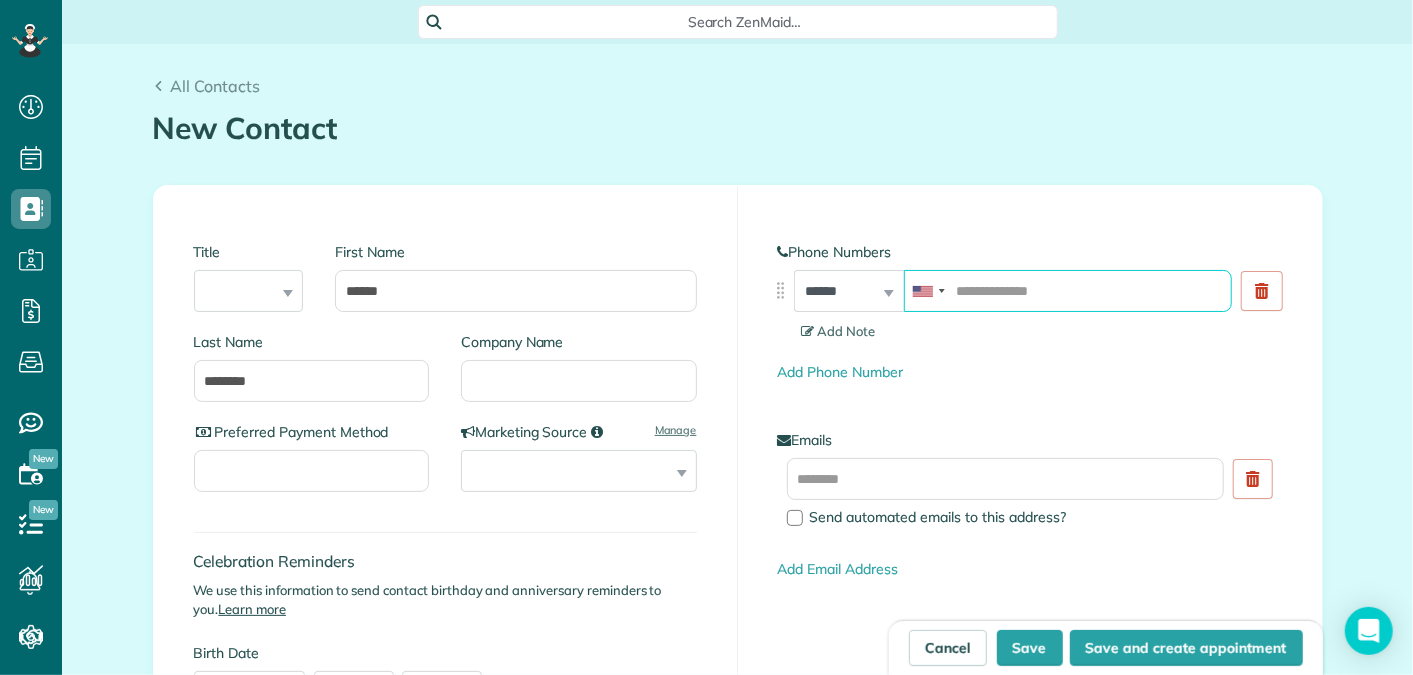 click at bounding box center [1068, 291] 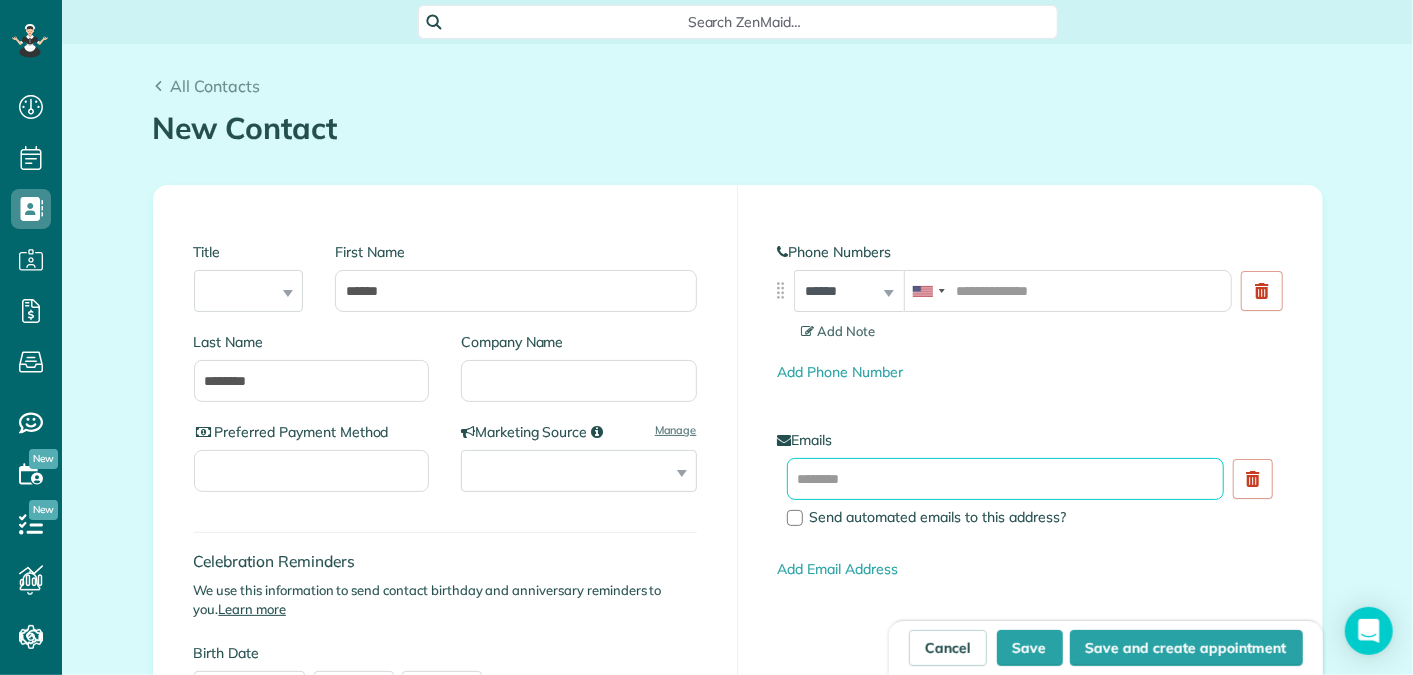 click at bounding box center [1006, 479] 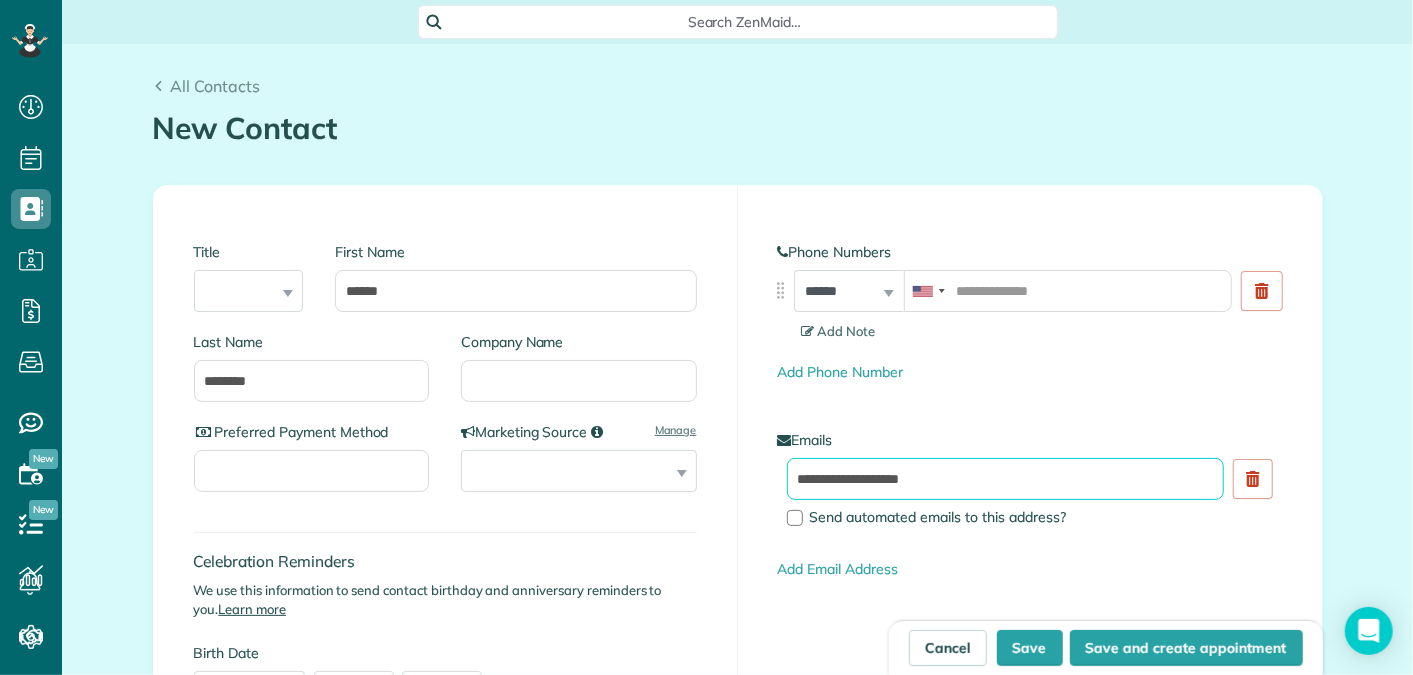 type on "**********" 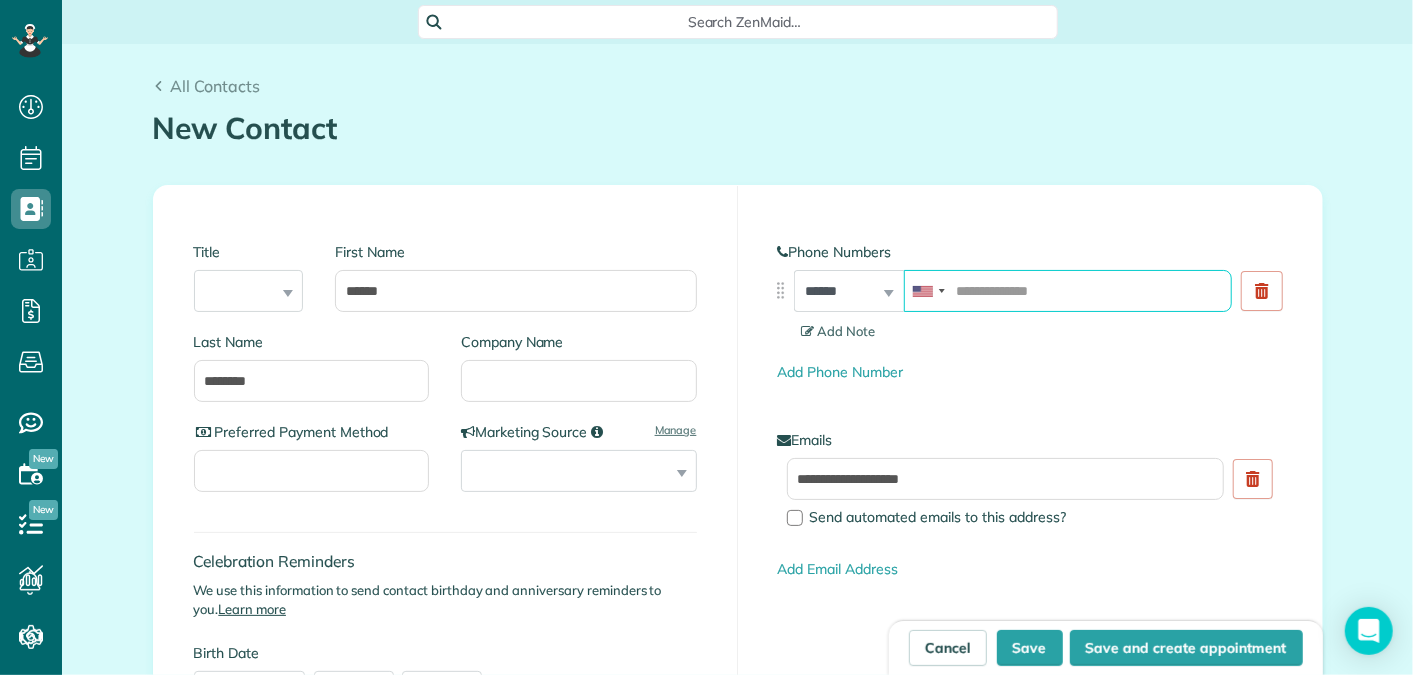 click at bounding box center (1068, 291) 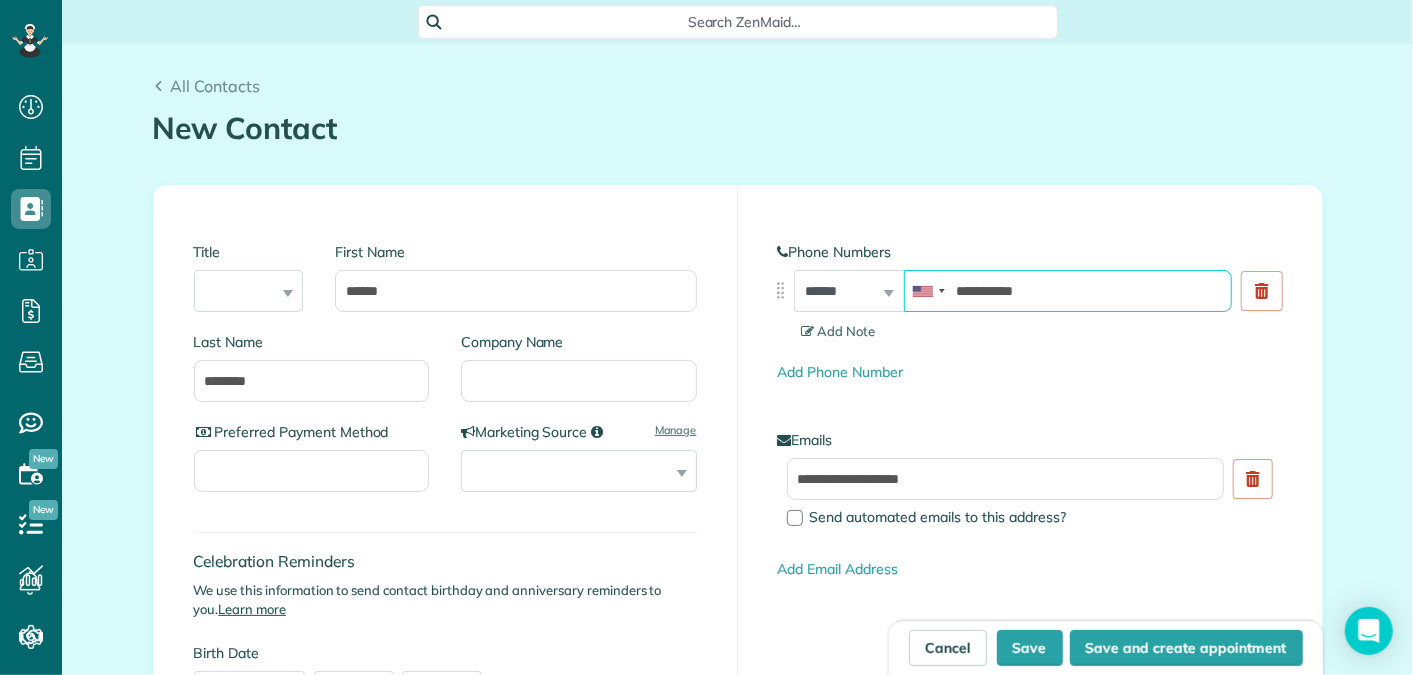 type on "**********" 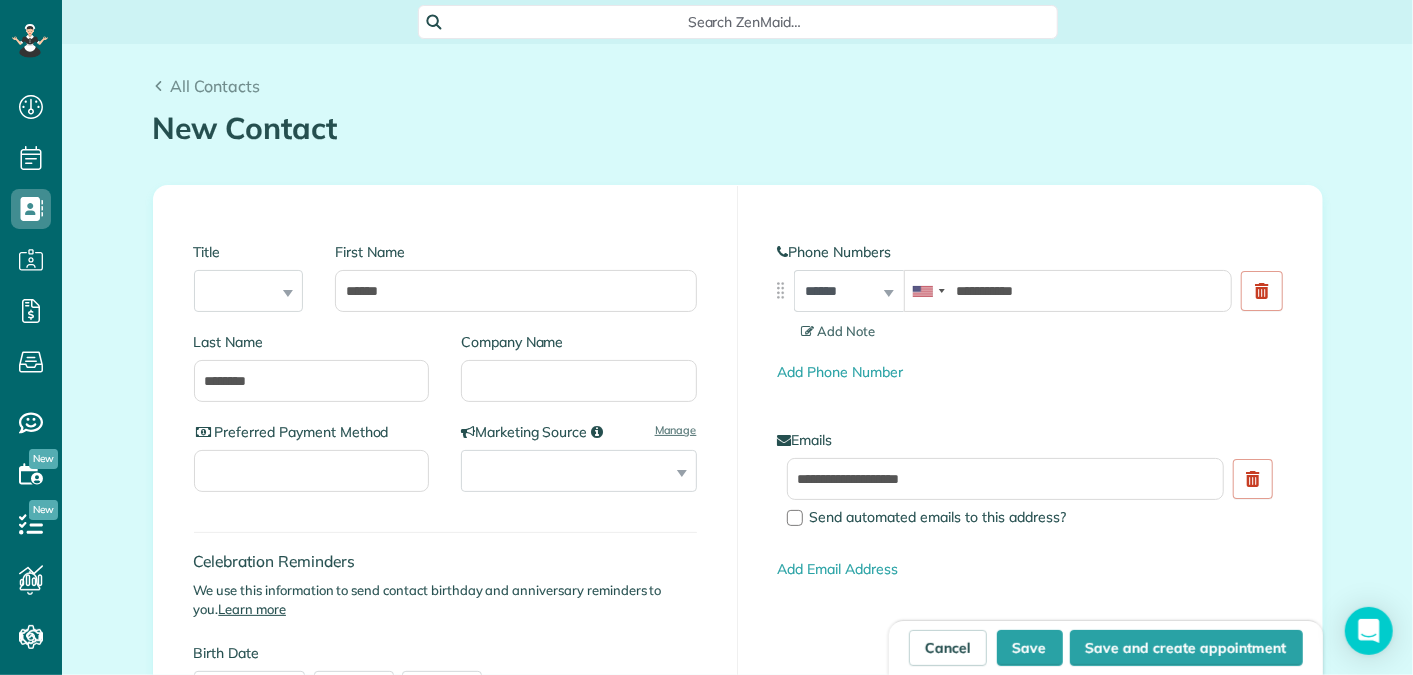 click on "**********" at bounding box center (1030, 531) 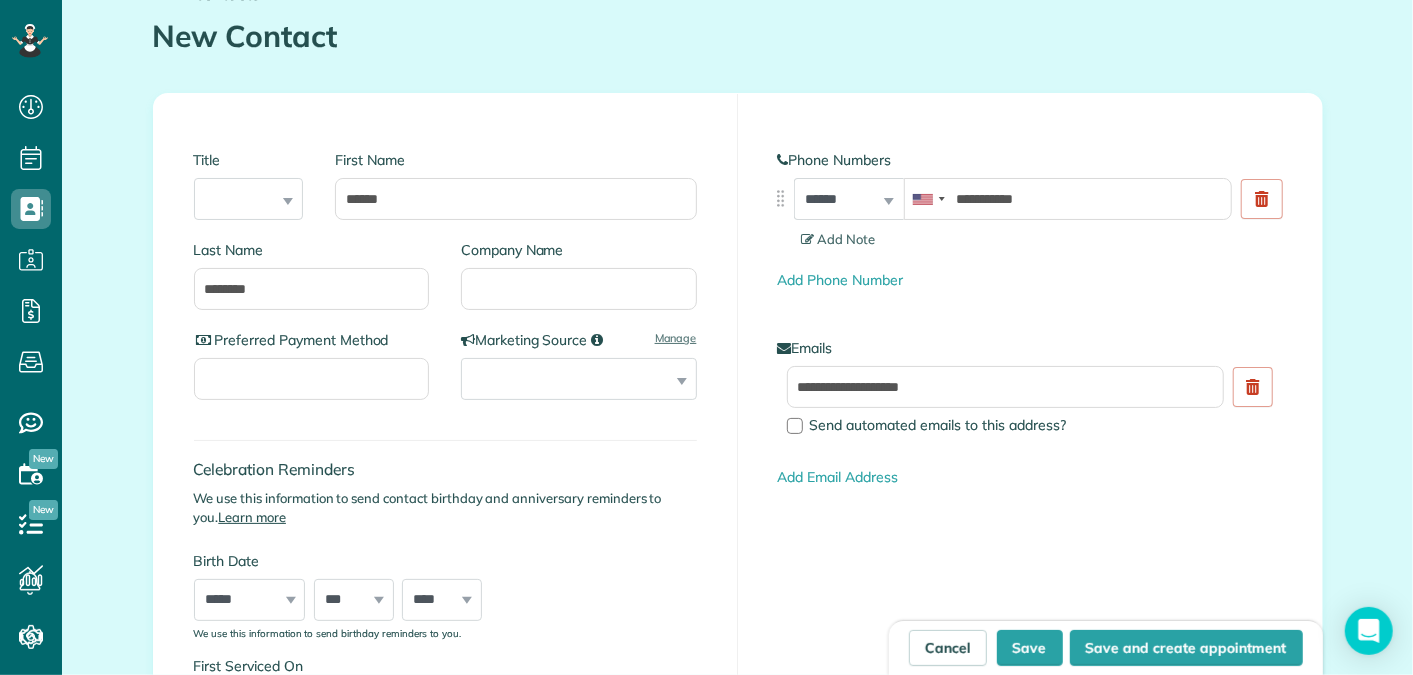 scroll, scrollTop: 100, scrollLeft: 0, axis: vertical 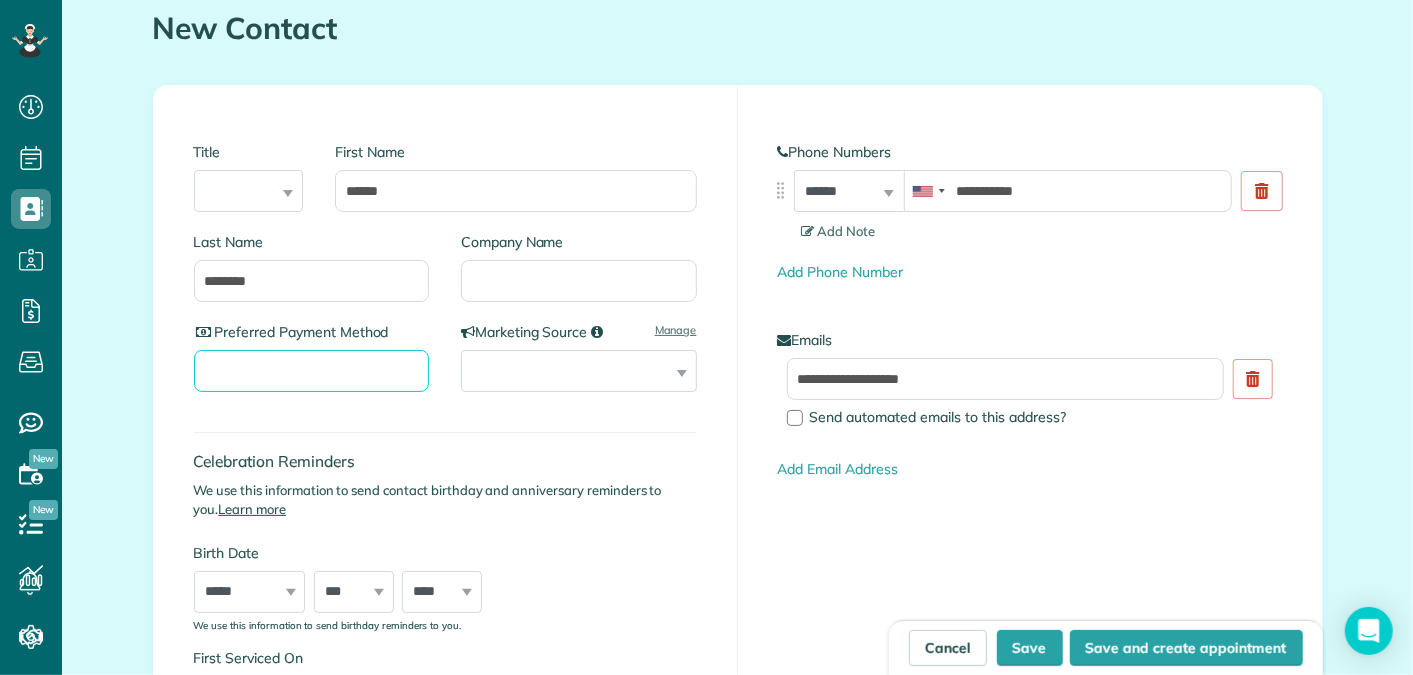 click on "Preferred Payment Method" at bounding box center [312, 371] 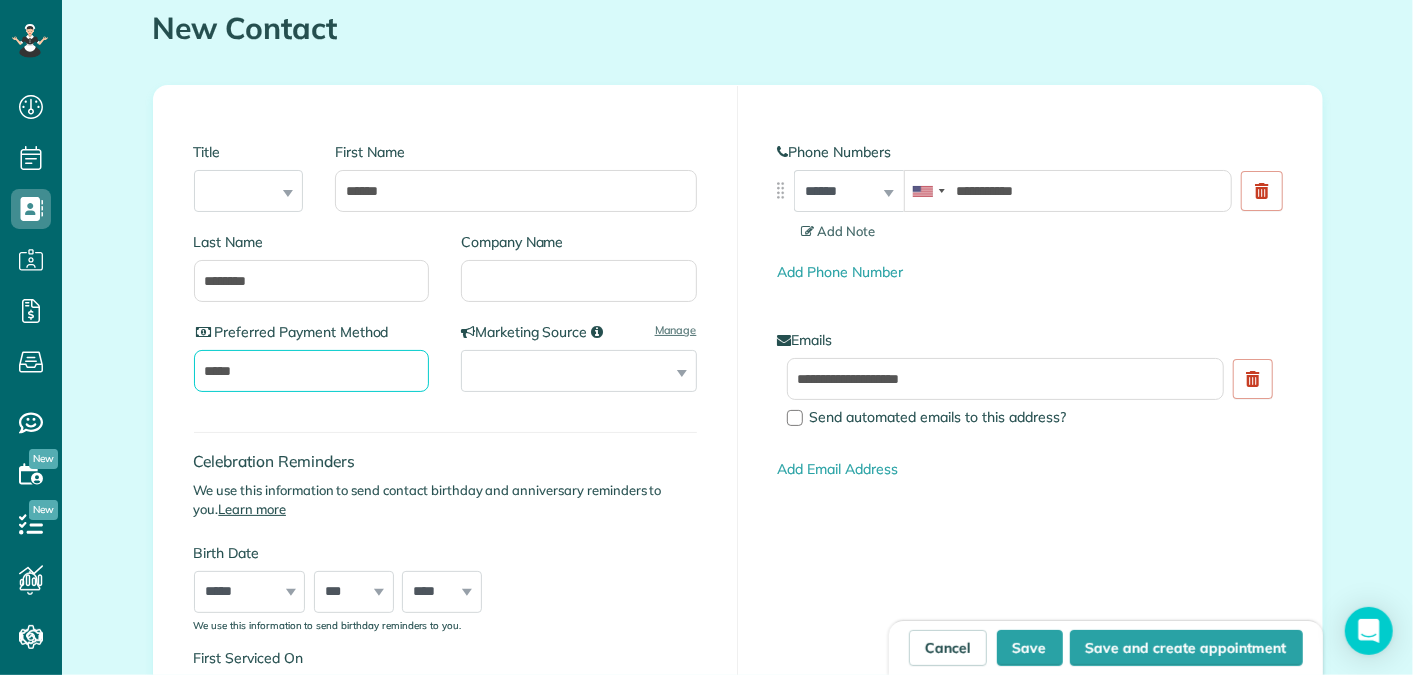 type on "*****" 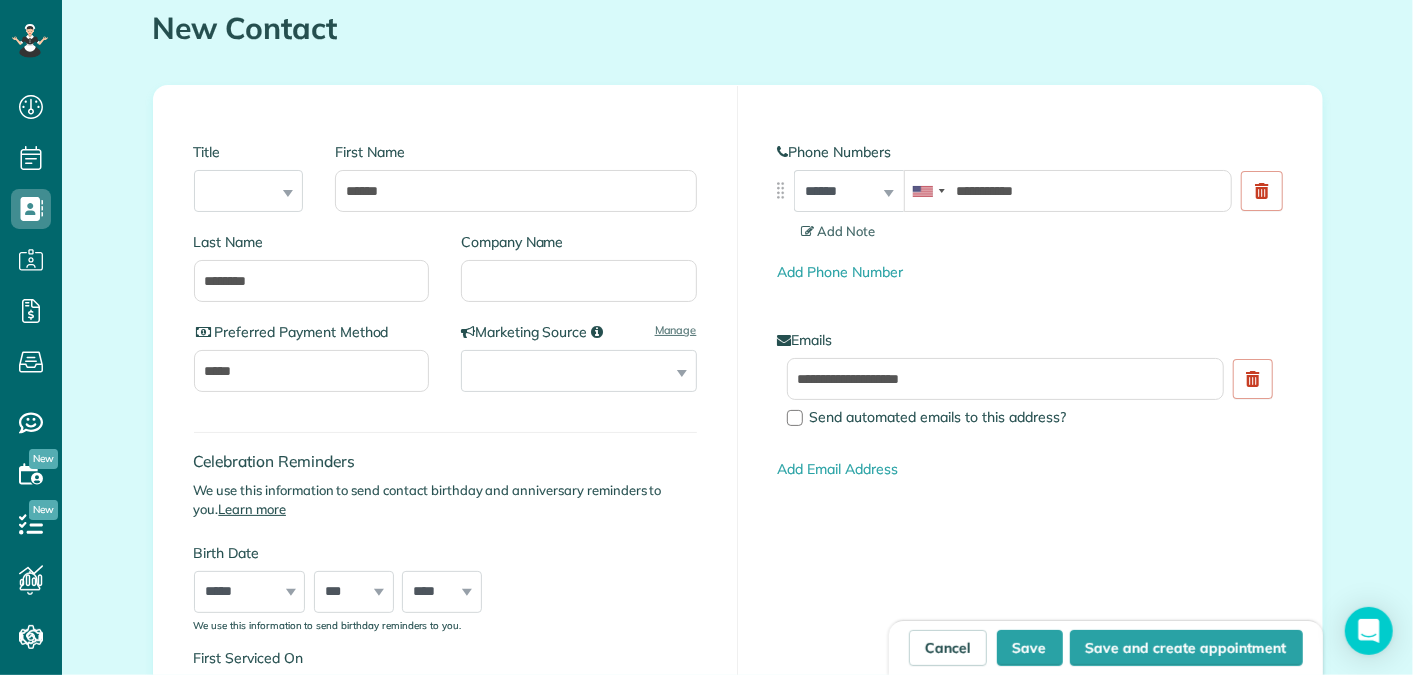 click on "Celebration Reminders
We use this information to send contact birthday and anniversary reminders to you.
Learn more
Birth Date
*****
*******
********
*****
*****
***
****
****
******
*********
*******
********
********
***
*
*
*
*
*
*
*
*
*
**
**
**
**
**
**
**
**
**
**
**
**
**
**
**
**
**
**
**
**
**
**
****
****
****
****
****
****
****
****
****
****
****
****
****
****
****
****
****
****
****
****
****
****
****
****
****
****
****
****
****
****
****
****
****
****
****
****
****
****
****
****
****
****
****
****
****
****
****
****
****
****
****
****
****
****
****
****
****
****
****
****
****" at bounding box center (445, 521) 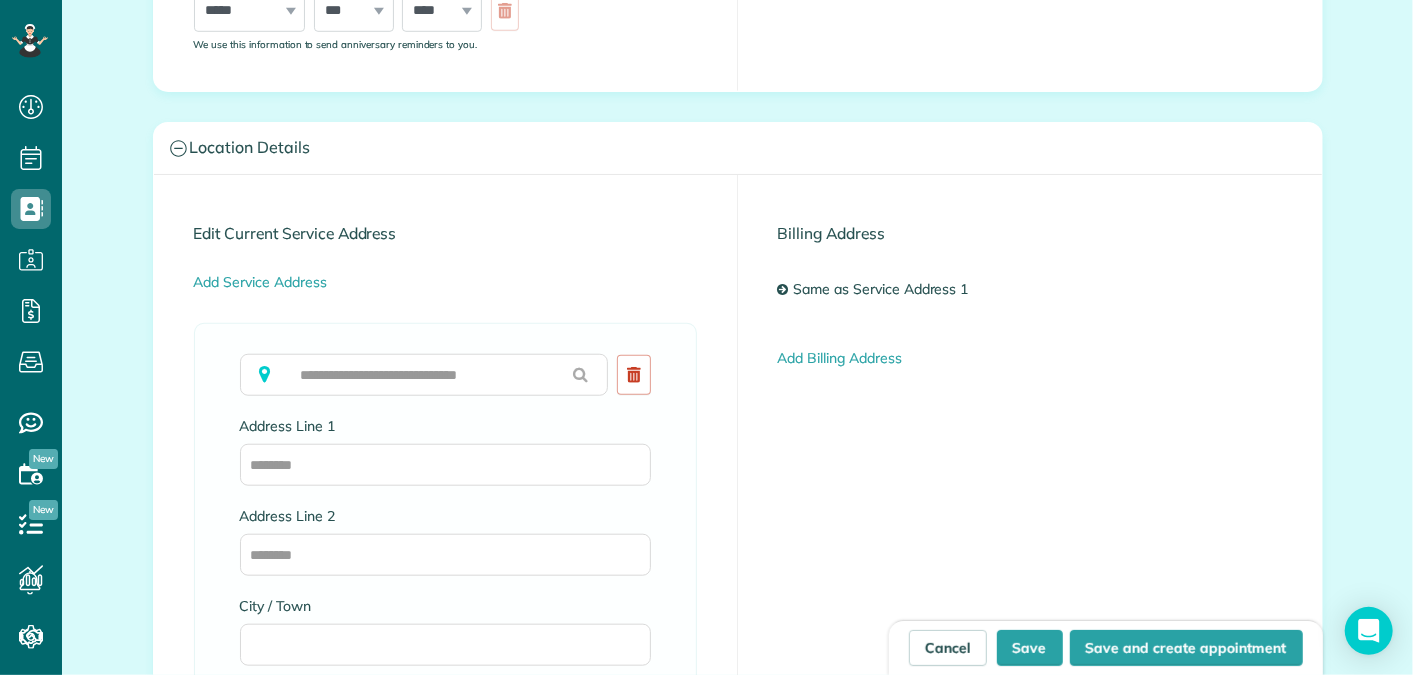 scroll, scrollTop: 791, scrollLeft: 0, axis: vertical 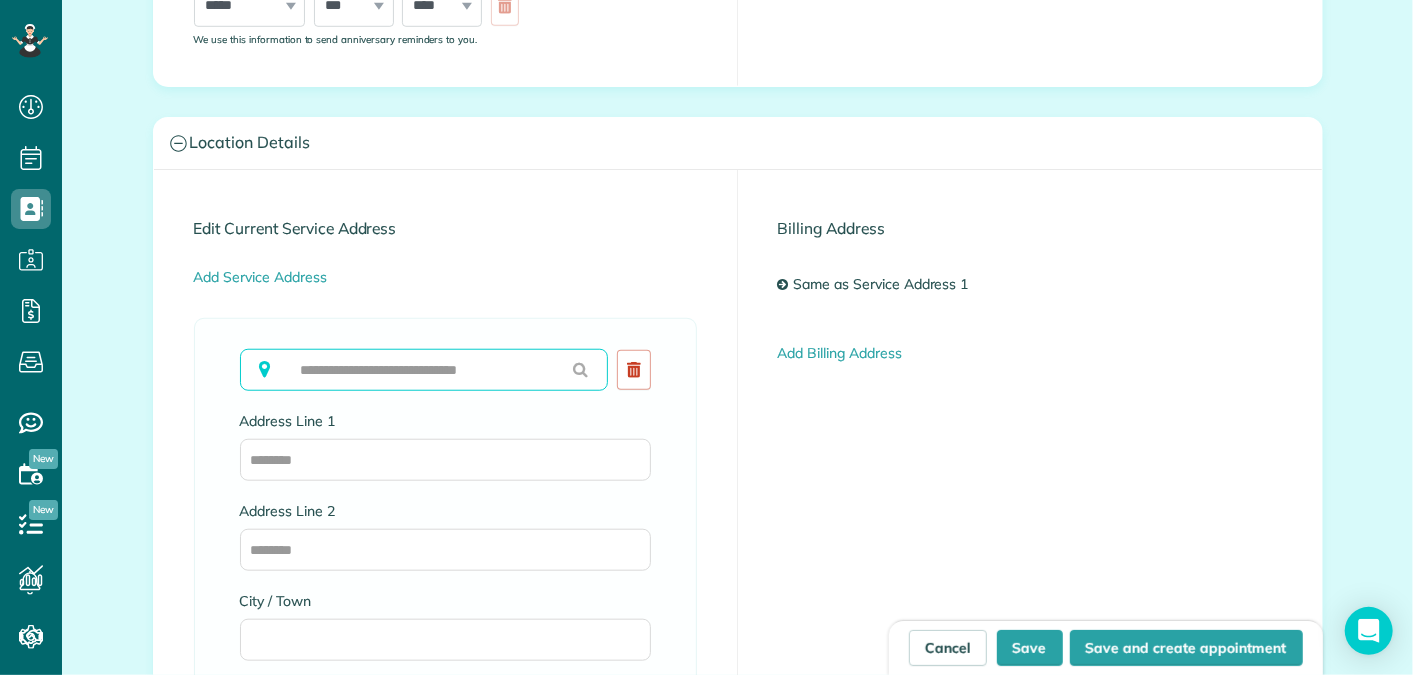 click at bounding box center [424, 370] 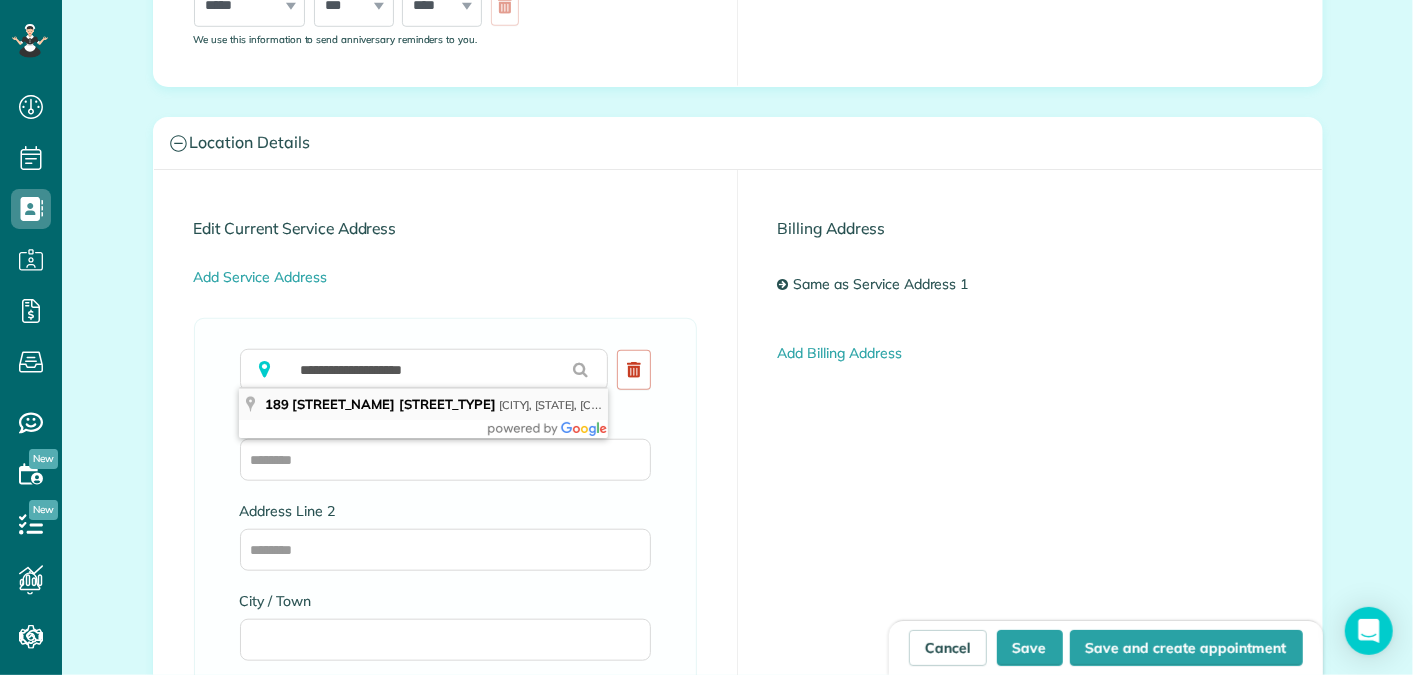 type on "**********" 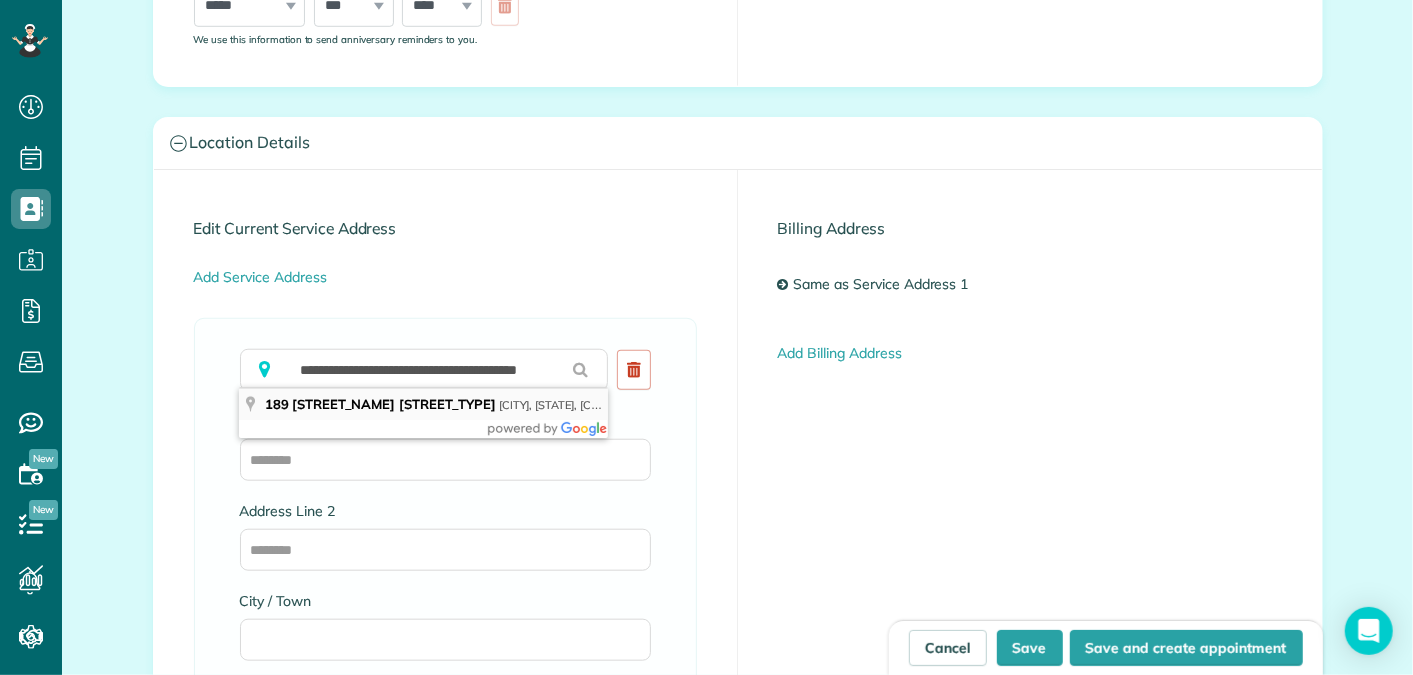 type on "**********" 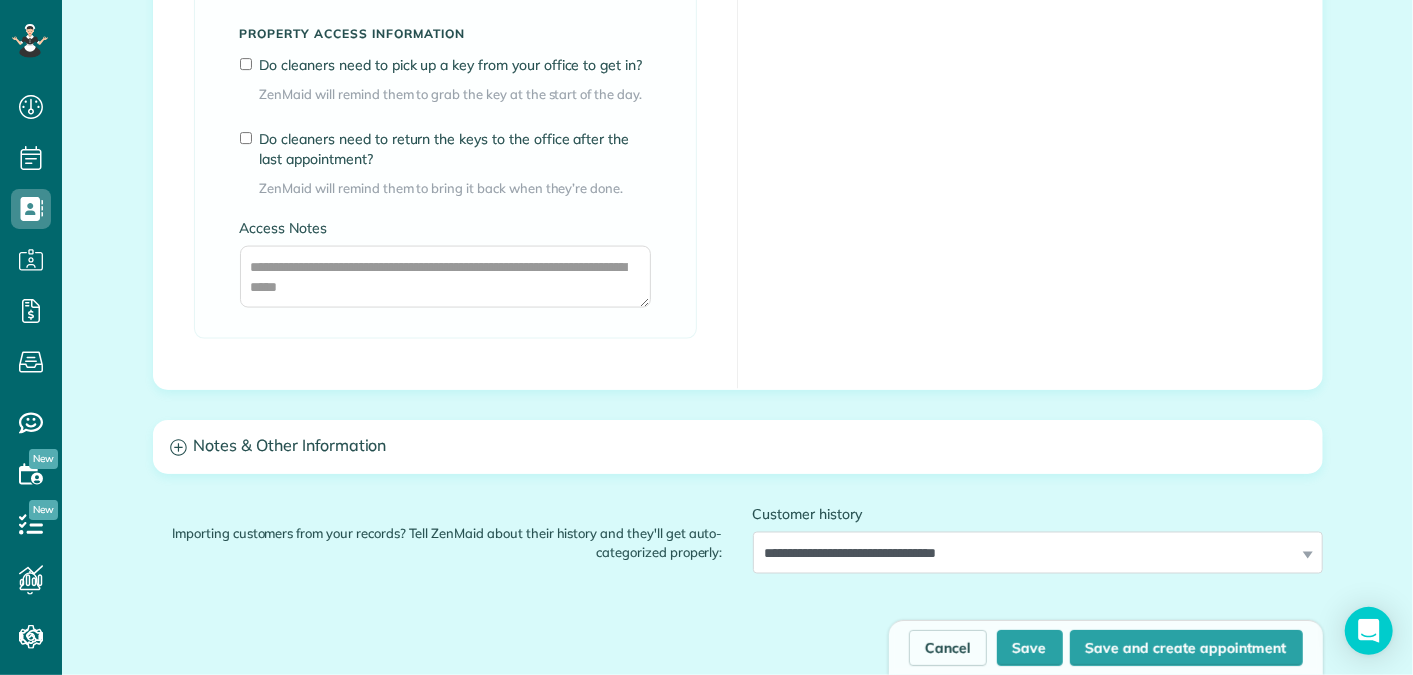 scroll, scrollTop: 1601, scrollLeft: 0, axis: vertical 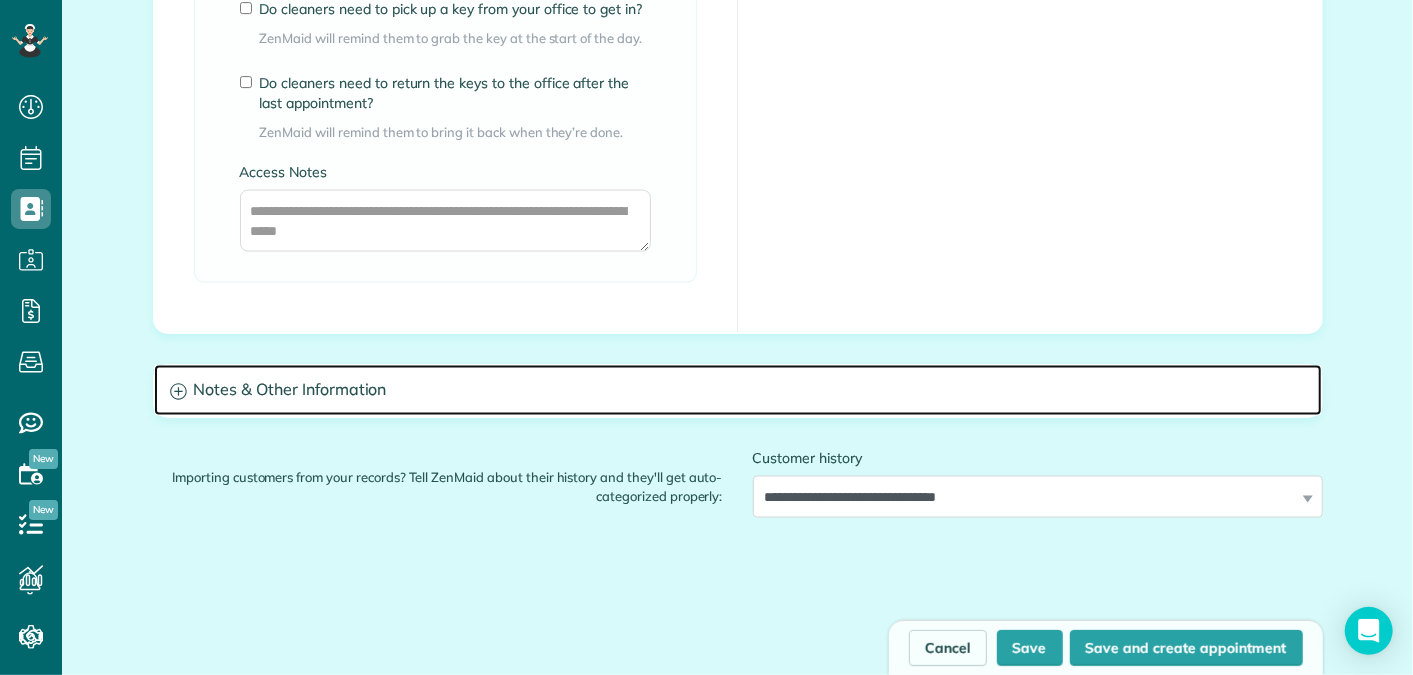 click on "Notes & Other Information" at bounding box center (738, 390) 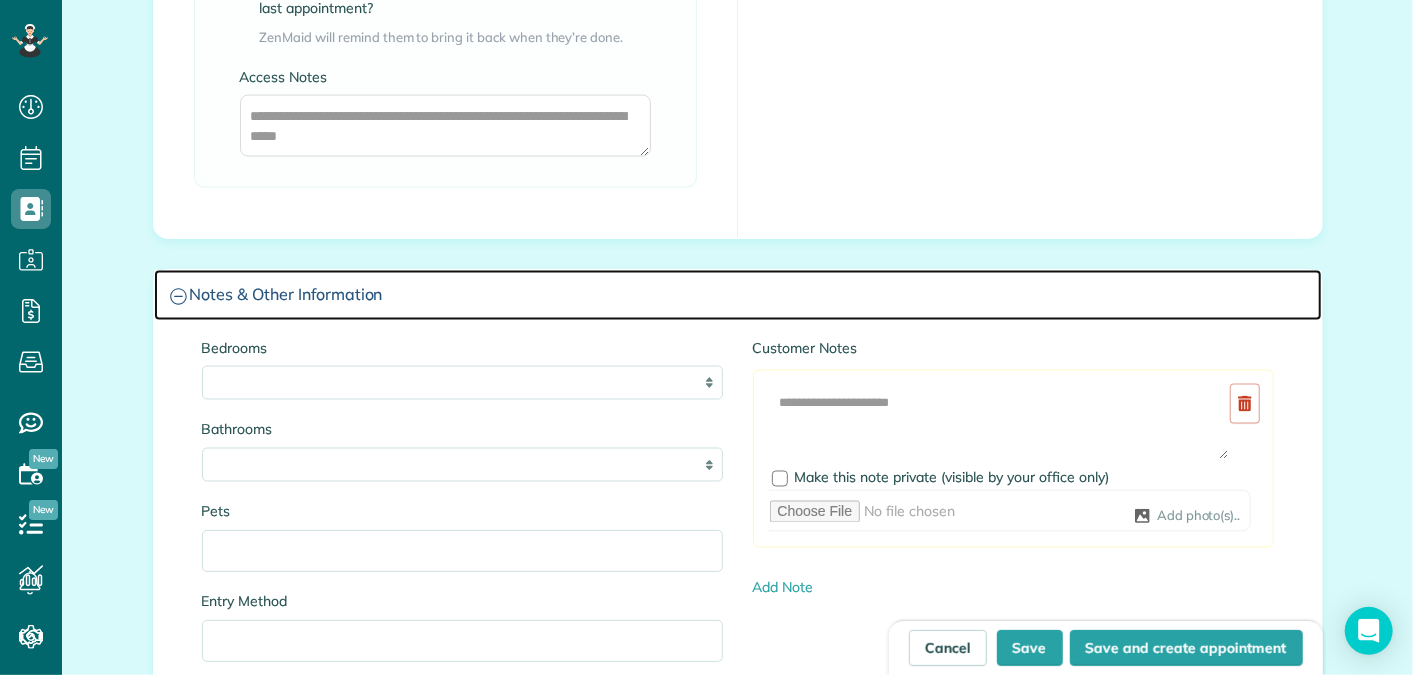 scroll, scrollTop: 1721, scrollLeft: 0, axis: vertical 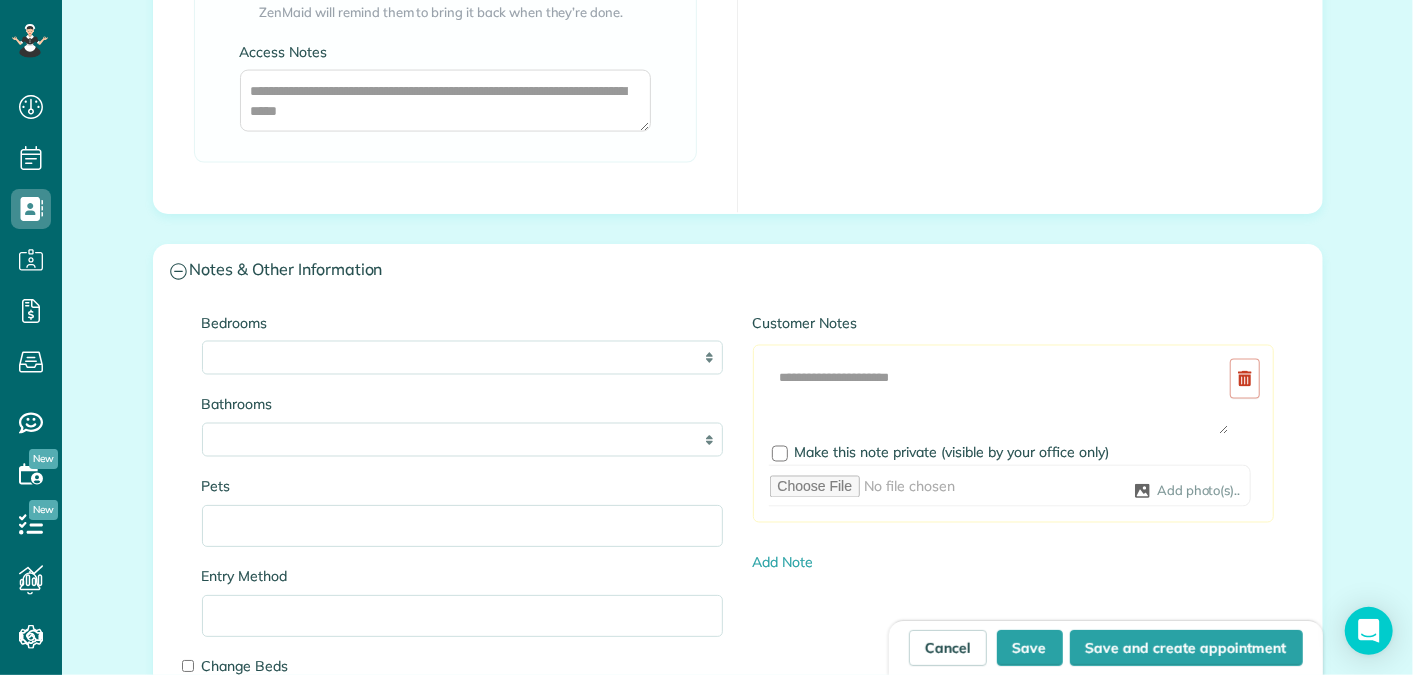 click on "*
*
*
*
**" at bounding box center [462, 358] 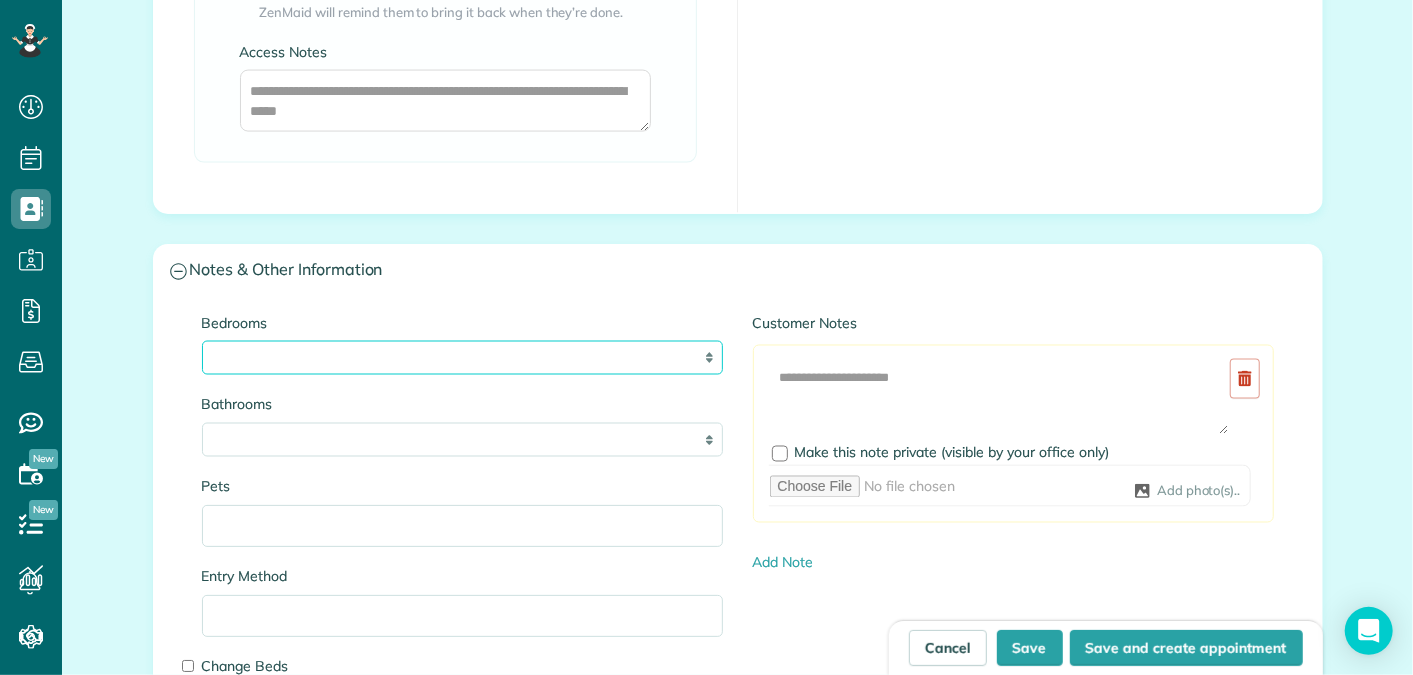 click on "*
*
*
*
**" at bounding box center (462, 358) 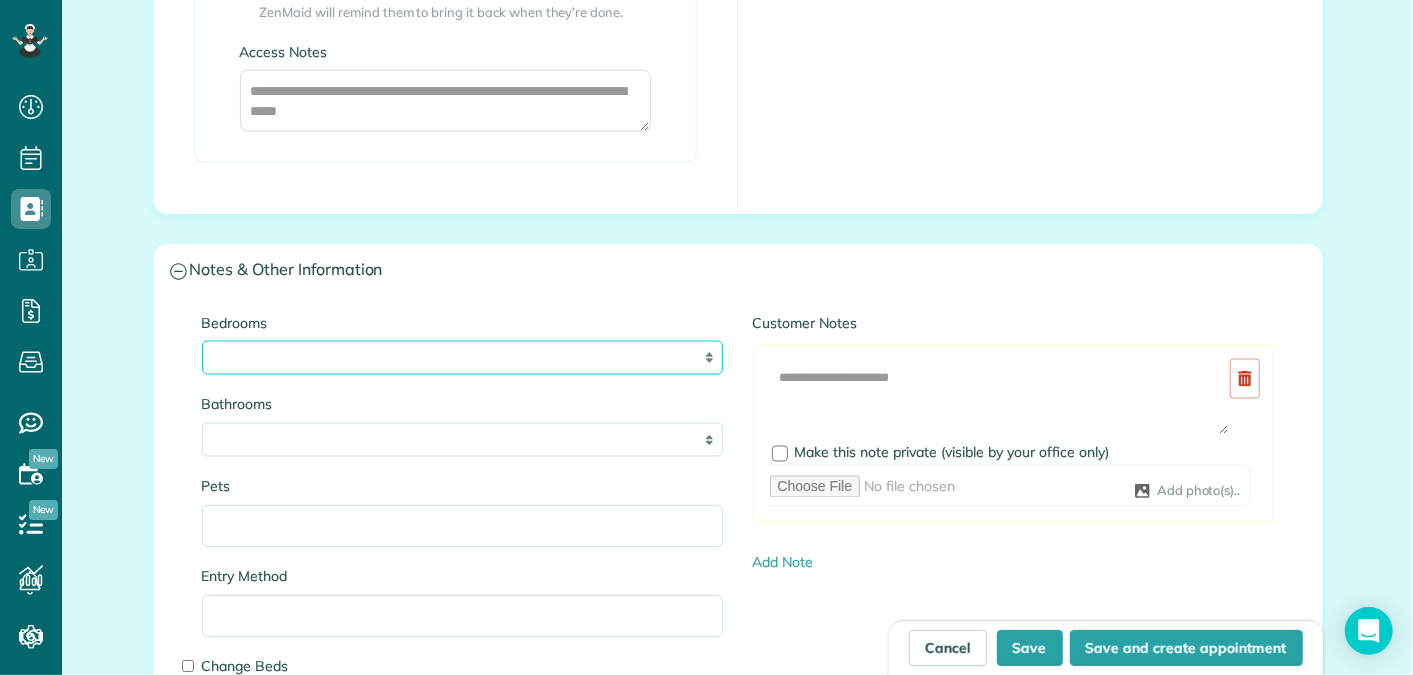 select on "*" 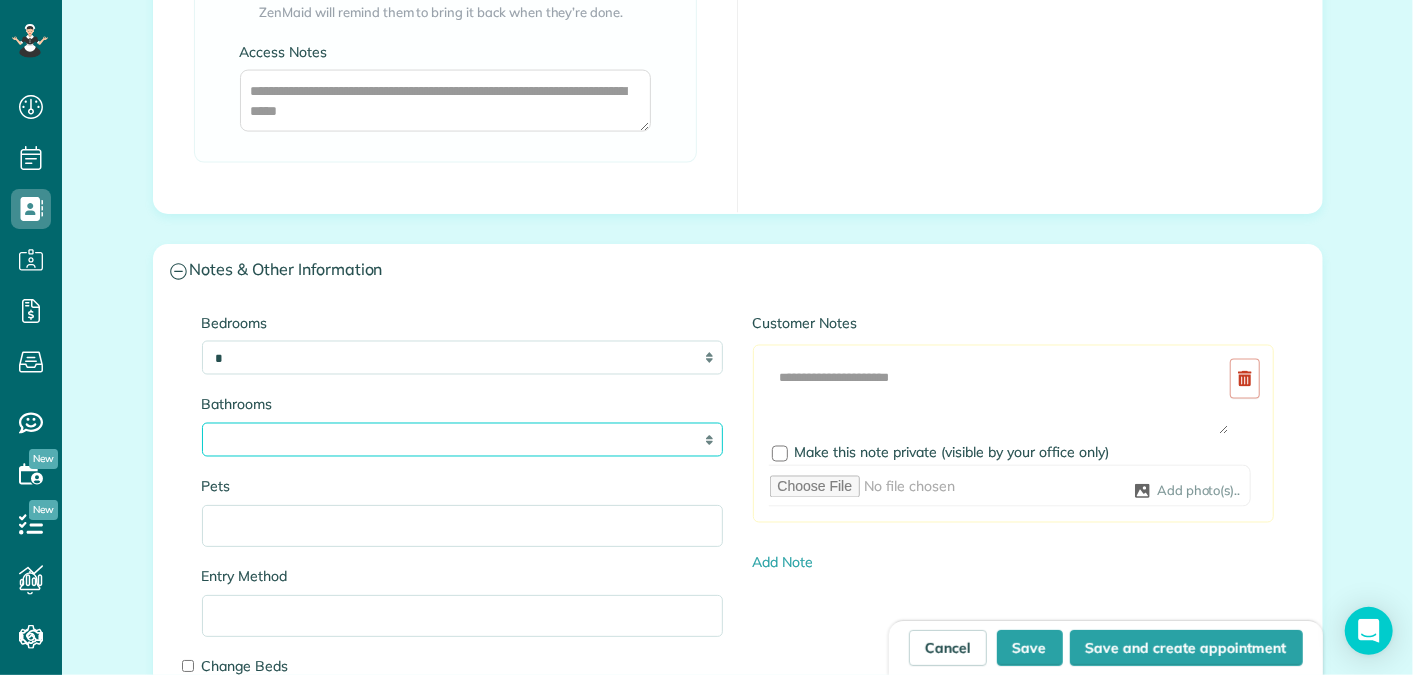 click on "*
*
*
*
**" at bounding box center (462, 440) 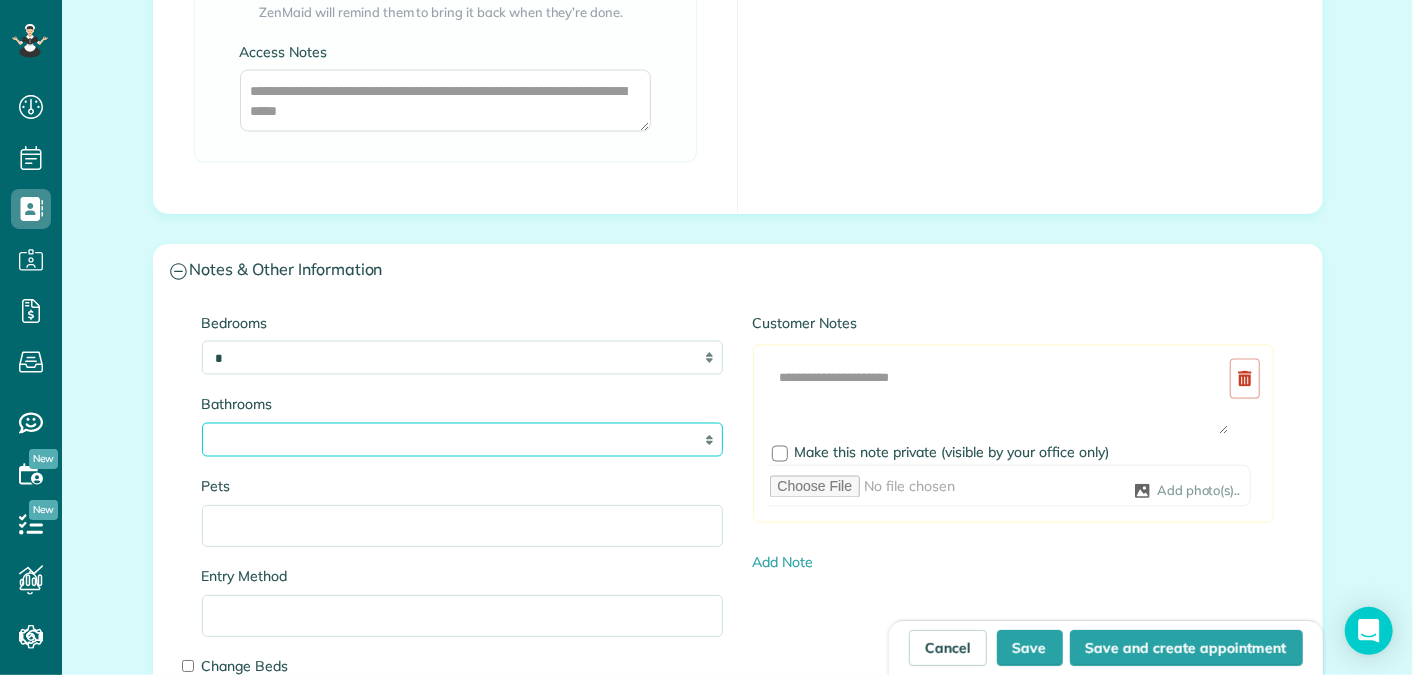 select on "*" 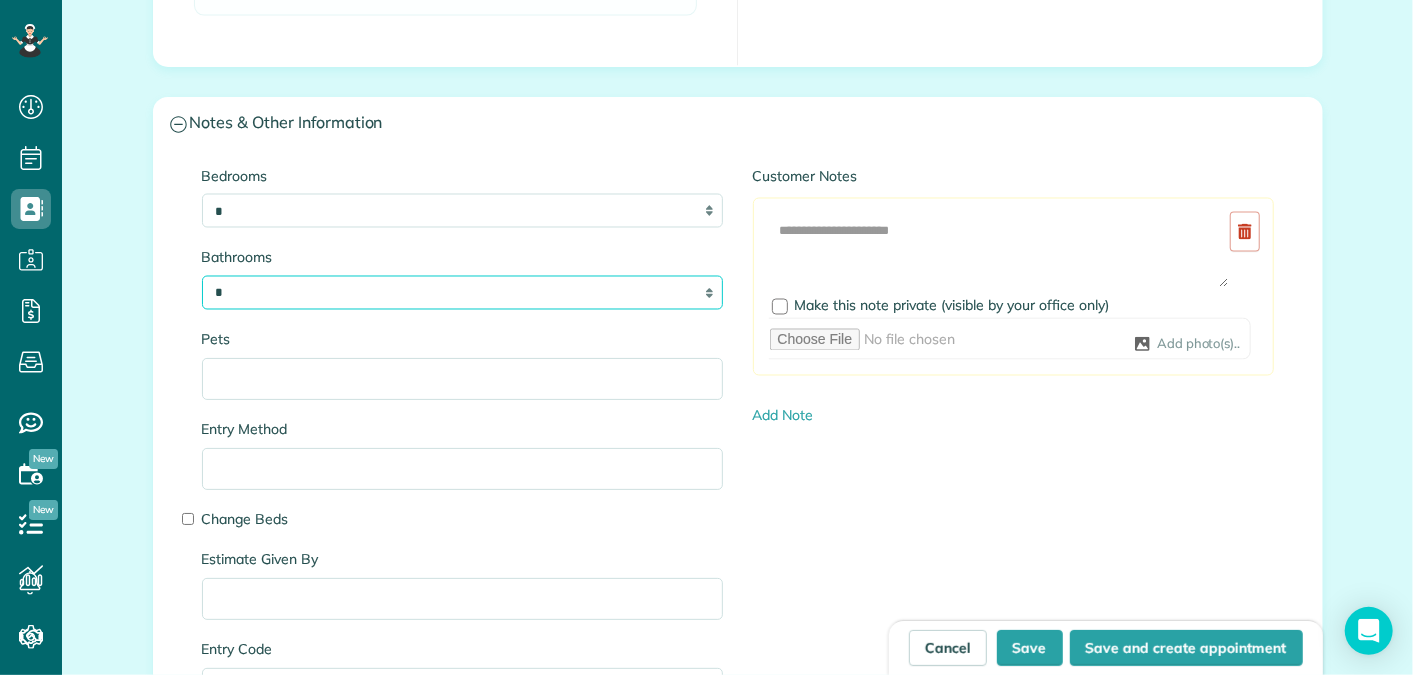 scroll, scrollTop: 1871, scrollLeft: 0, axis: vertical 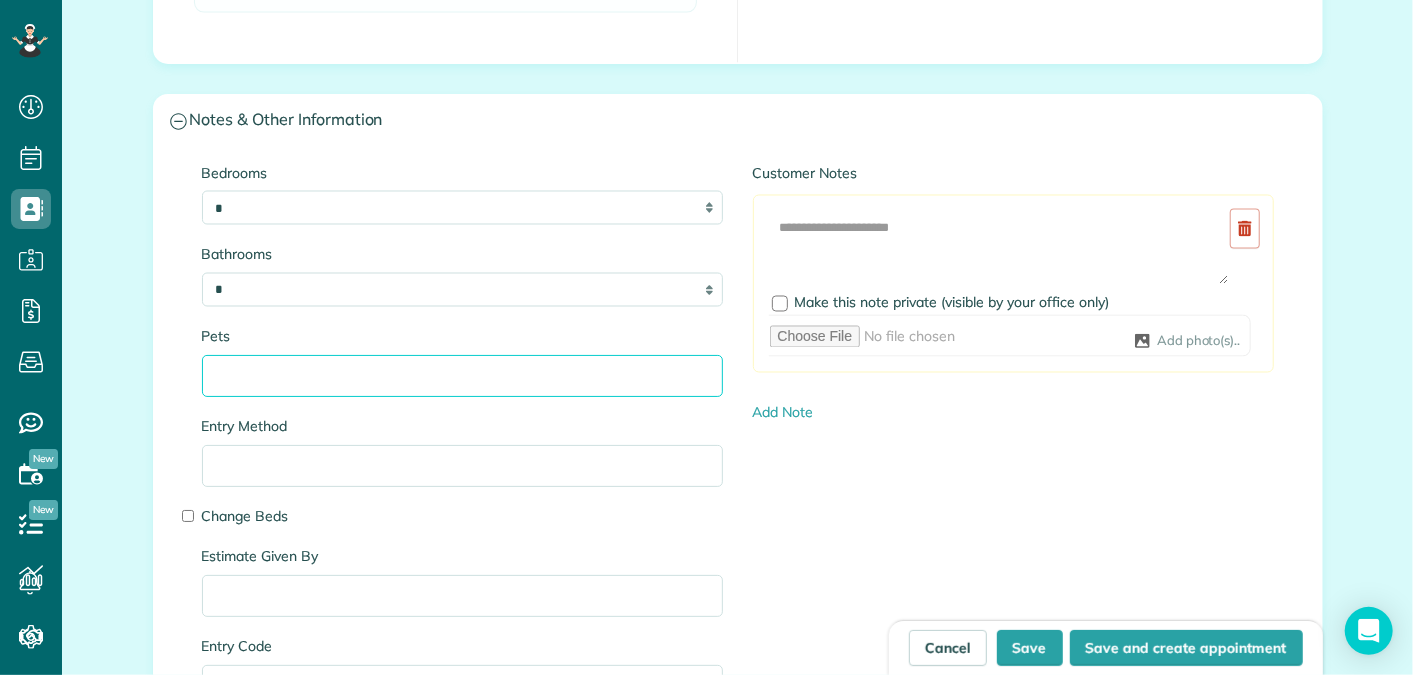 click on "Pets" at bounding box center (462, 376) 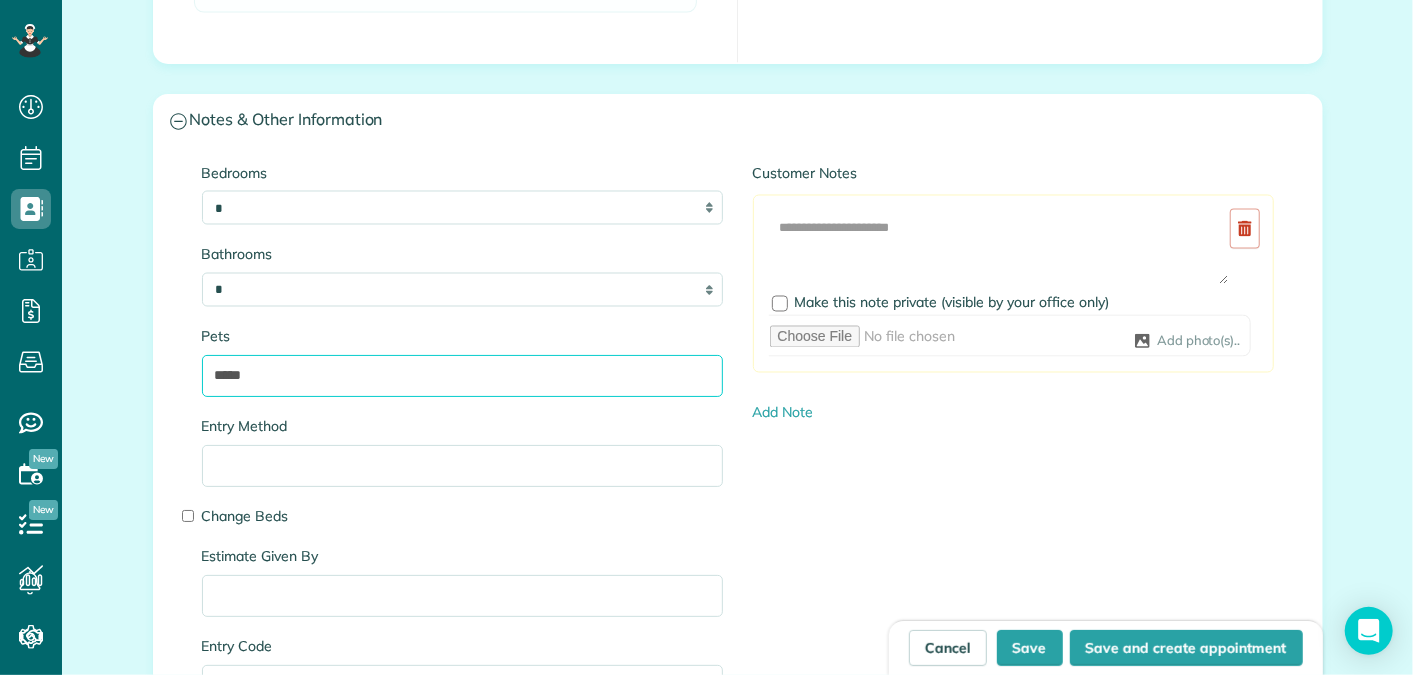 type on "*****" 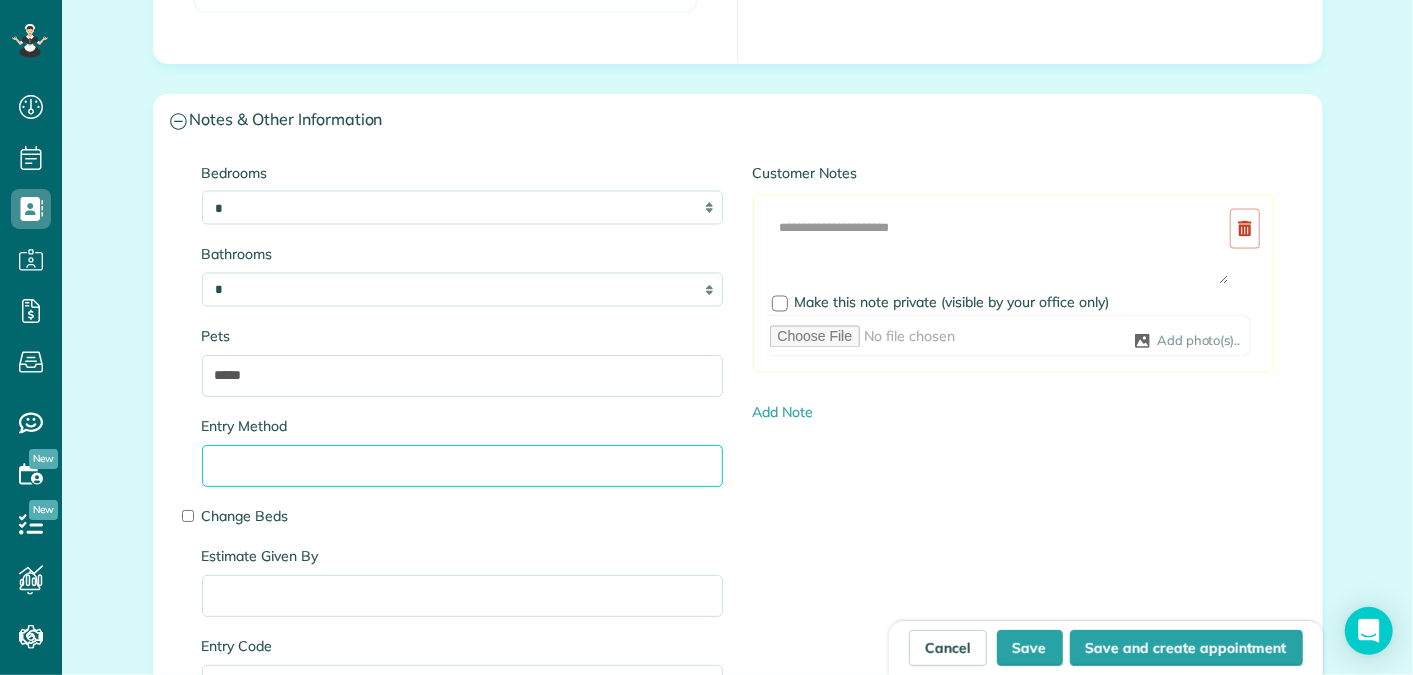 click on "Entry Method" at bounding box center (462, 466) 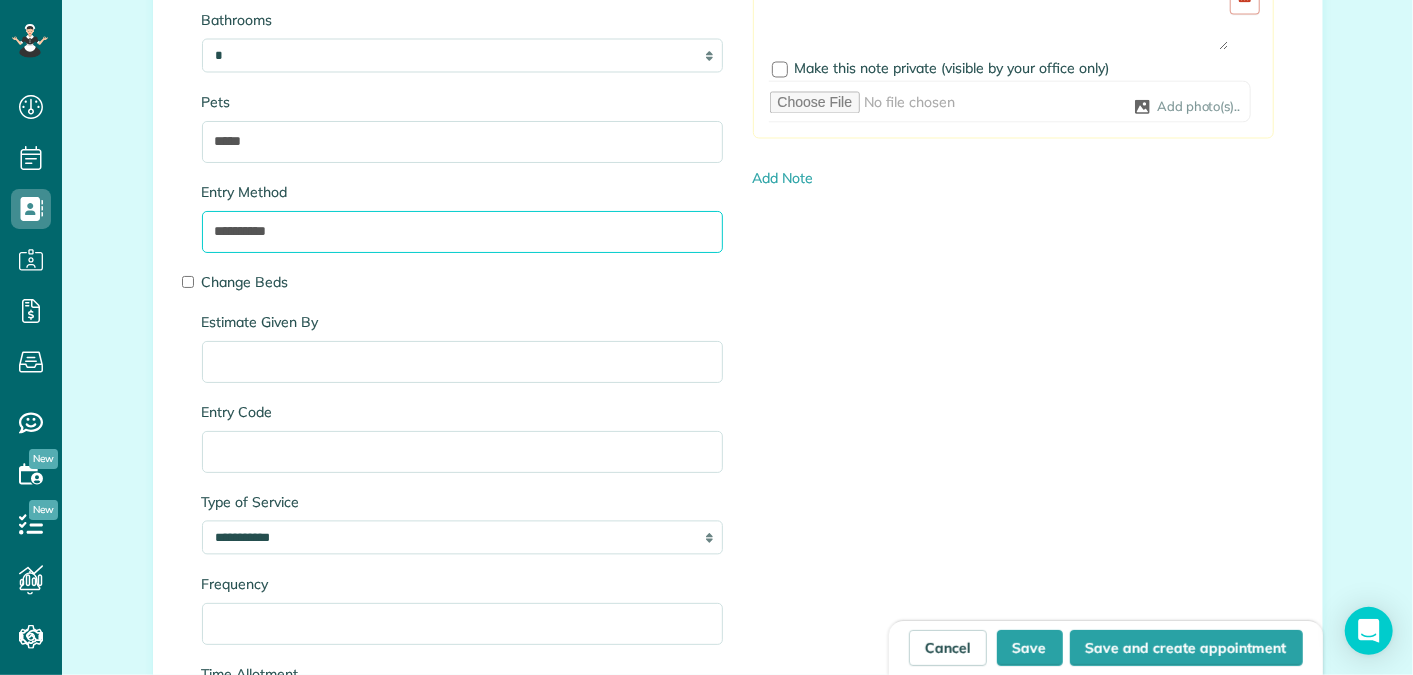 scroll, scrollTop: 2113, scrollLeft: 0, axis: vertical 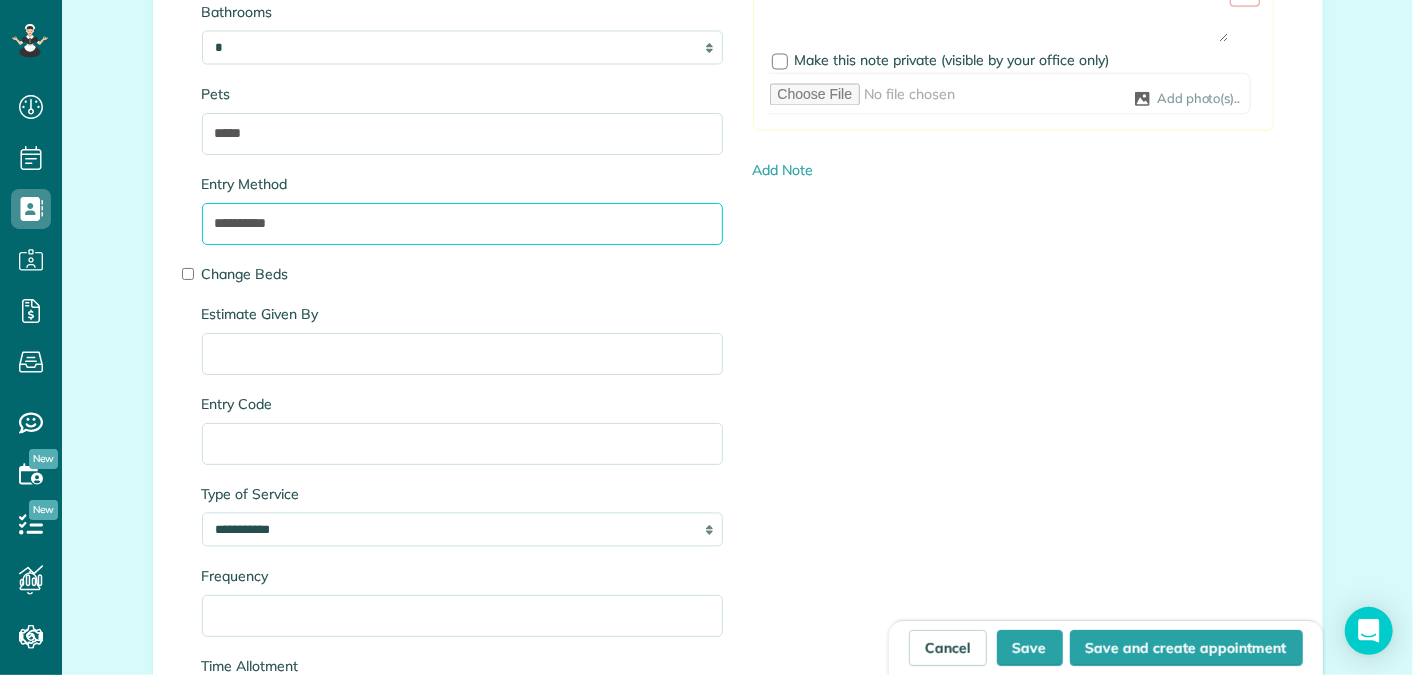 type on "**********" 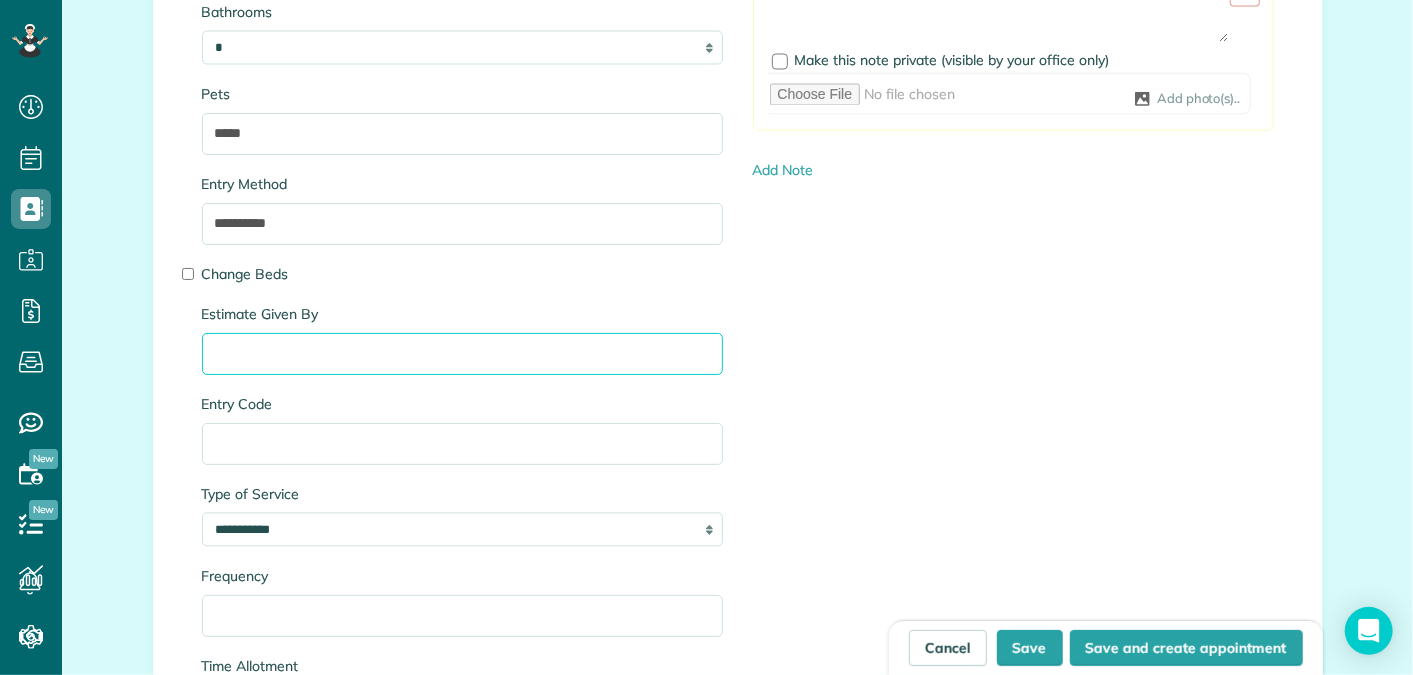 click on "Estimate Given By" at bounding box center [462, 354] 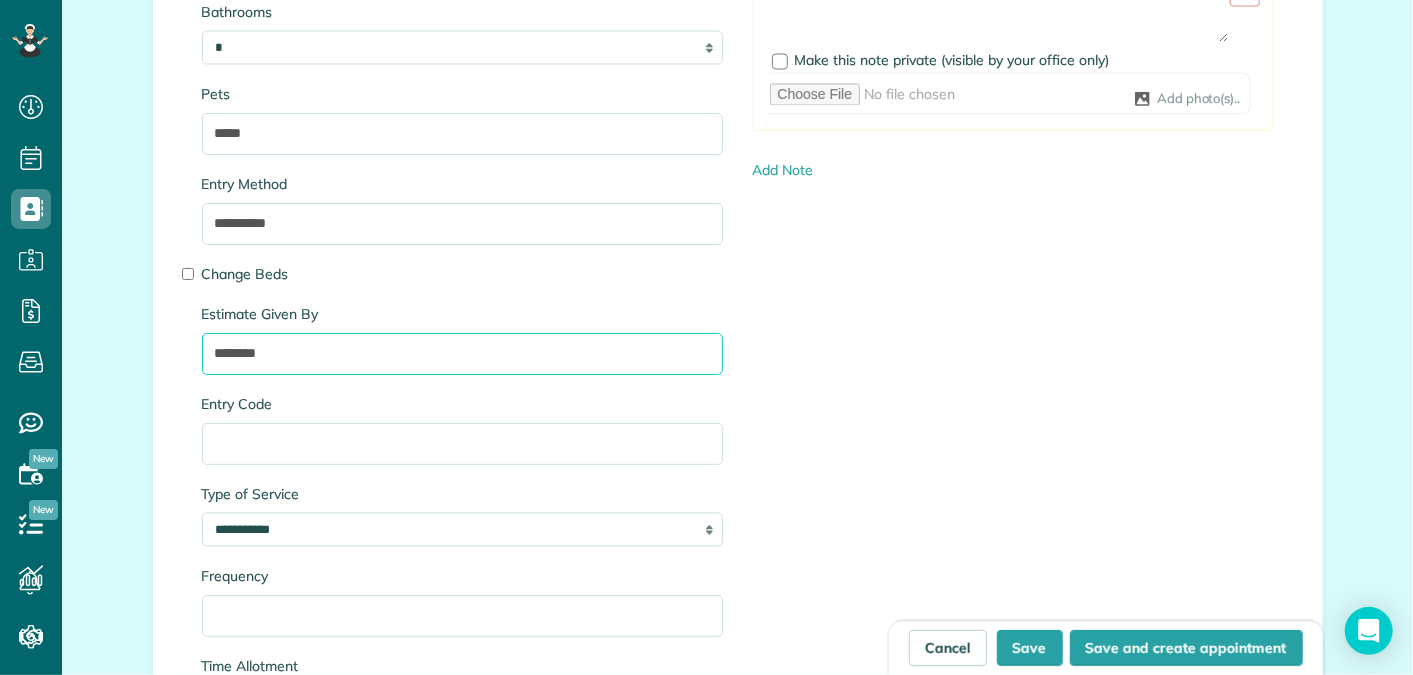 type on "********" 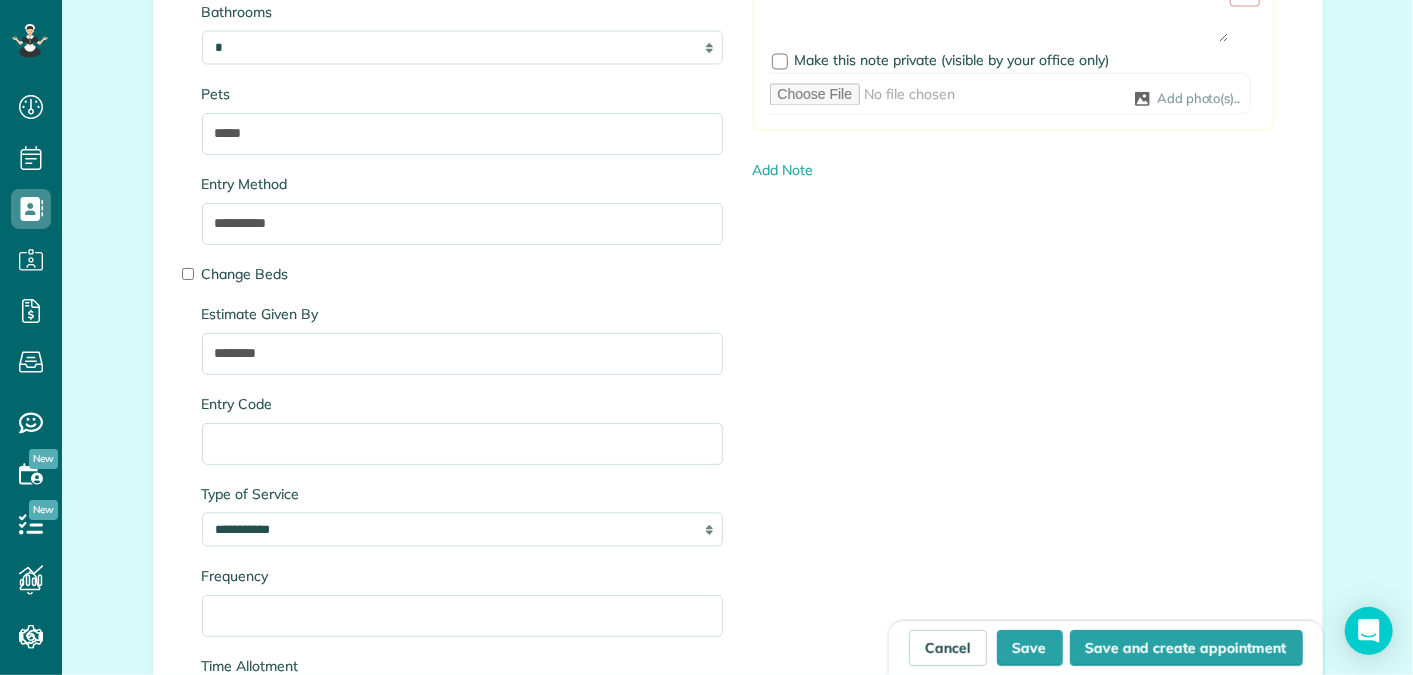 click on "**********" at bounding box center [738, 547] 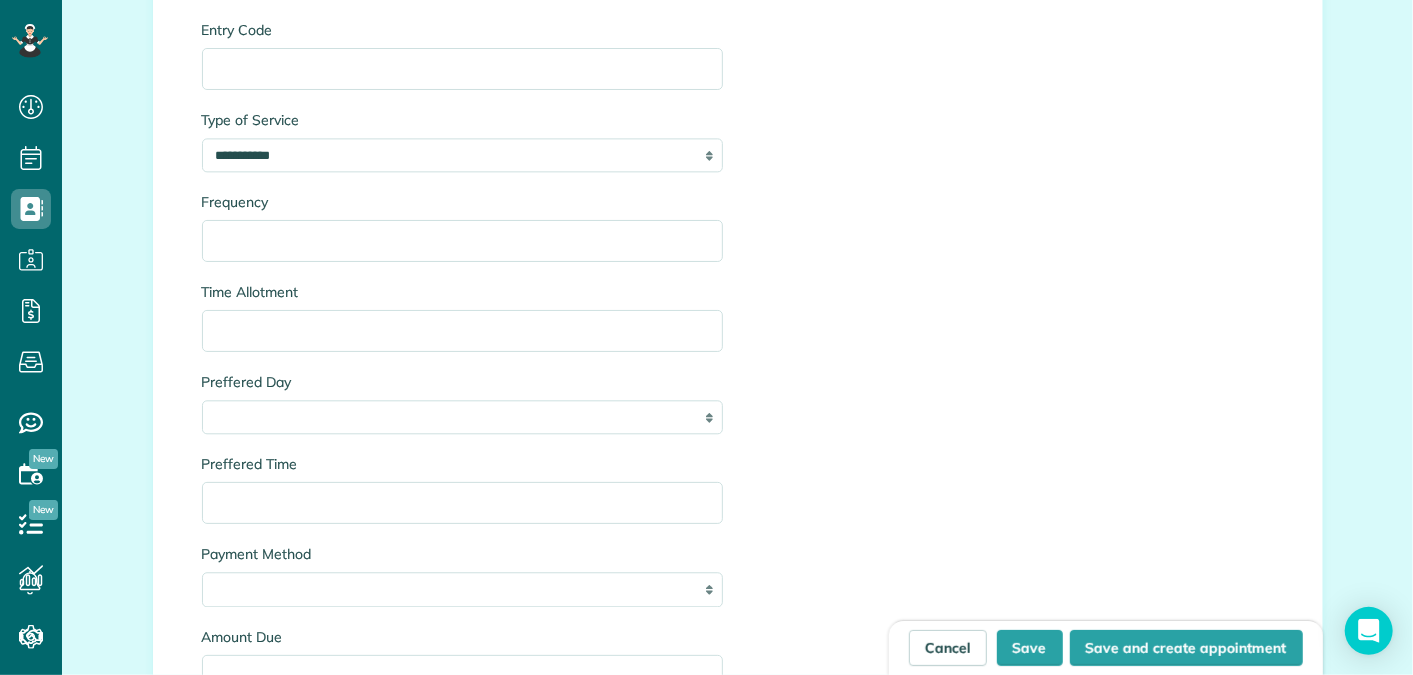scroll, scrollTop: 2498, scrollLeft: 0, axis: vertical 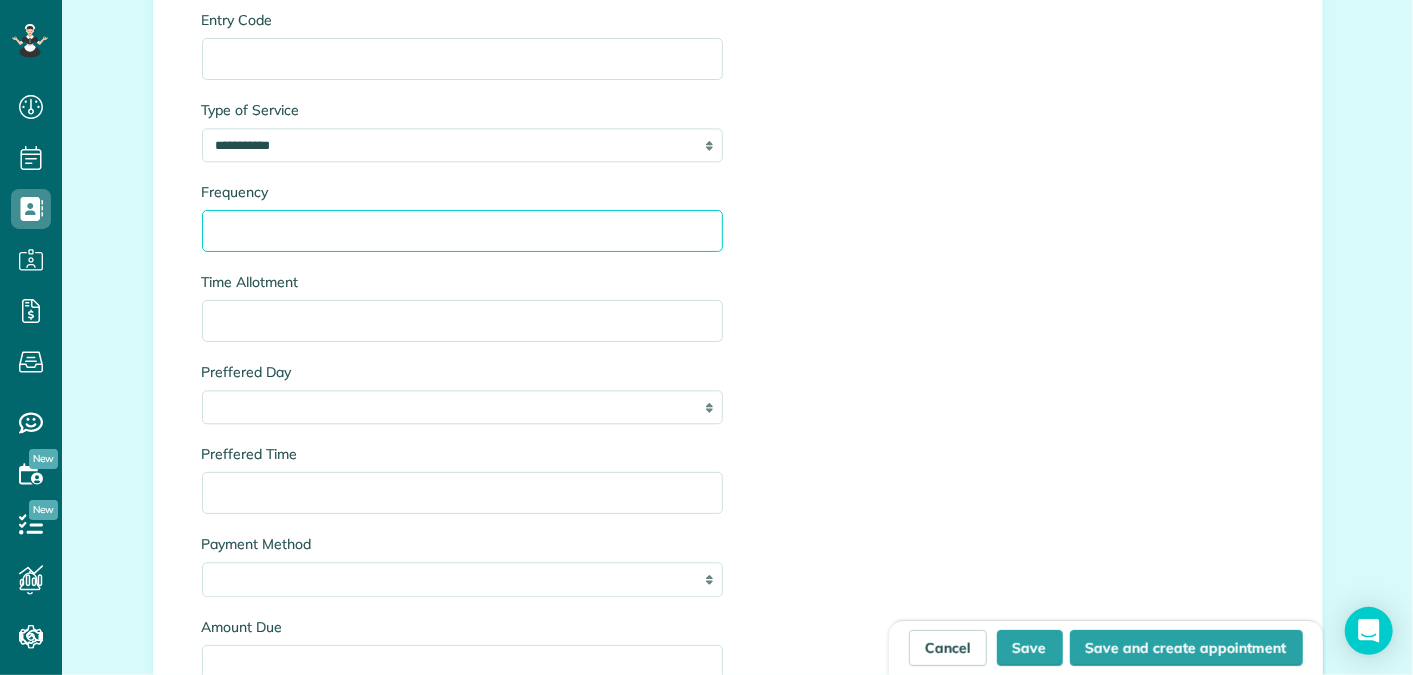 click on "Frequency" at bounding box center [462, 231] 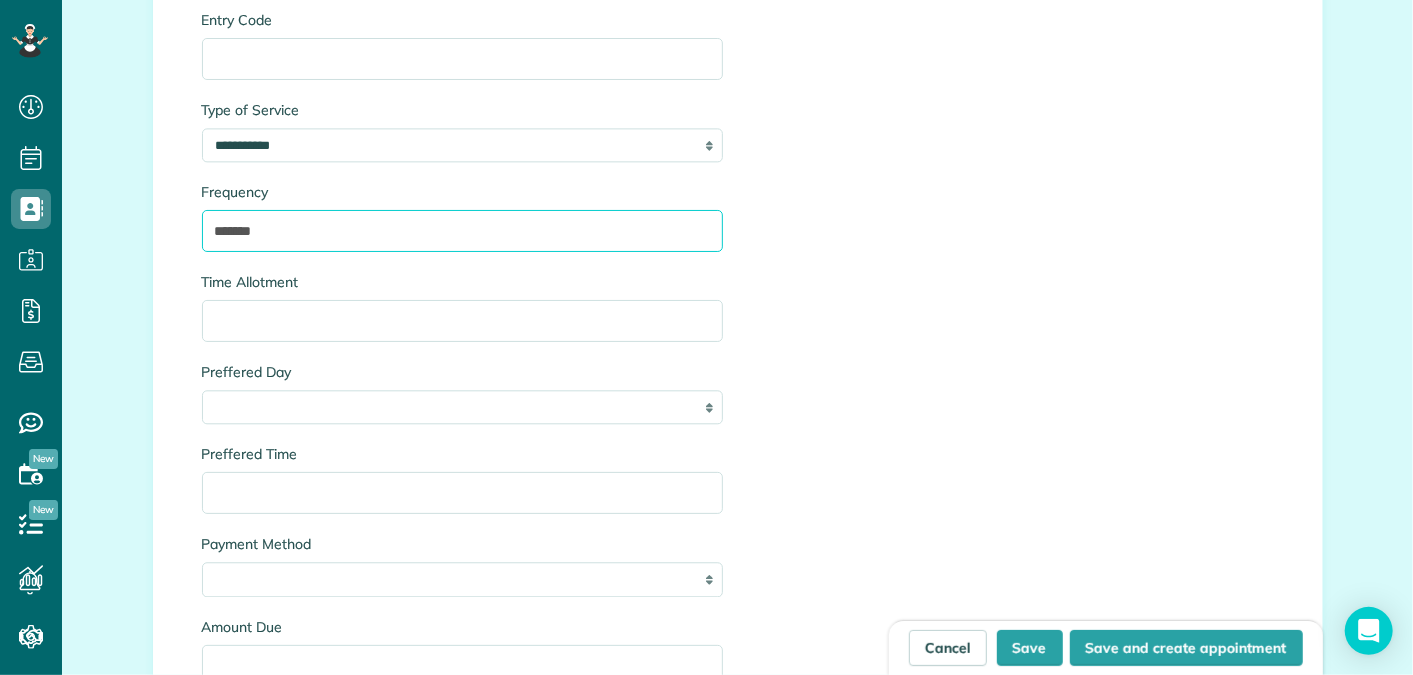 type on "*******" 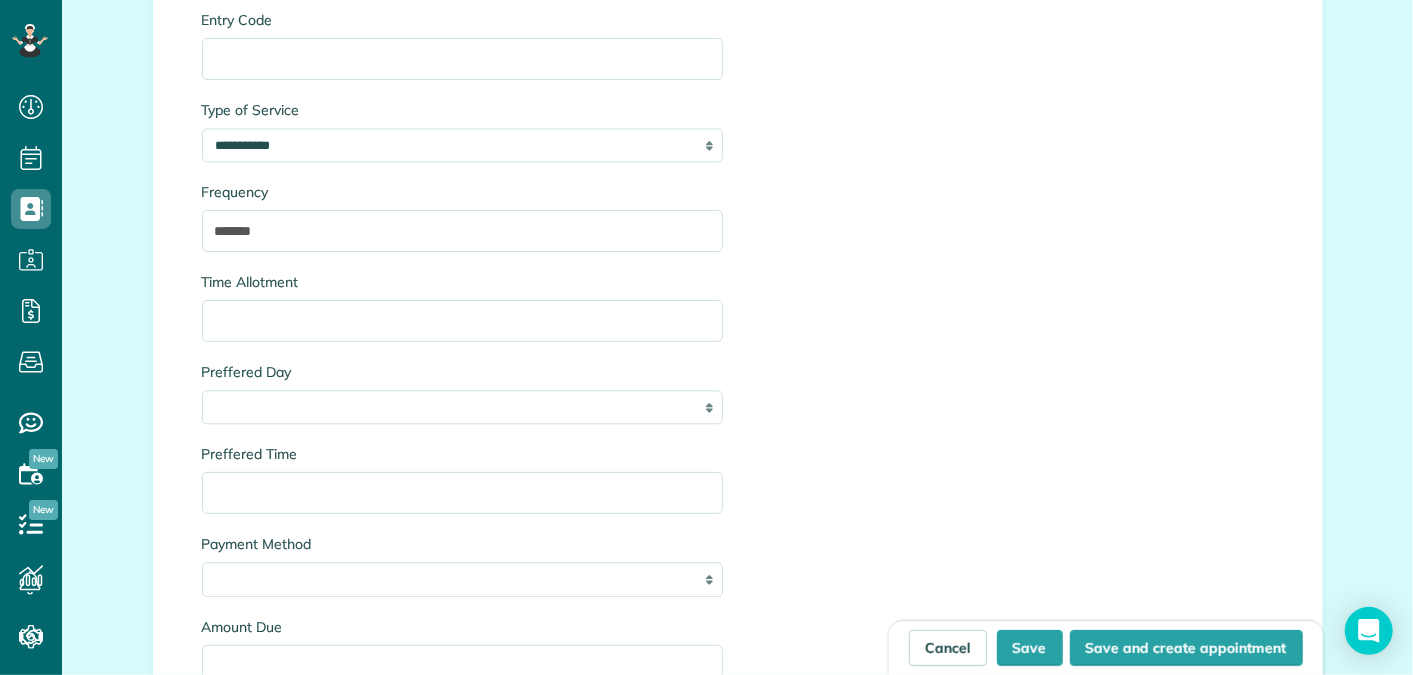click on "**********" at bounding box center (738, 162) 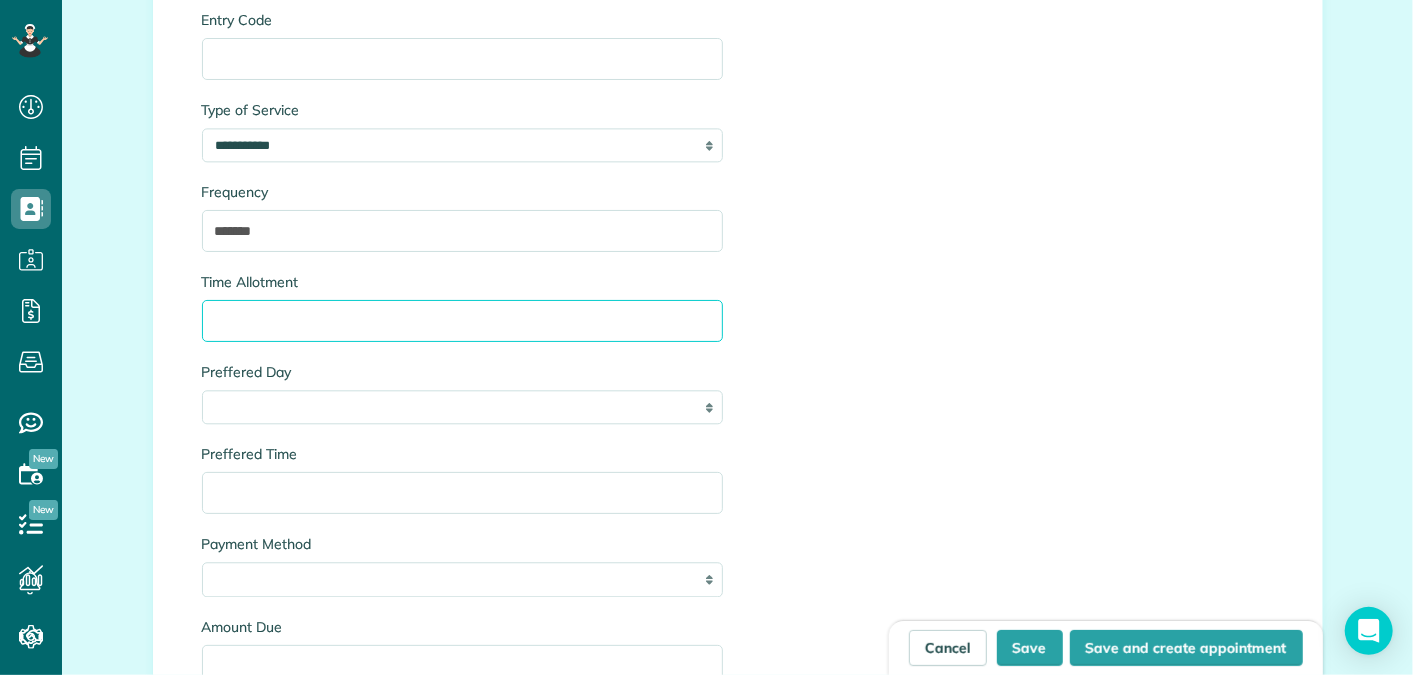 click on "Time Allotment" at bounding box center (462, 321) 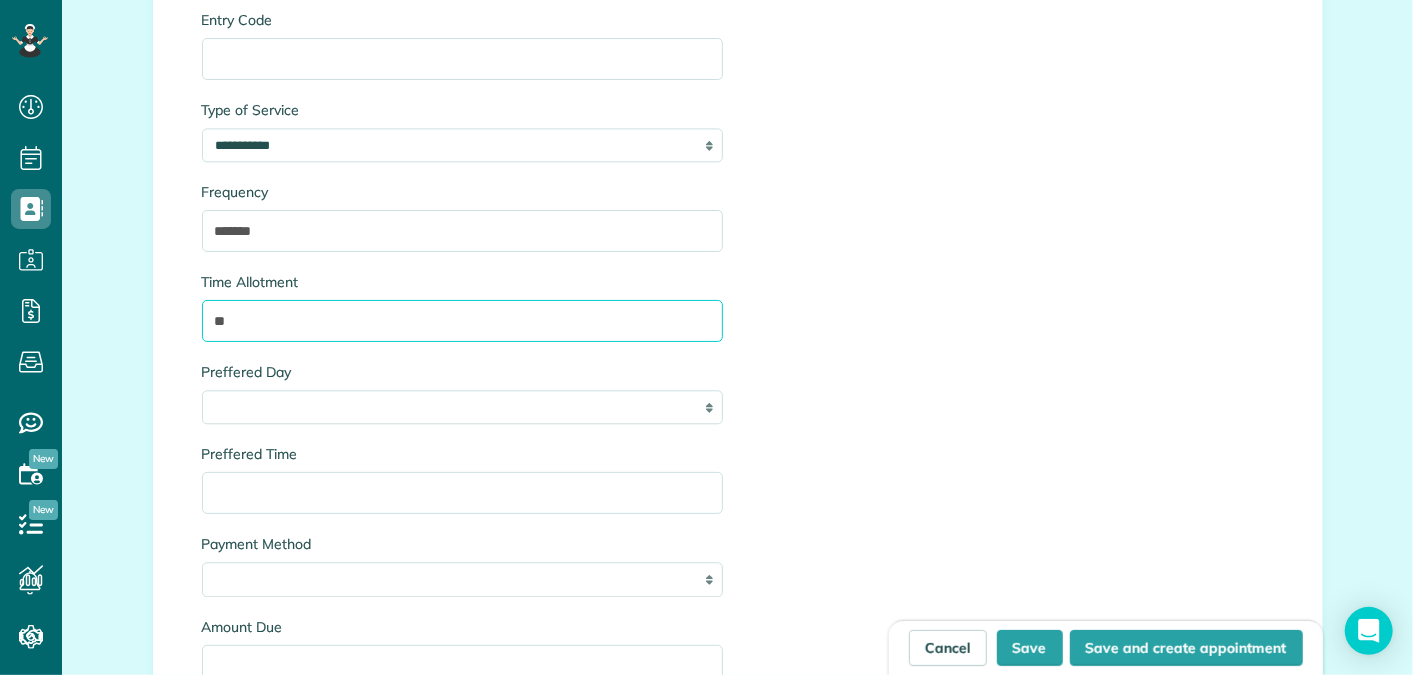 type on "**" 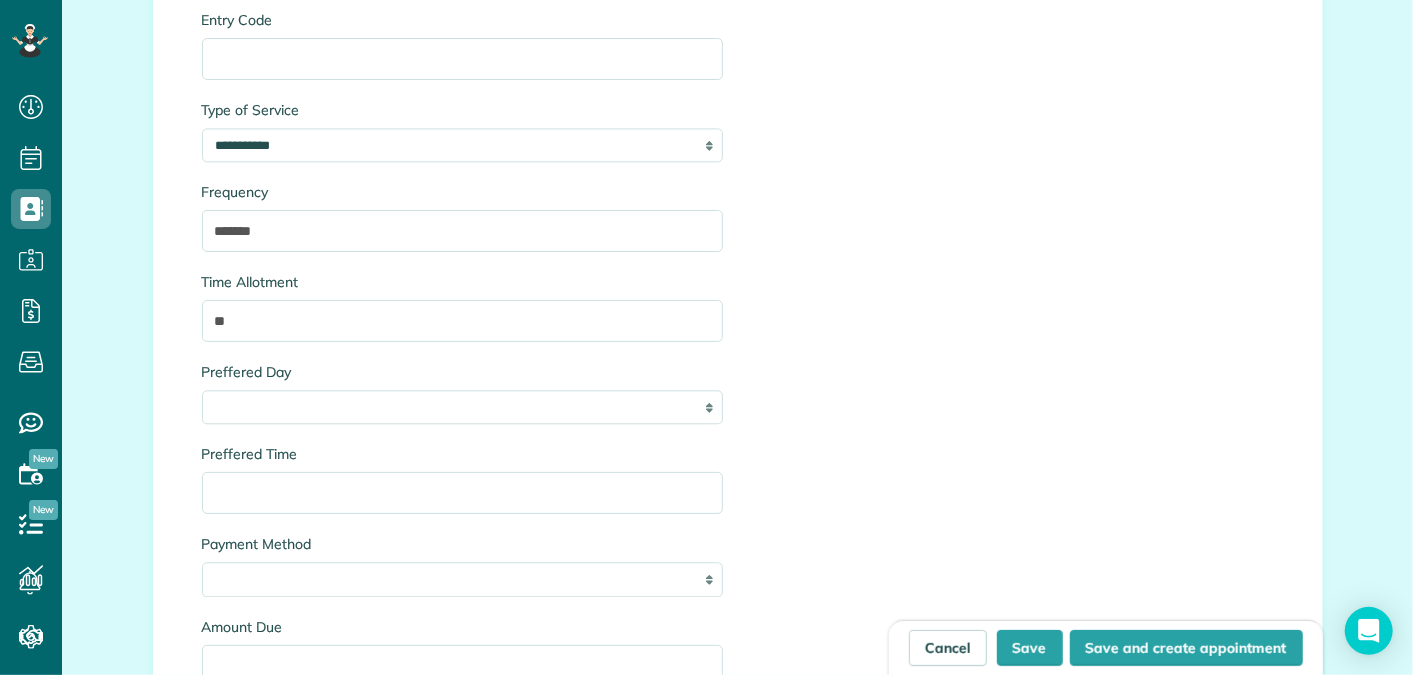 click on "**********" at bounding box center [738, 162] 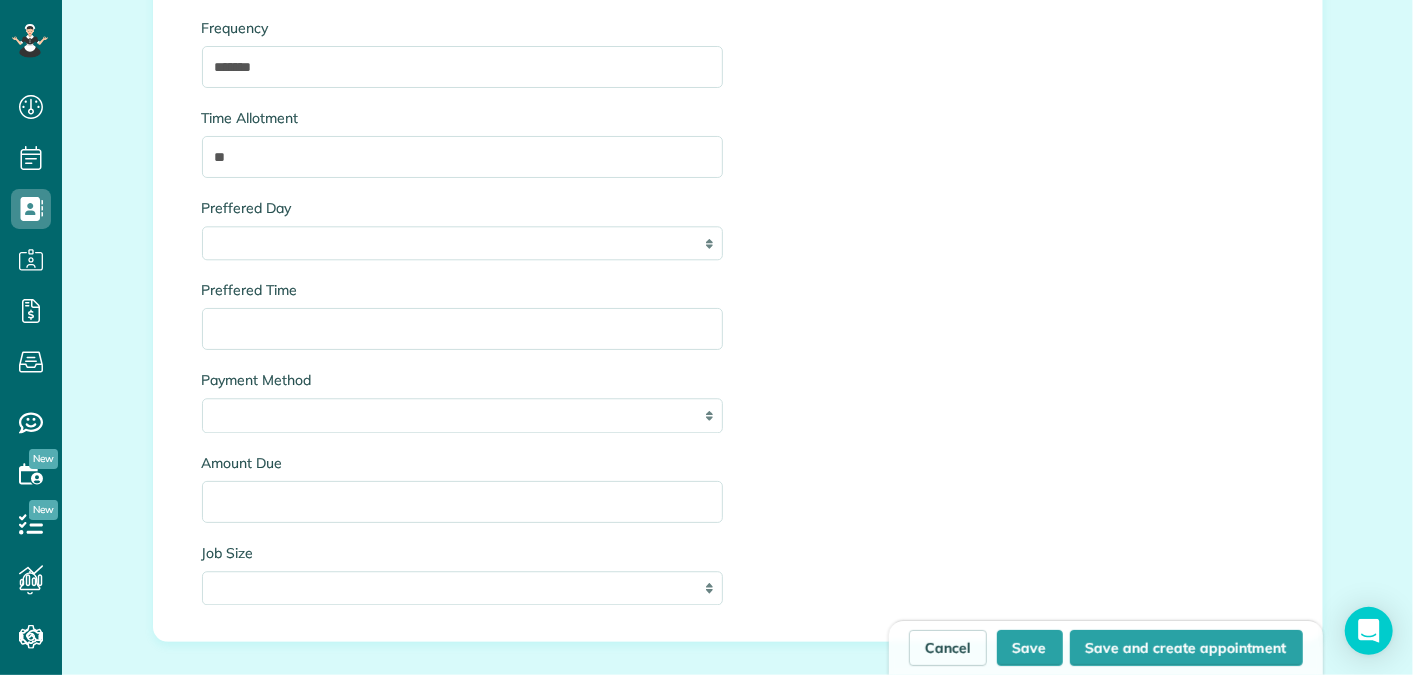 scroll, scrollTop: 2664, scrollLeft: 0, axis: vertical 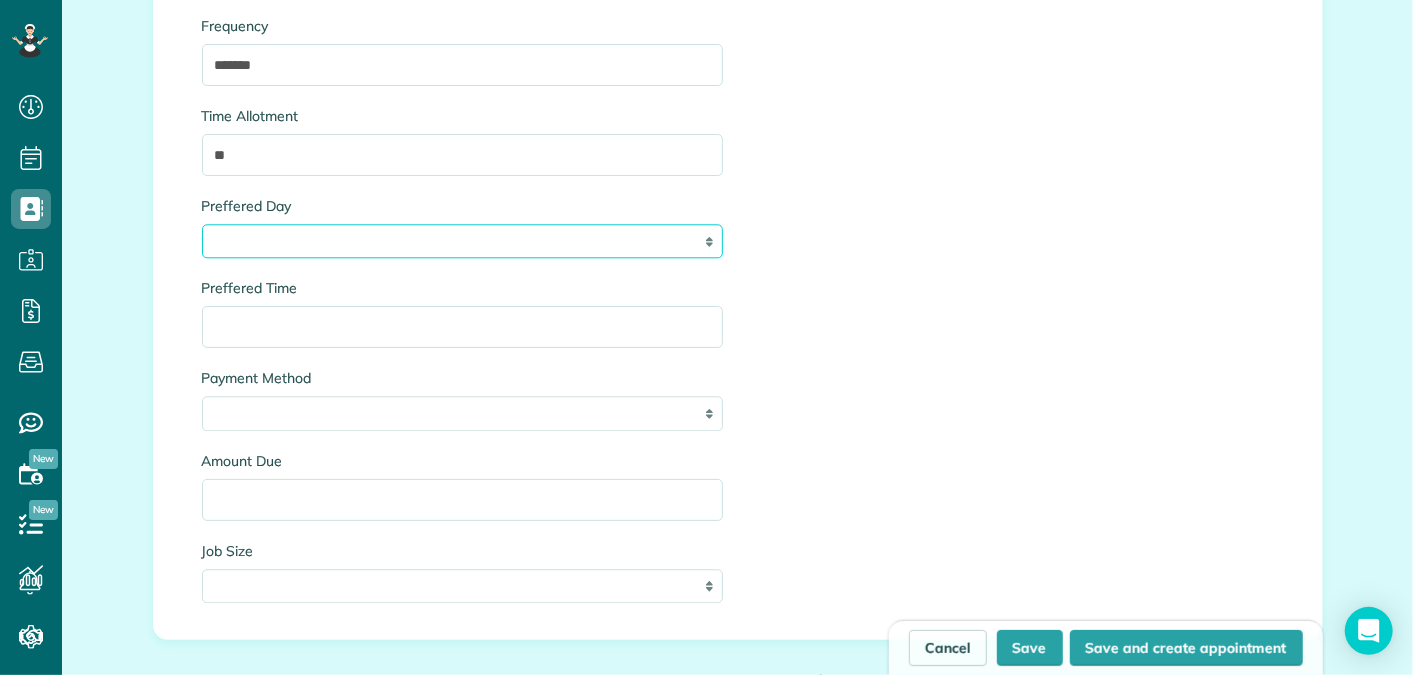 click on "******
*******
*********
********
******" at bounding box center [462, 241] 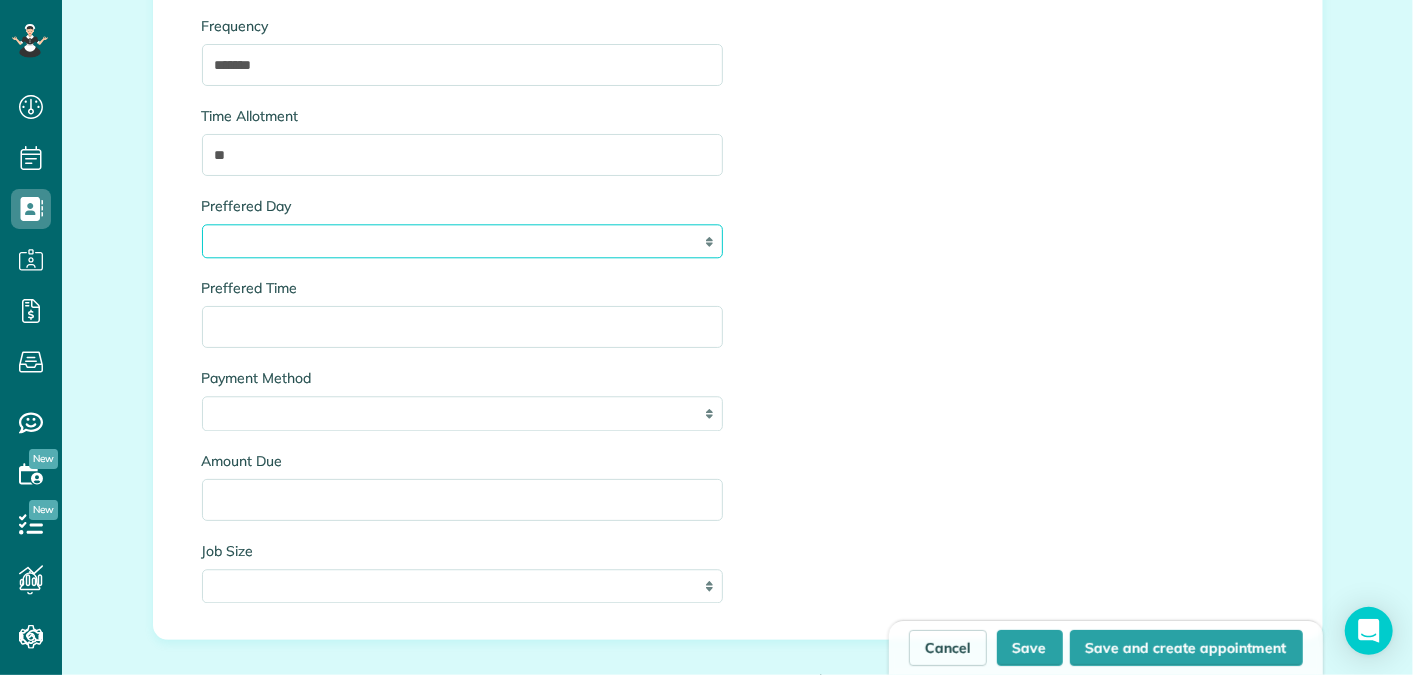 select on "*******" 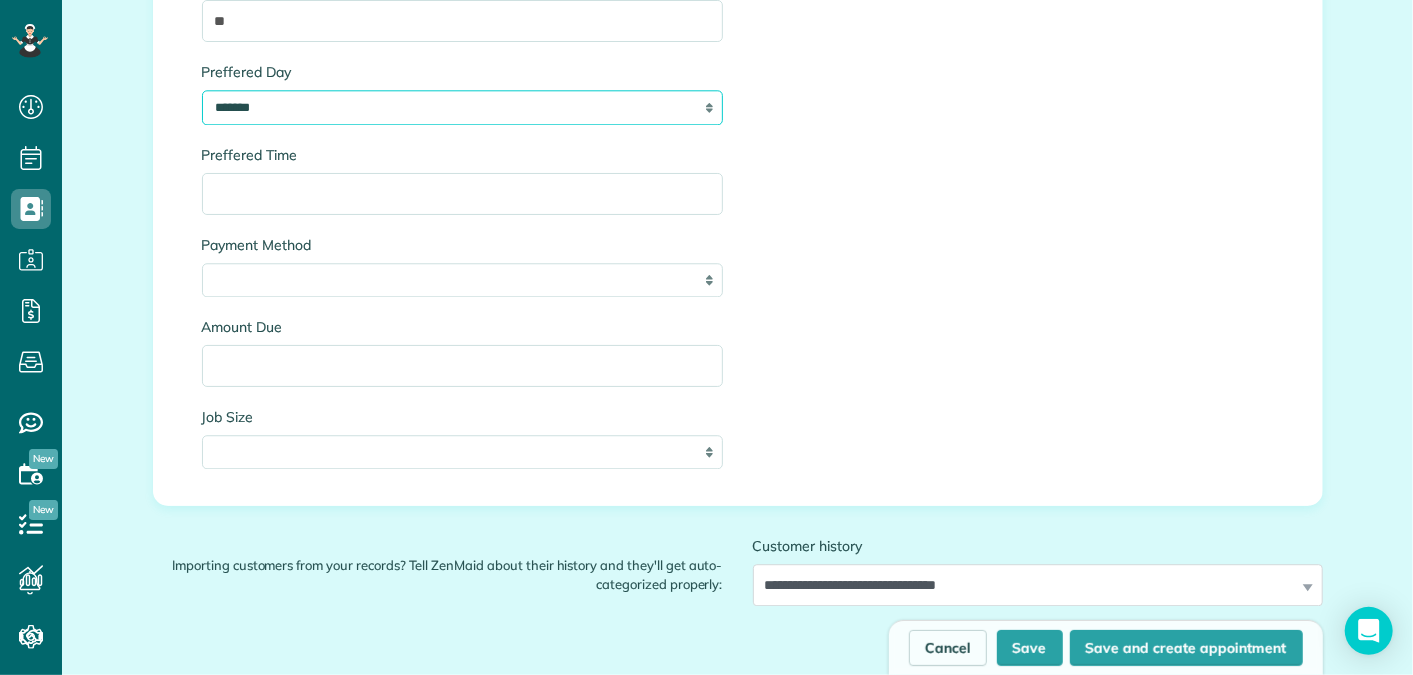 scroll, scrollTop: 2801, scrollLeft: 0, axis: vertical 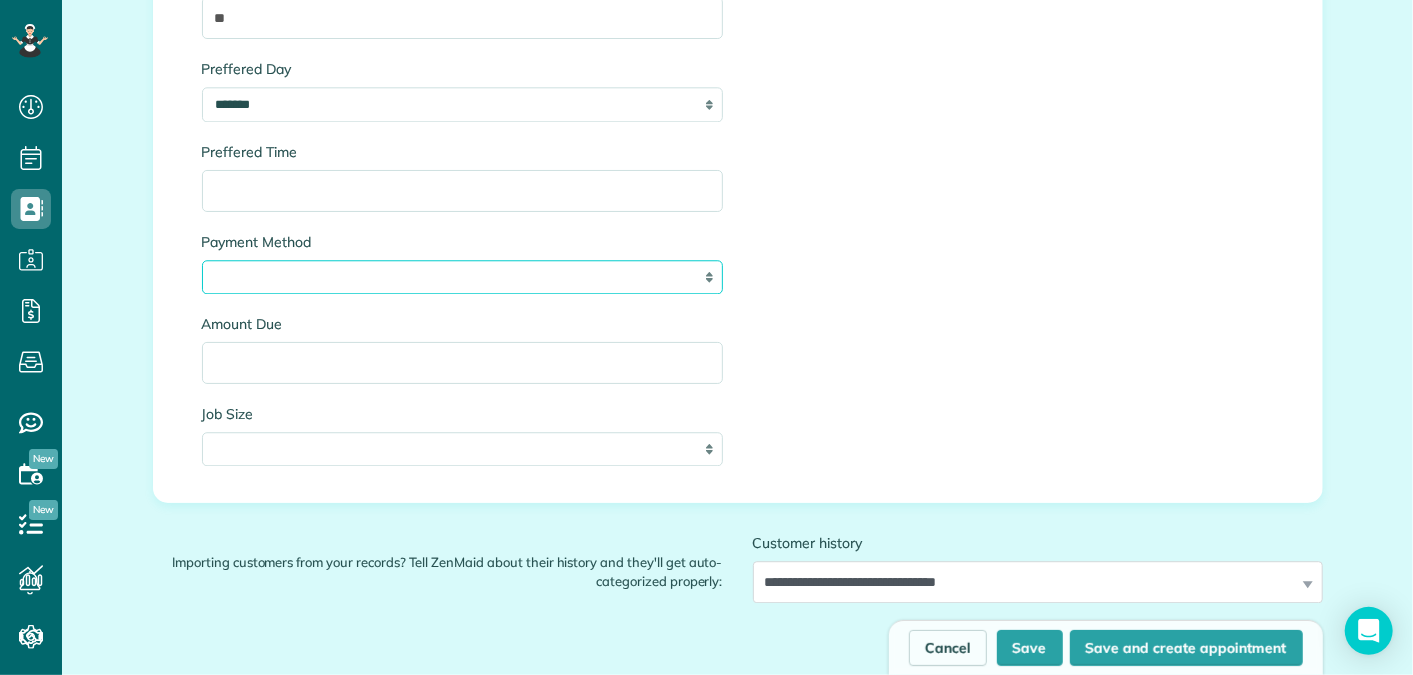 click on "**********" at bounding box center [462, 277] 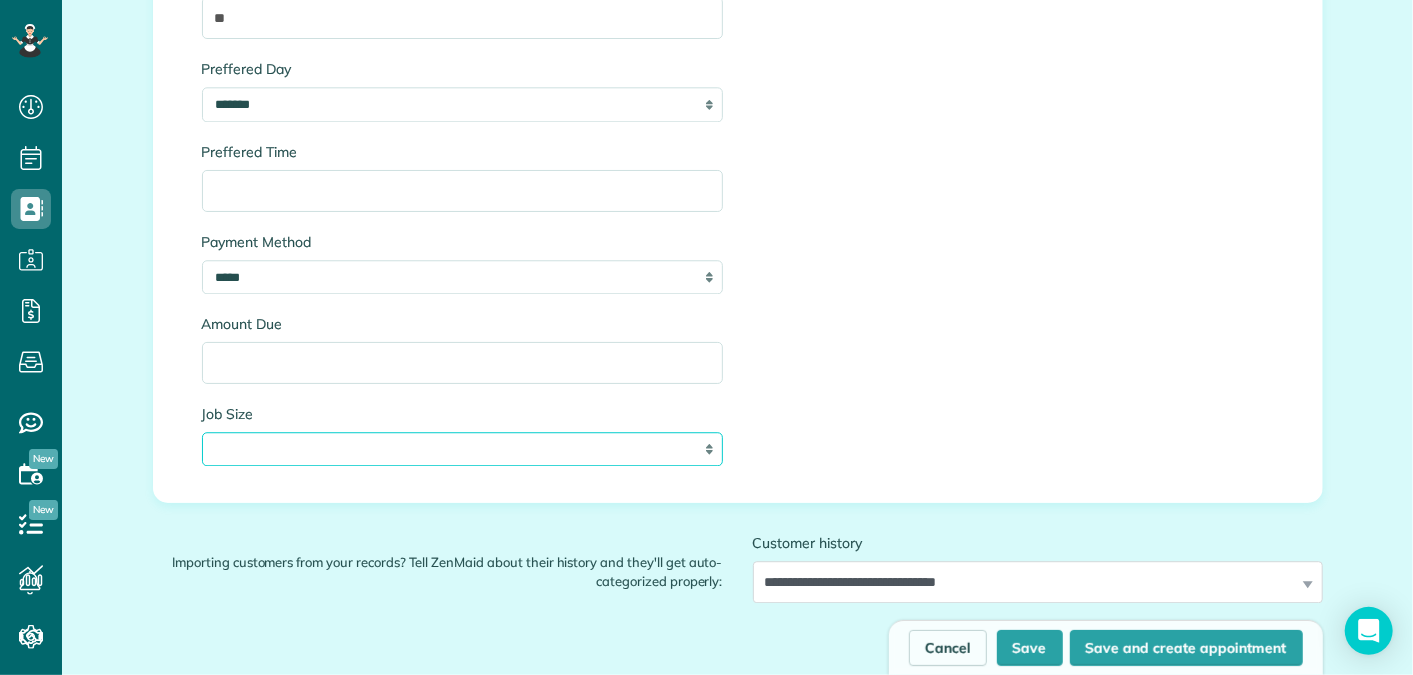 click on "*******
*******
*******
*******
*******" at bounding box center (462, 449) 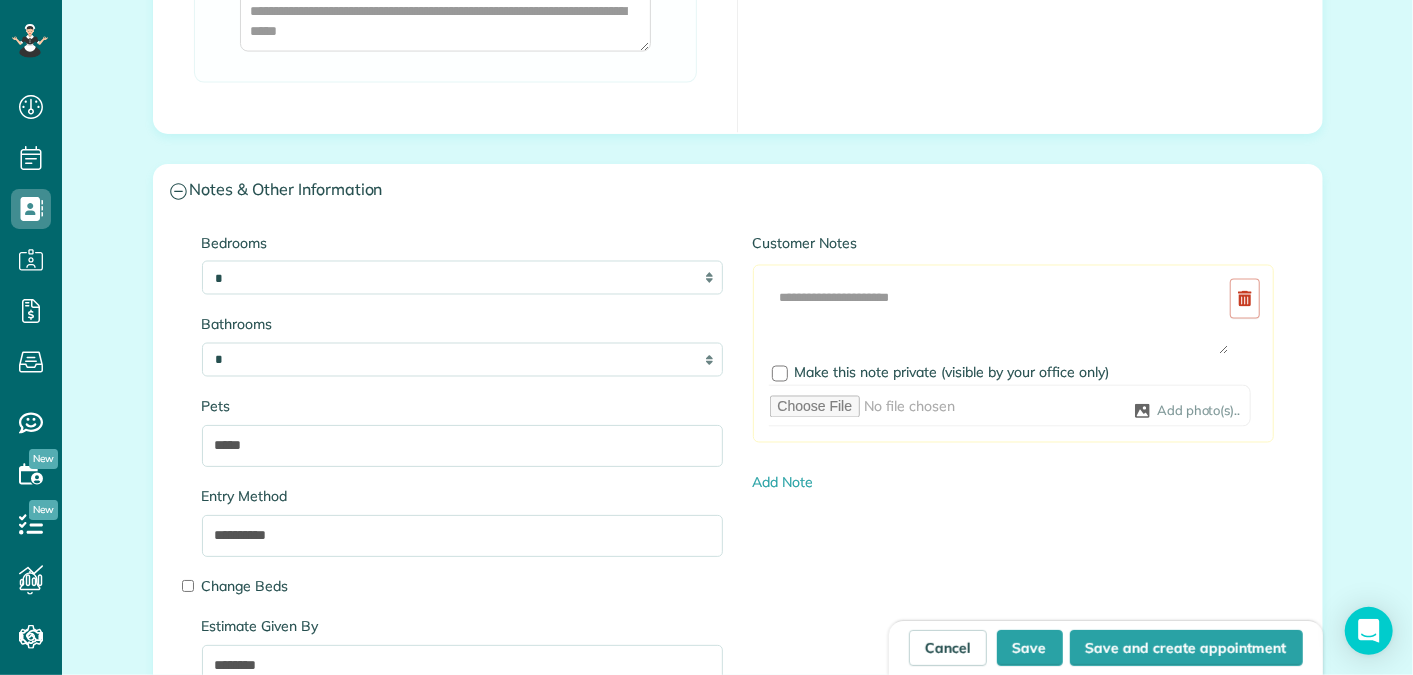 scroll, scrollTop: 1810, scrollLeft: 0, axis: vertical 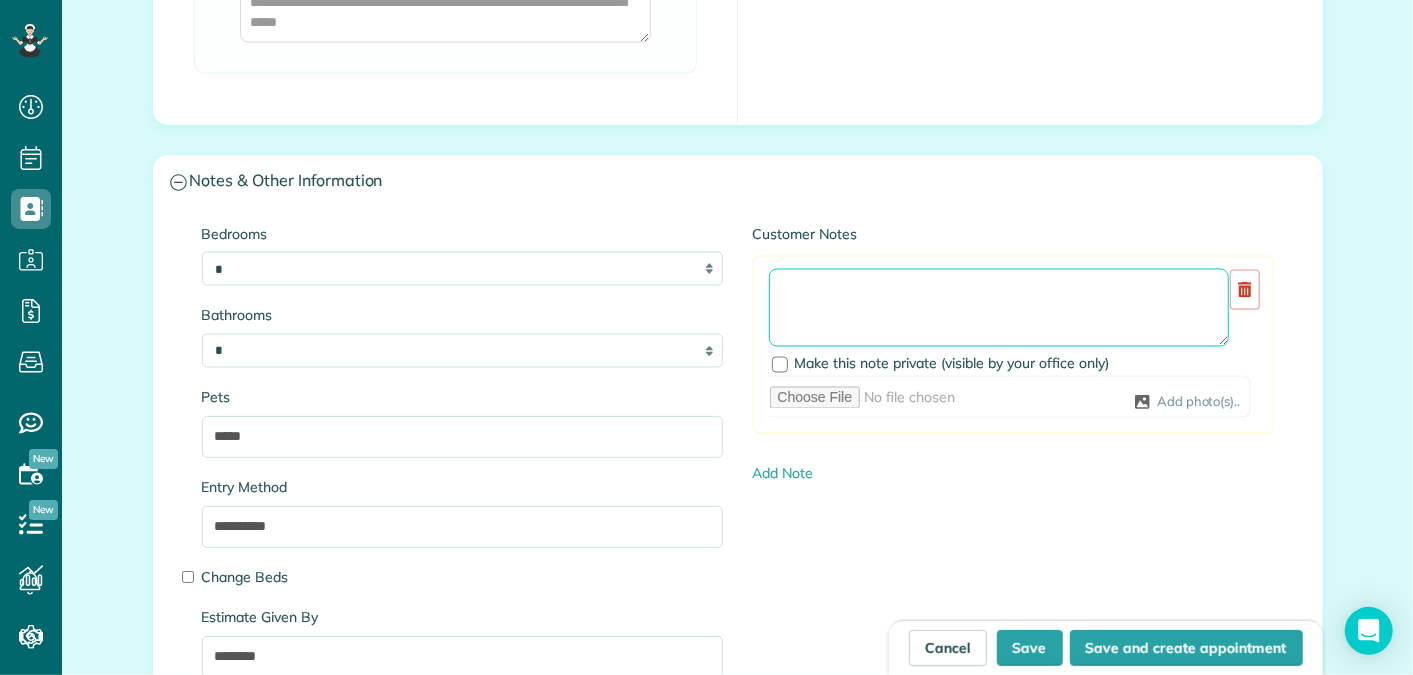 click at bounding box center (999, 308) 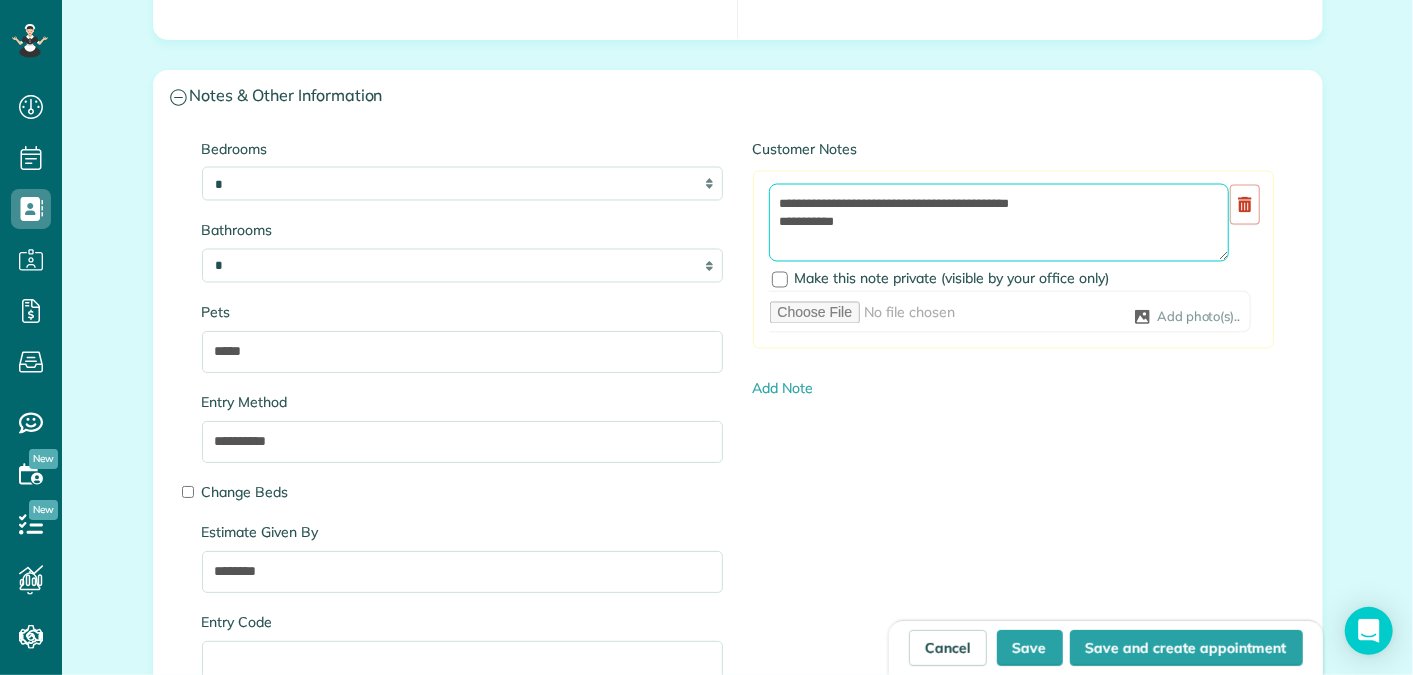 scroll, scrollTop: 1897, scrollLeft: 0, axis: vertical 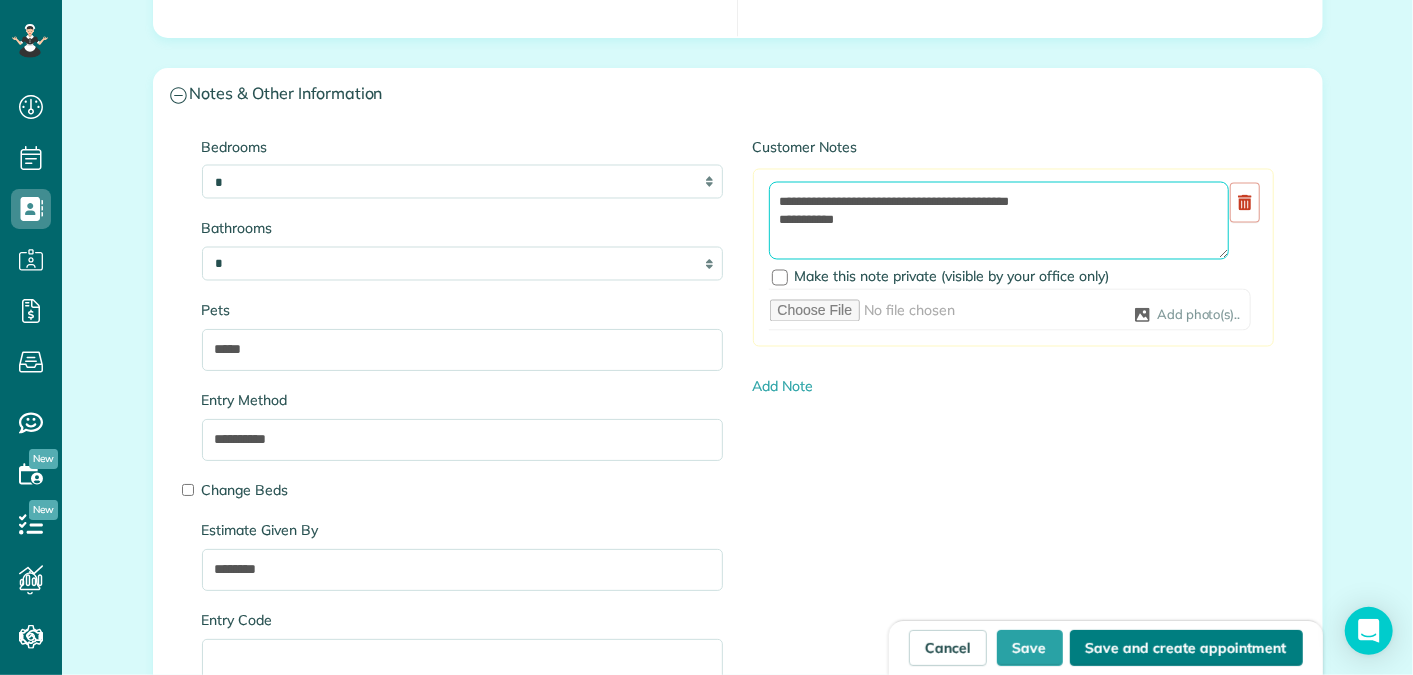 type on "**********" 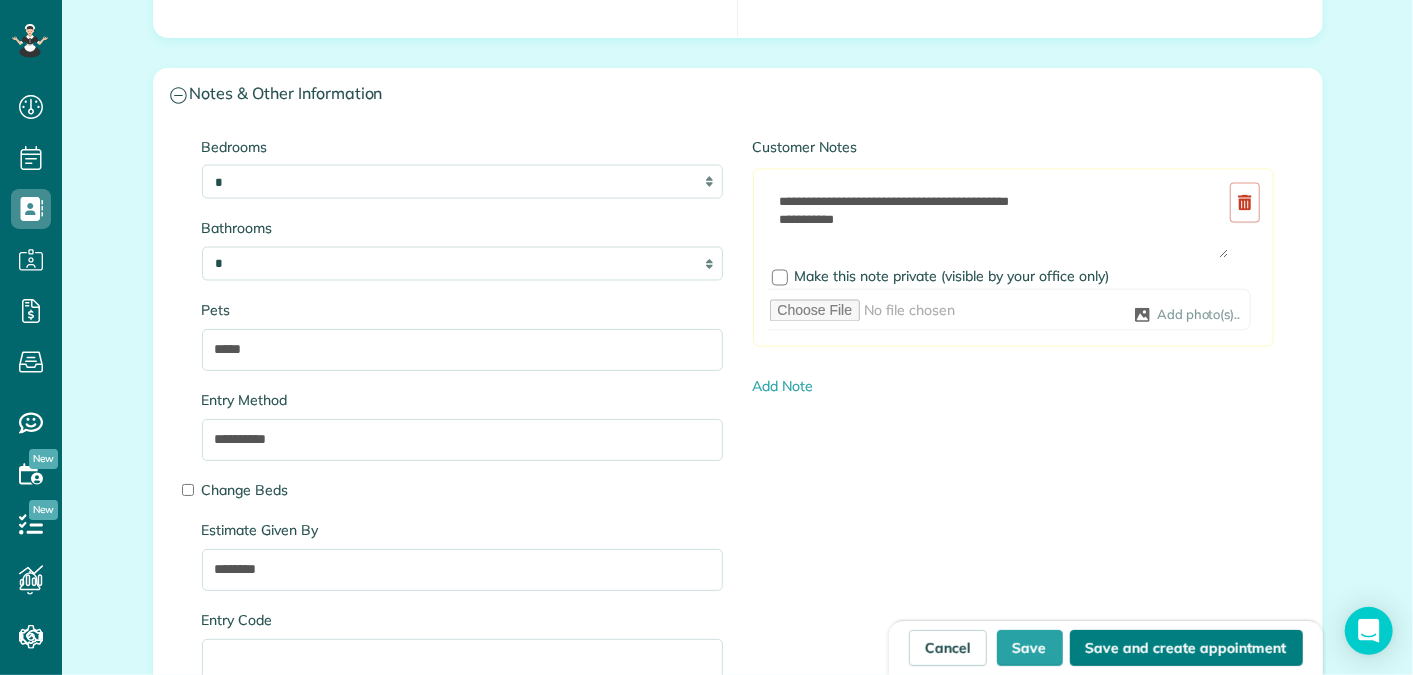 click on "Save and create appointment" at bounding box center (1186, 648) 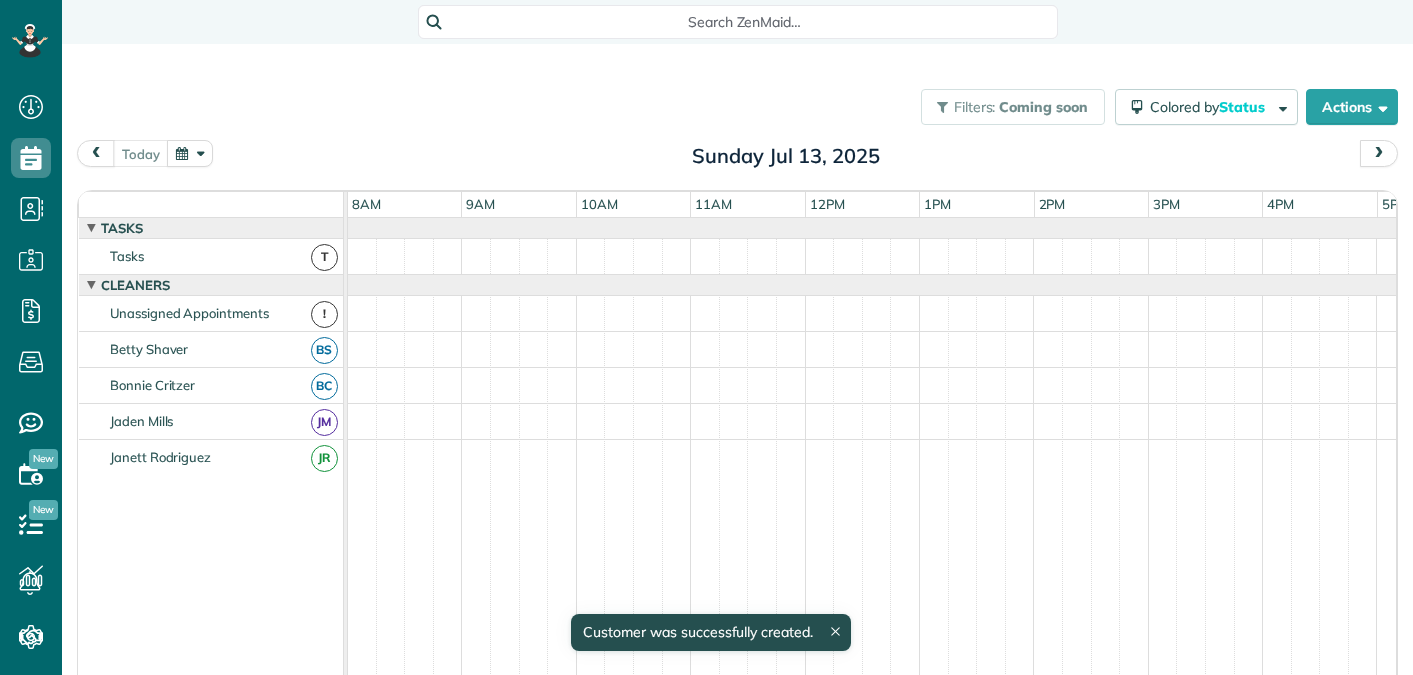 scroll, scrollTop: 0, scrollLeft: 0, axis: both 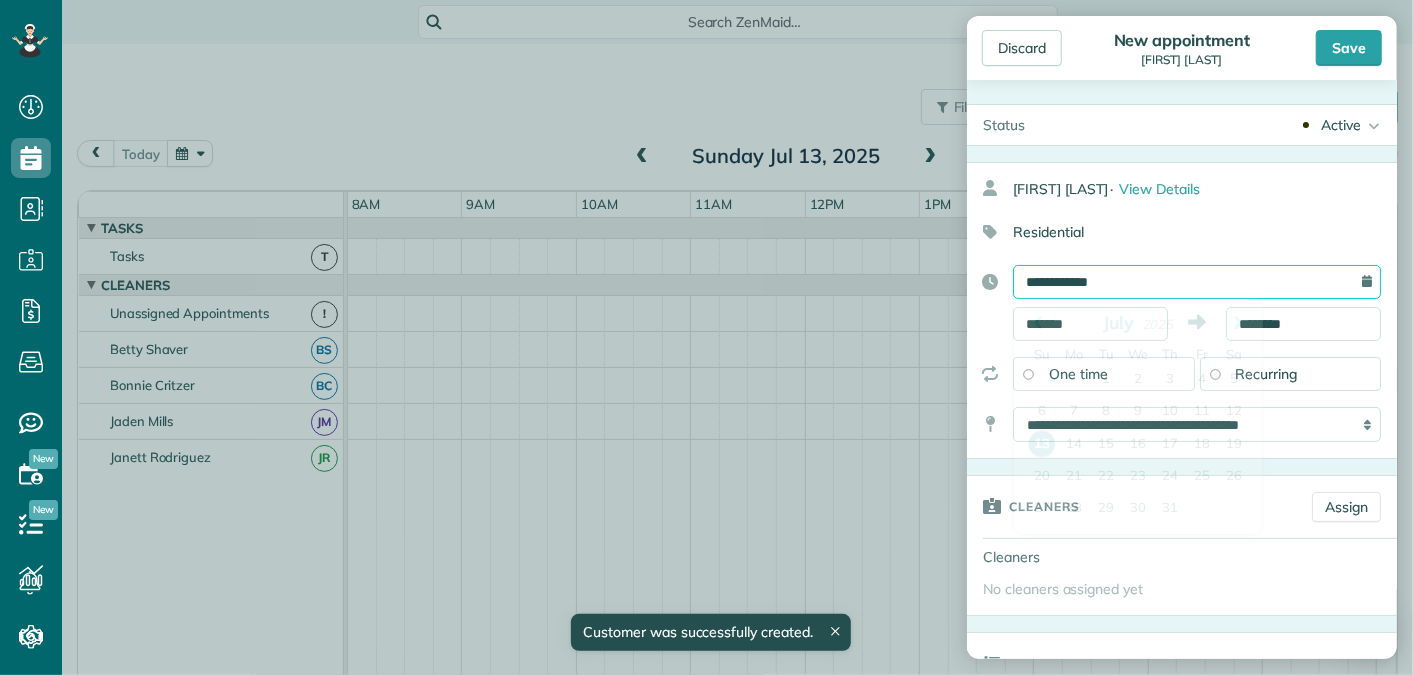 click on "**********" at bounding box center (1197, 282) 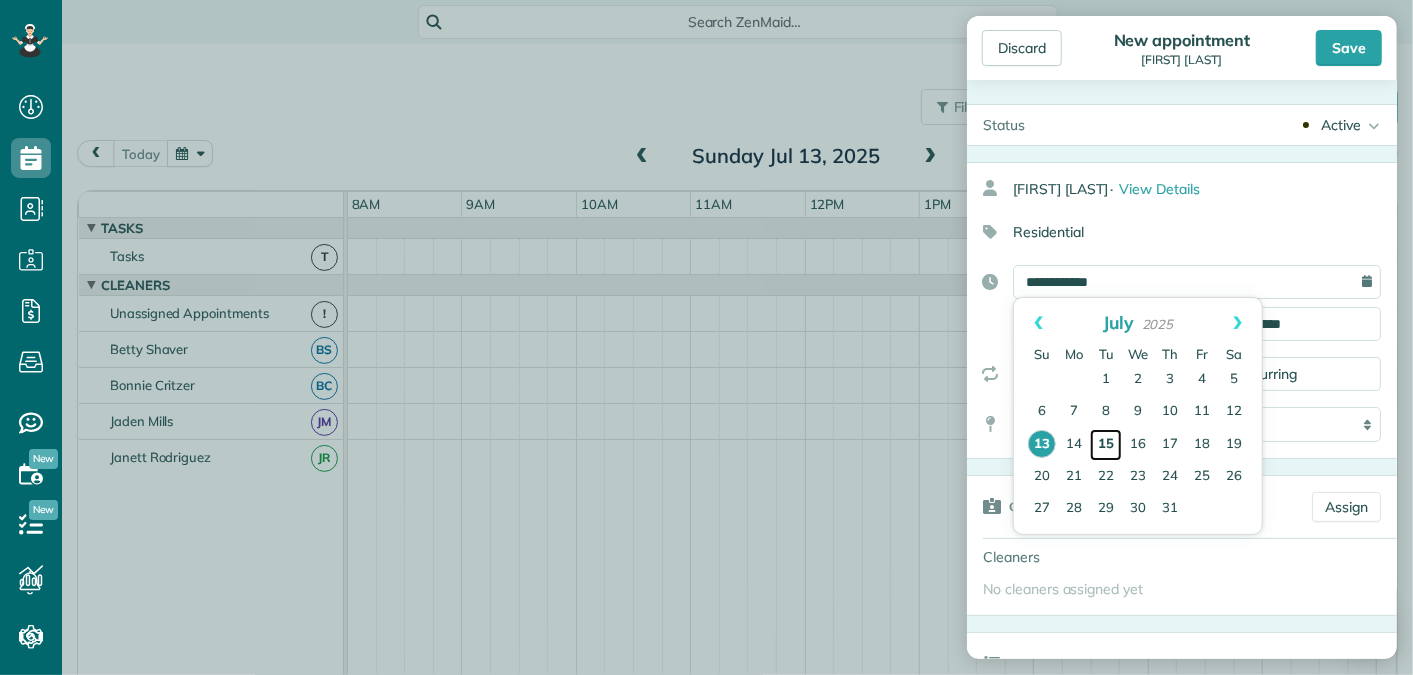 click on "15" at bounding box center (1106, 445) 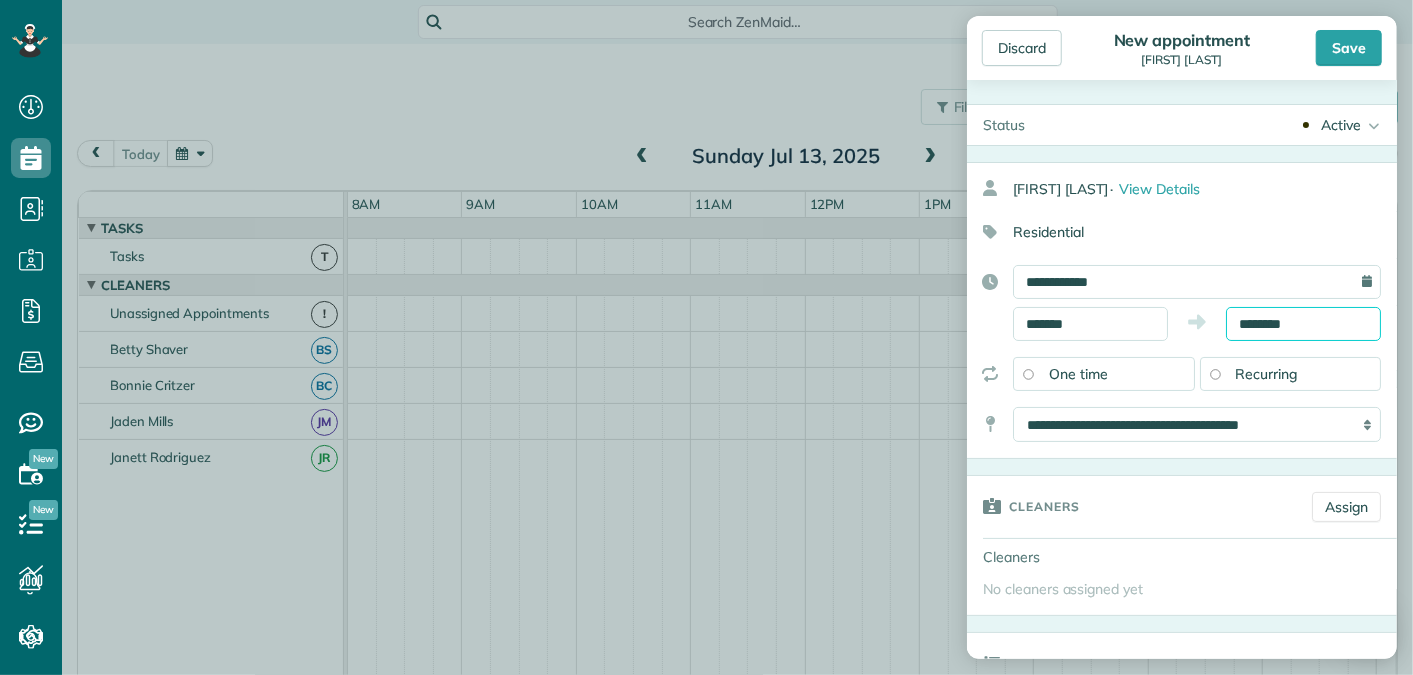 click on "********" at bounding box center [1303, 324] 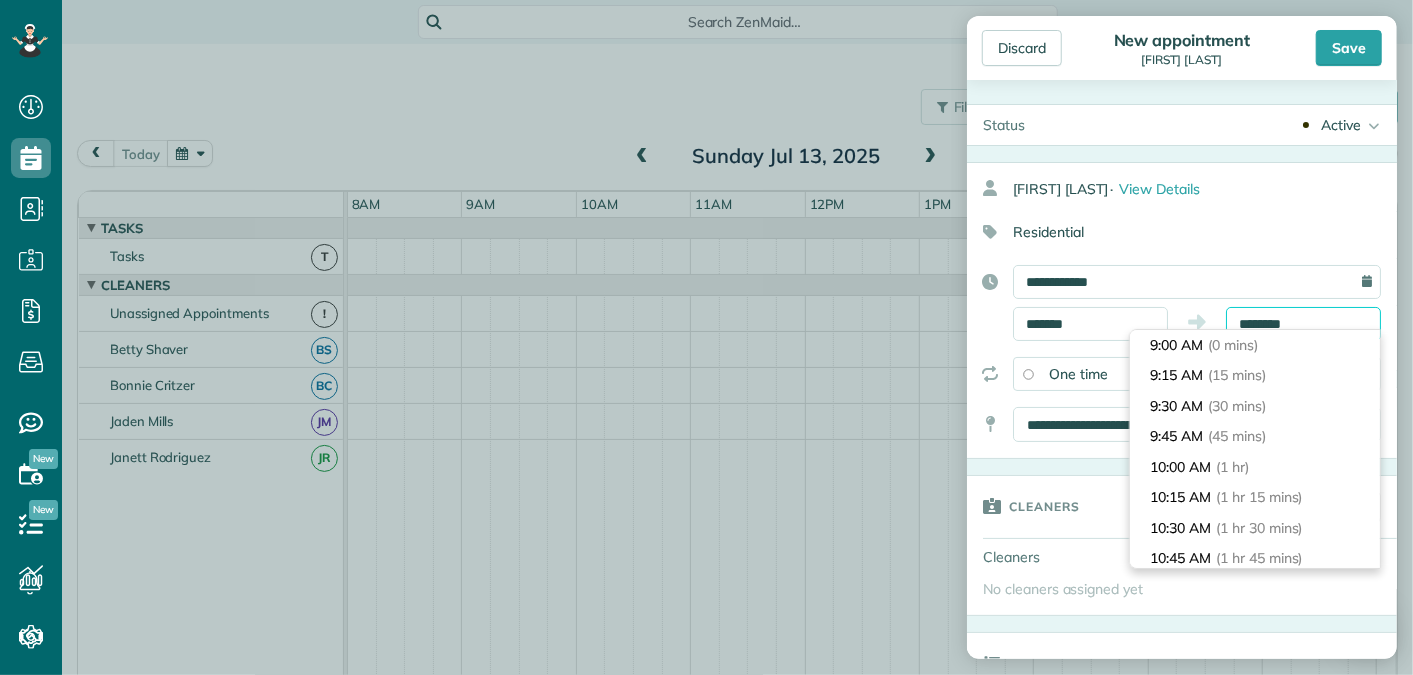 scroll, scrollTop: 213, scrollLeft: 0, axis: vertical 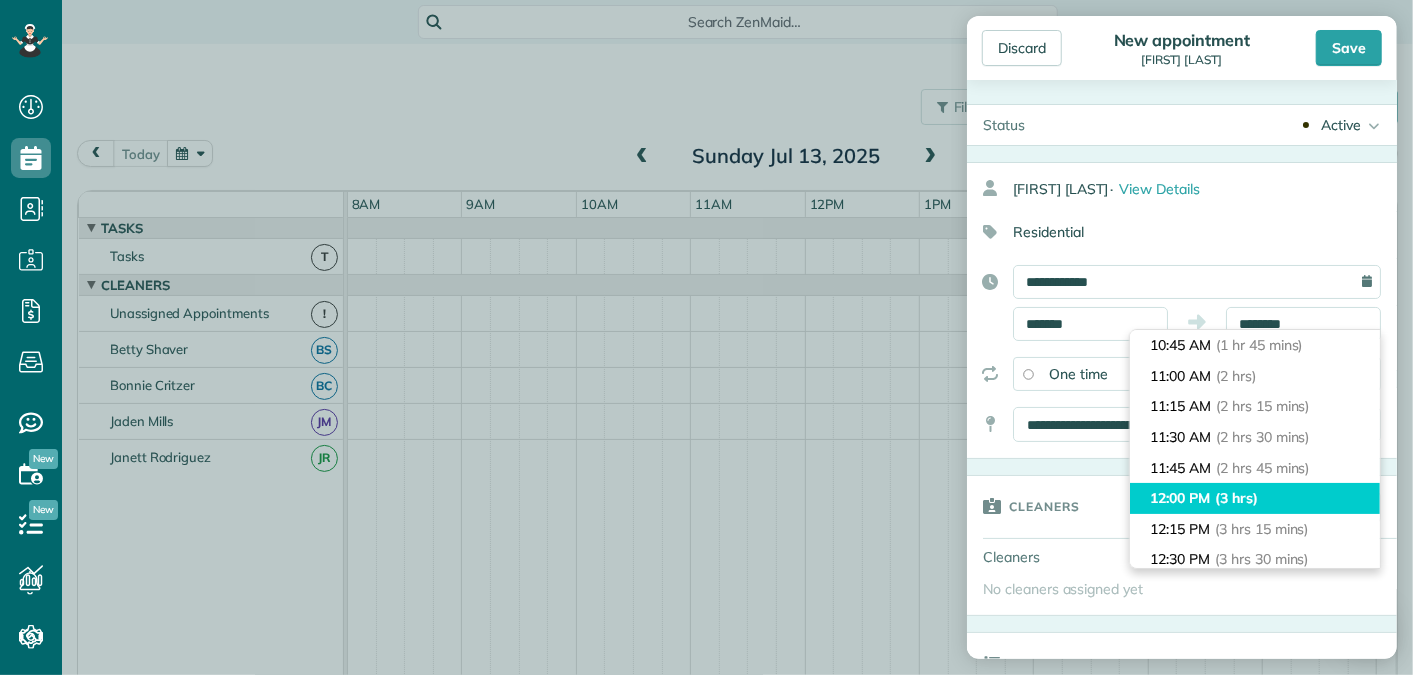 type on "********" 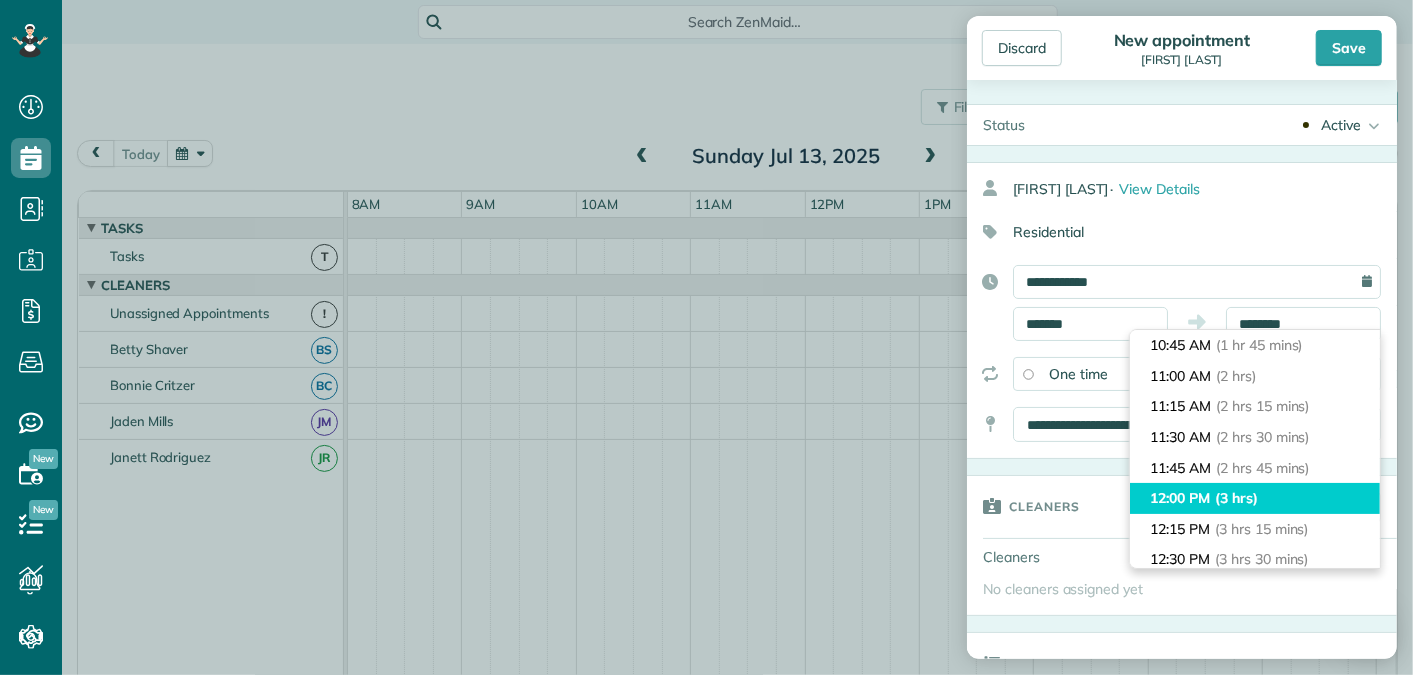 click on "(3 hrs)" at bounding box center [1236, 498] 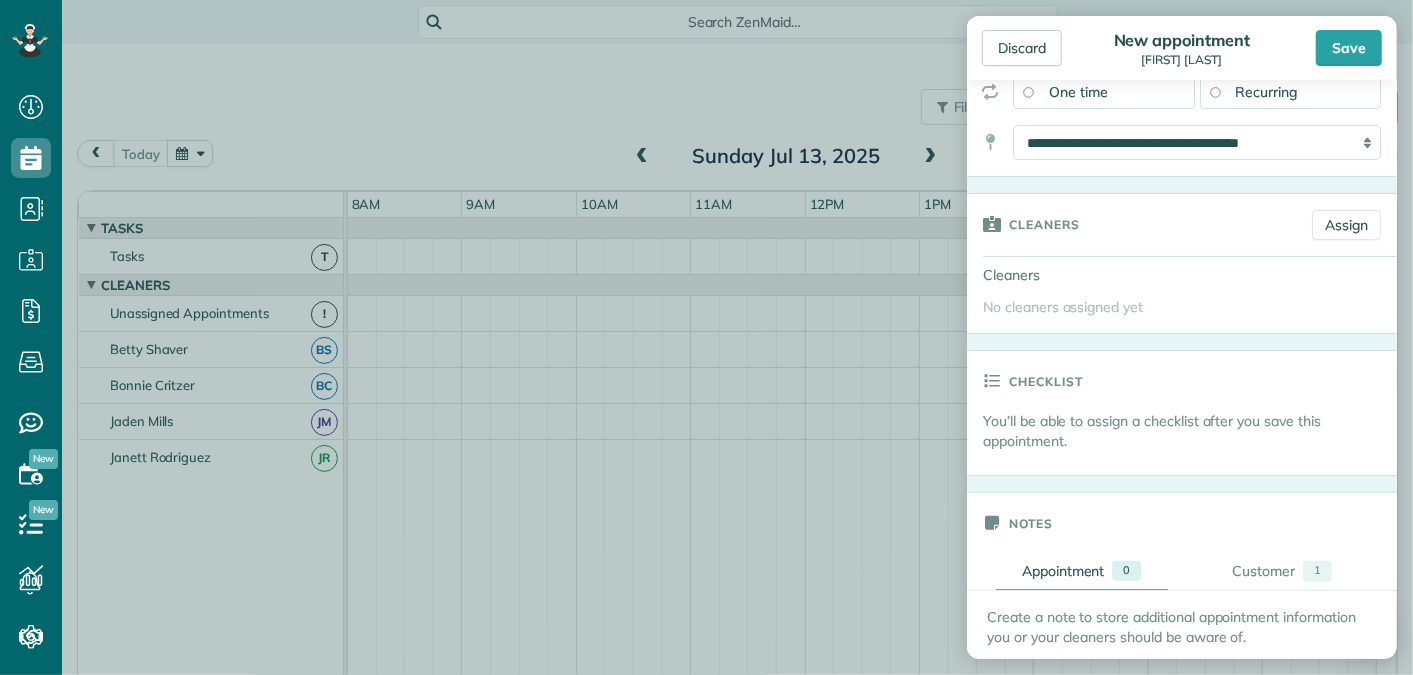 scroll, scrollTop: 287, scrollLeft: 0, axis: vertical 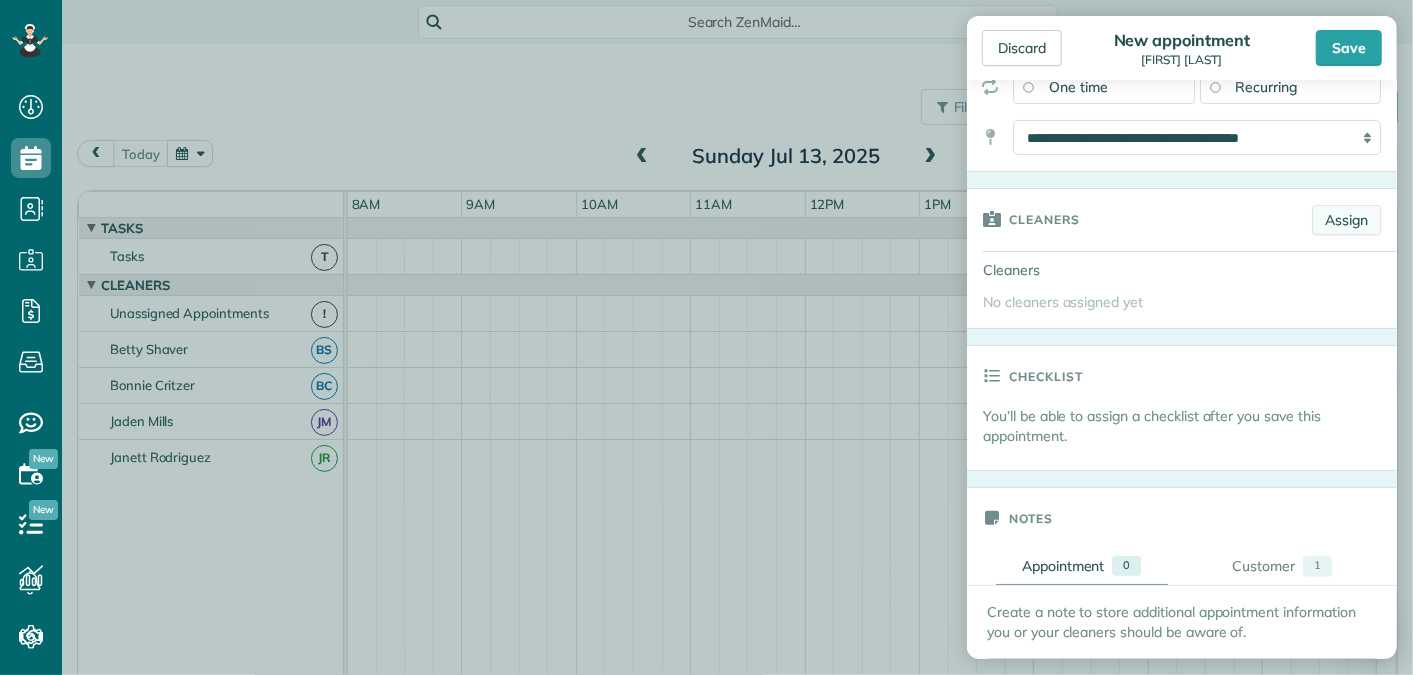 click on "Assign" at bounding box center (1346, 220) 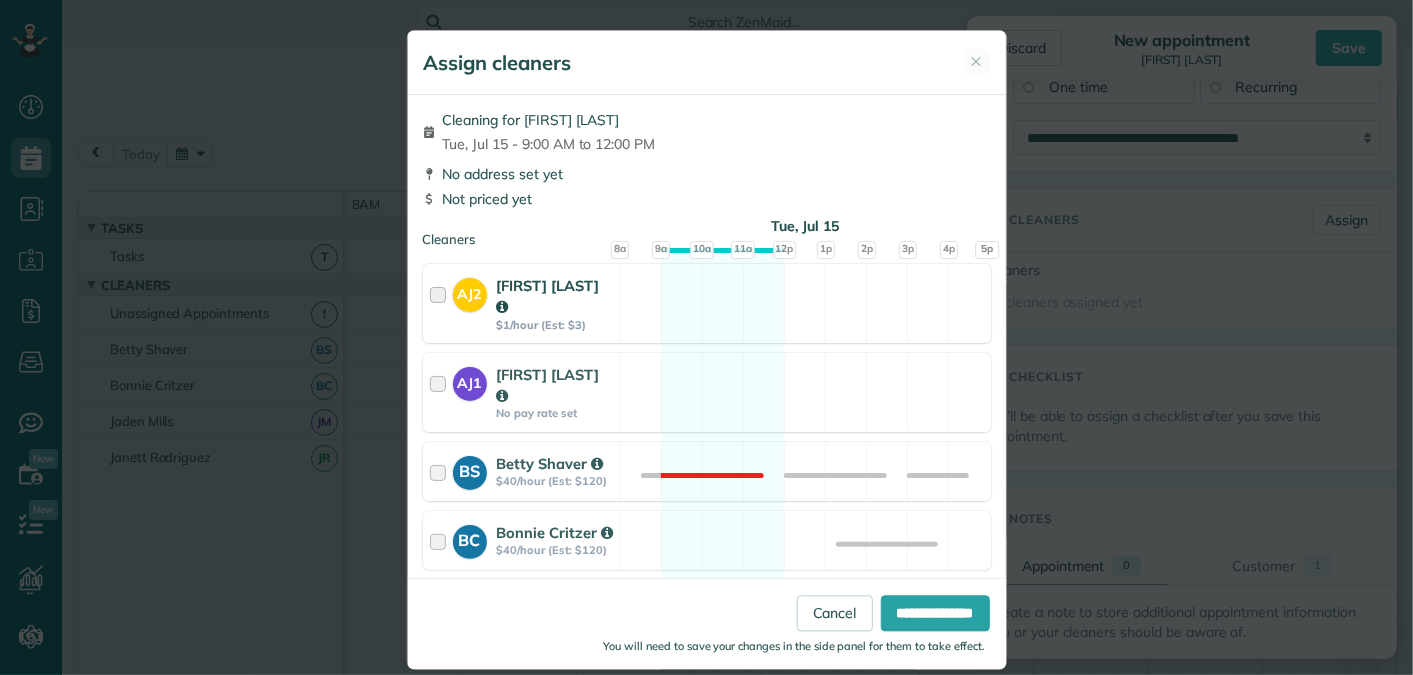 scroll, scrollTop: 95, scrollLeft: 0, axis: vertical 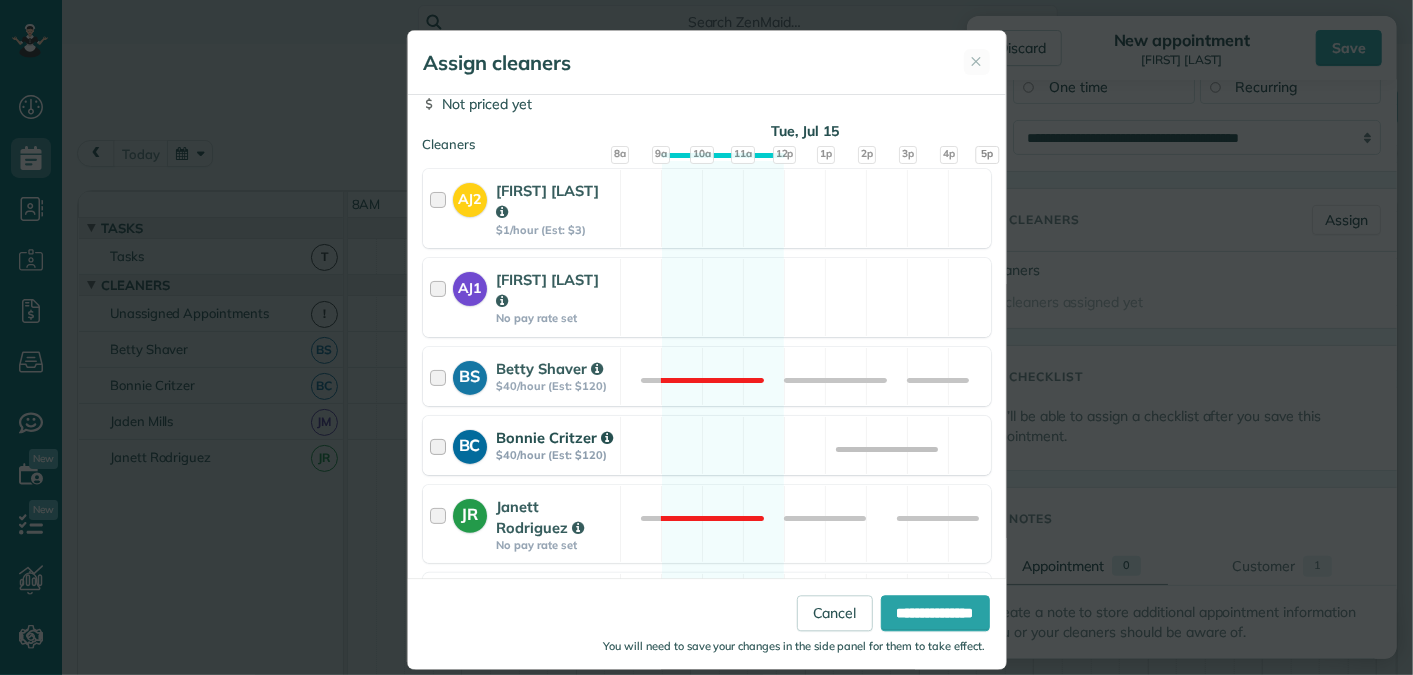 click at bounding box center [441, 445] 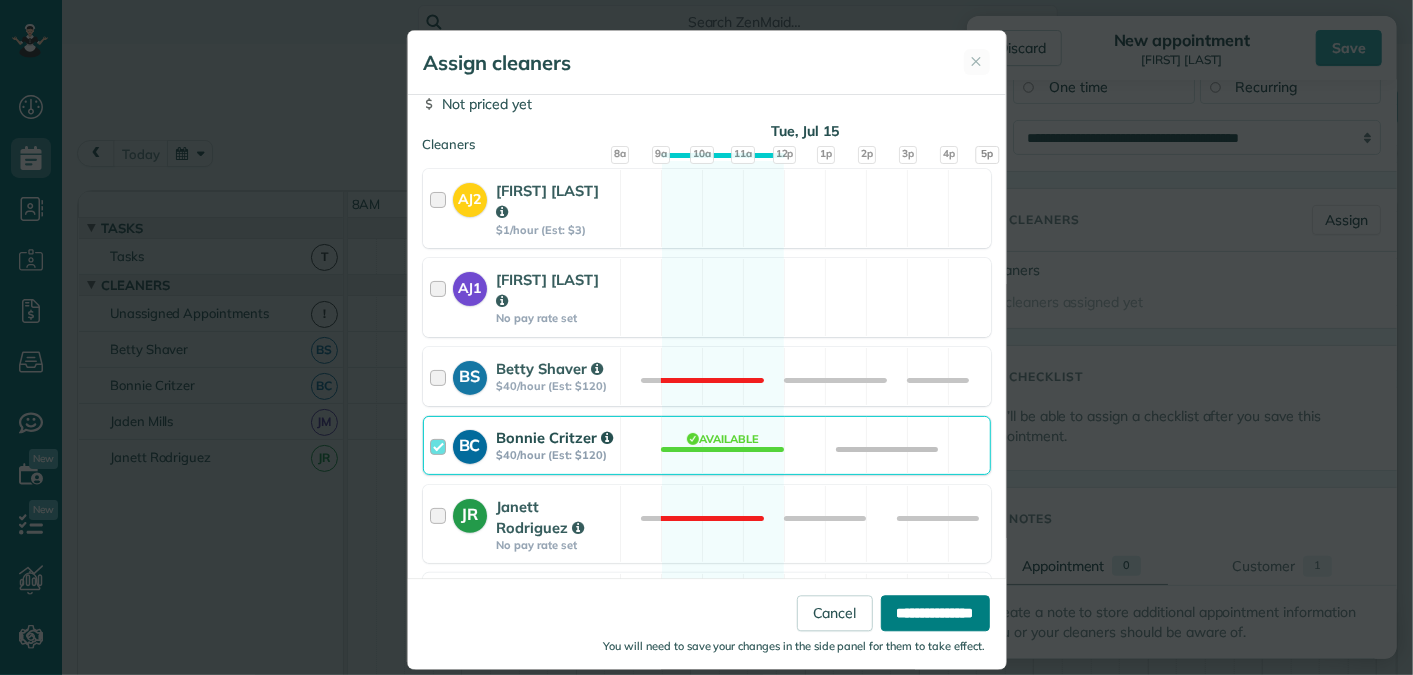 click on "**********" at bounding box center (935, 614) 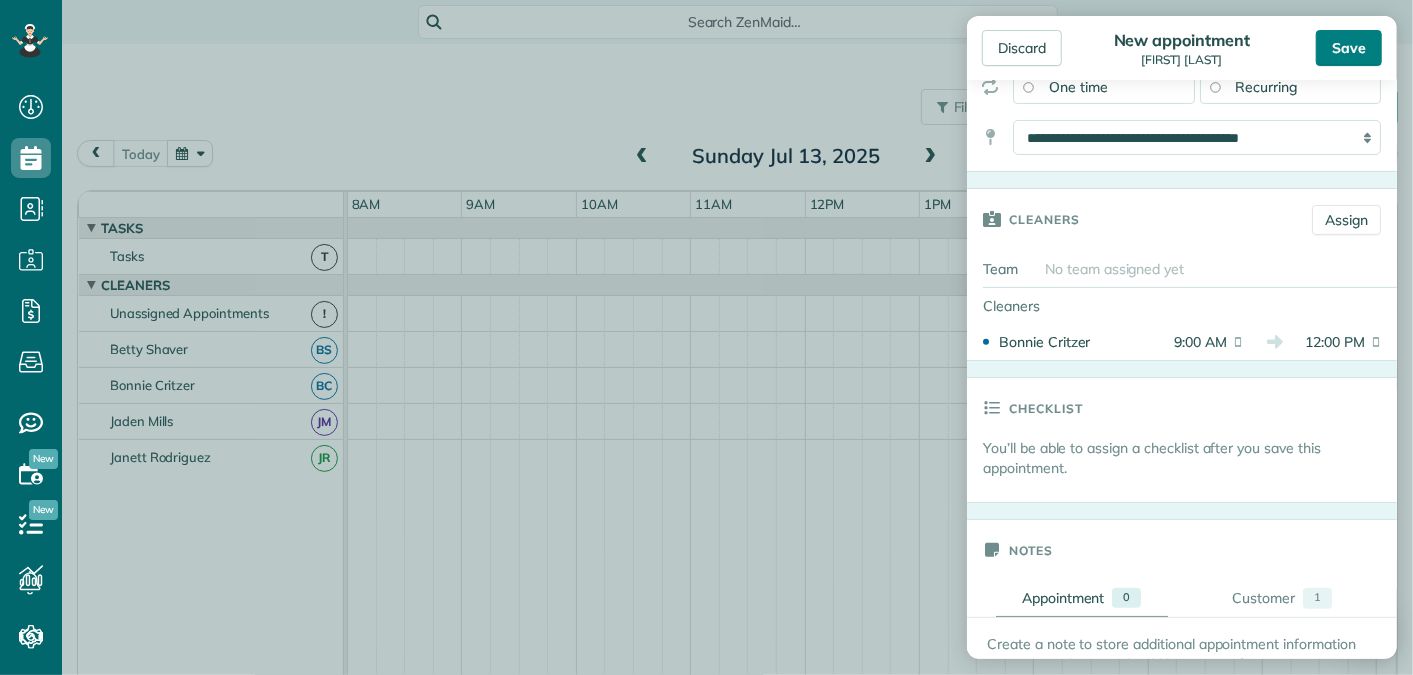 click on "Save" at bounding box center (1349, 48) 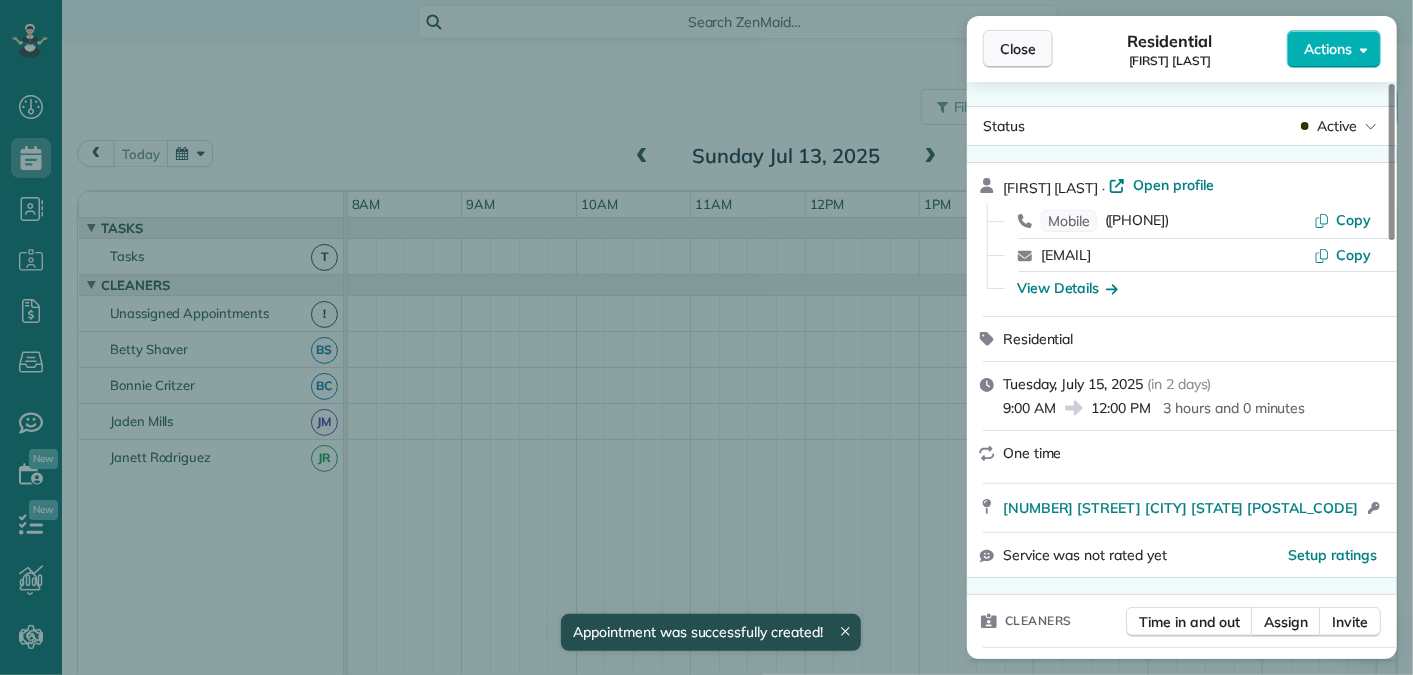 click on "Close" at bounding box center [1018, 49] 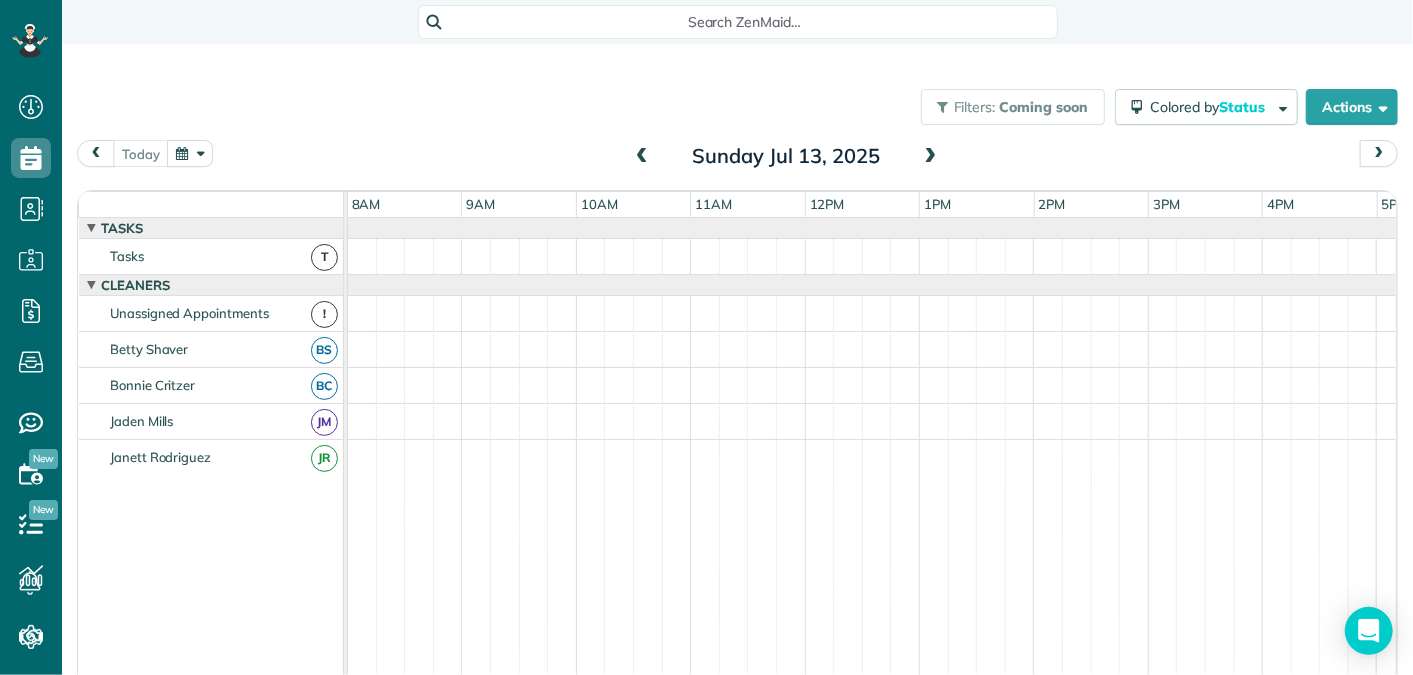 click at bounding box center (931, 157) 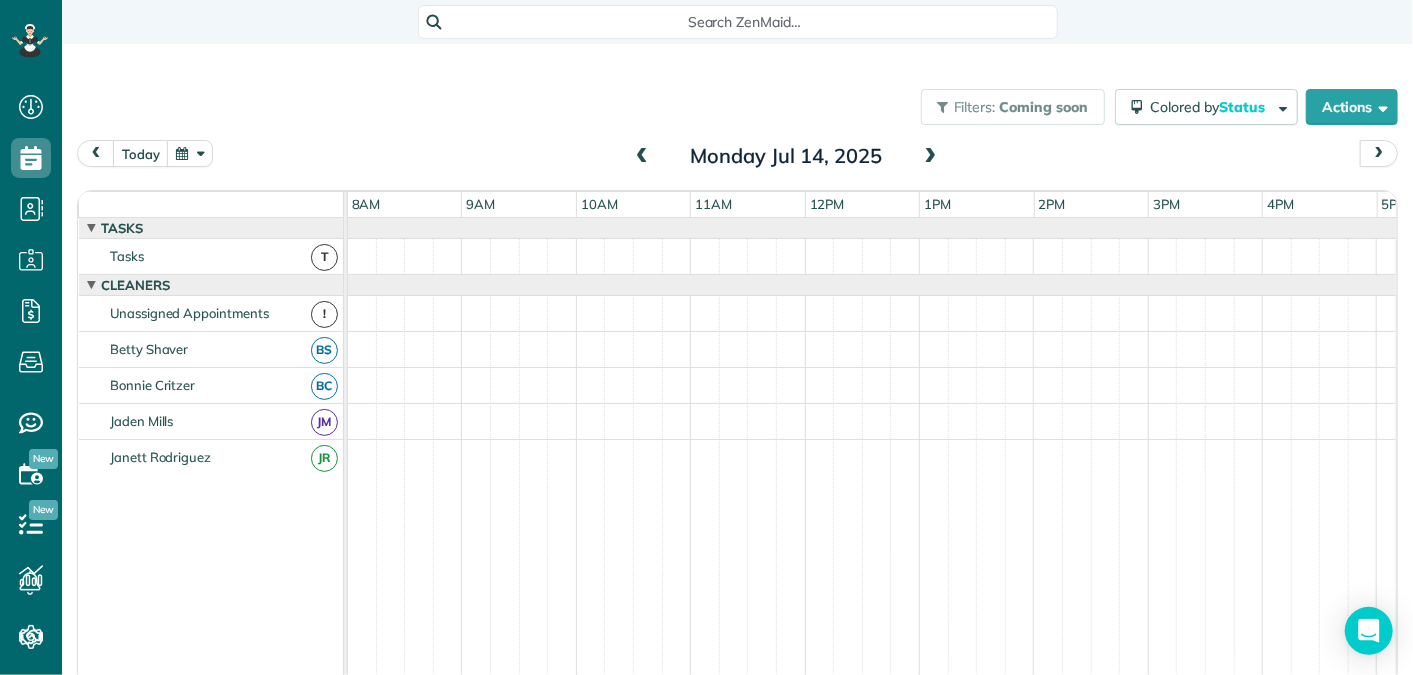 scroll, scrollTop: 68, scrollLeft: 0, axis: vertical 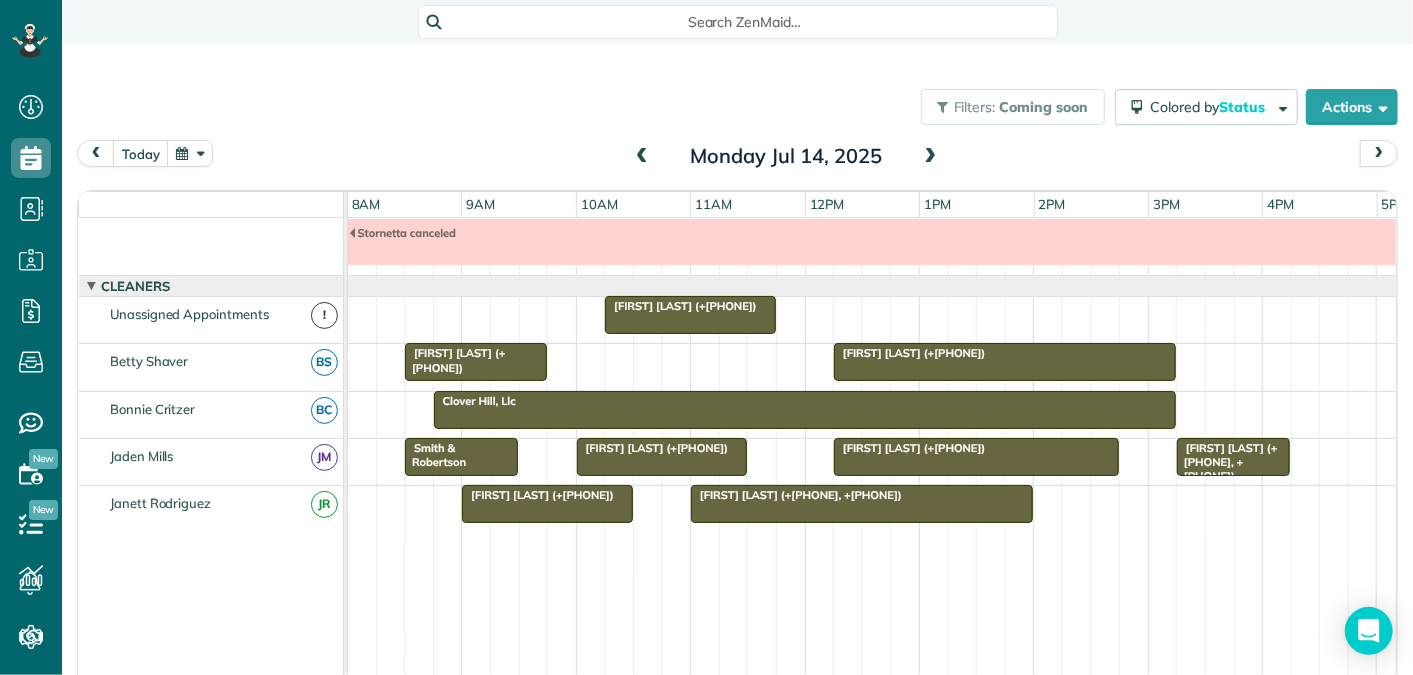 click at bounding box center [931, 157] 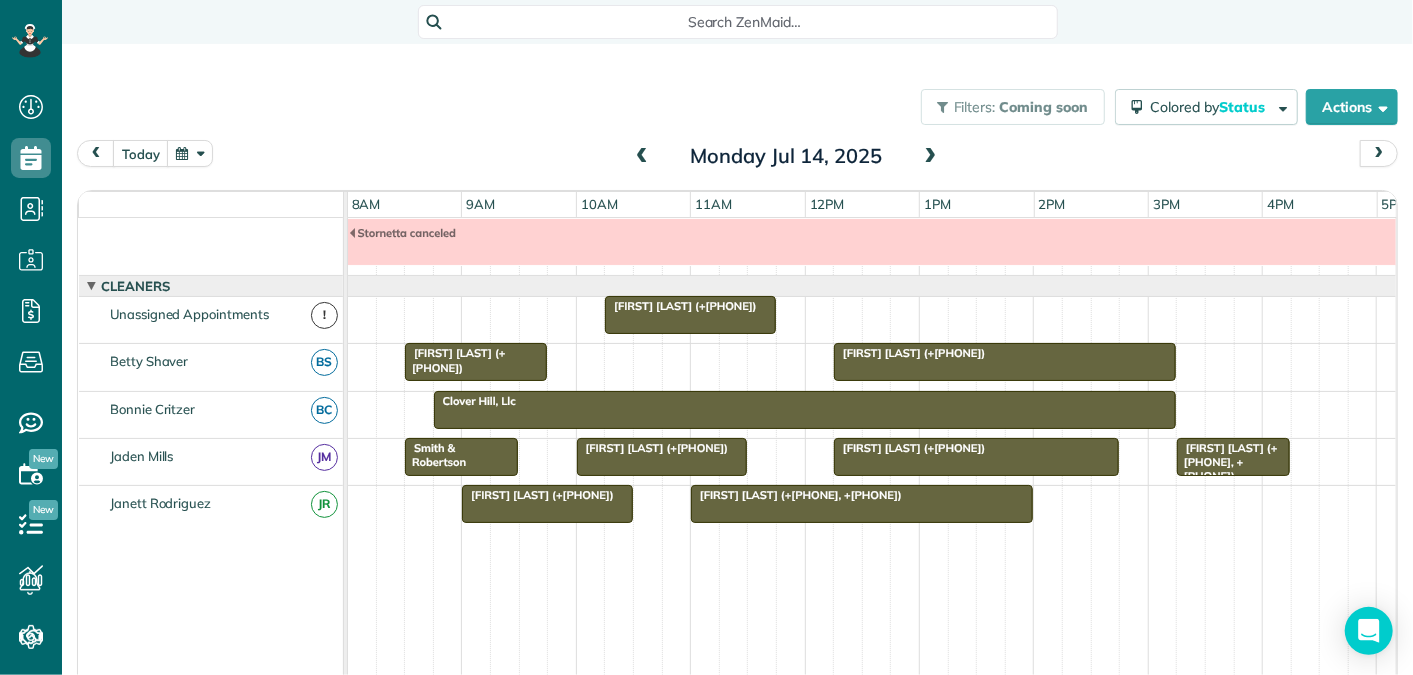 scroll, scrollTop: 0, scrollLeft: 0, axis: both 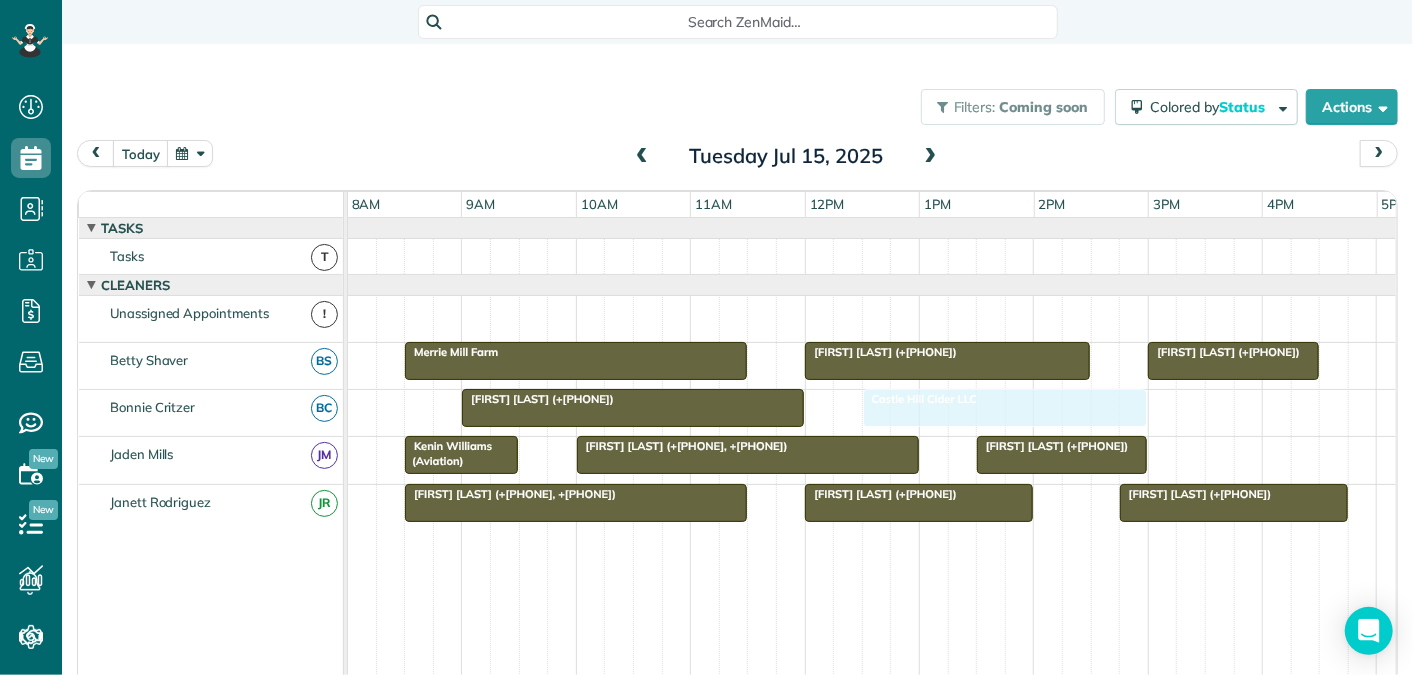 drag, startPoint x: 976, startPoint y: 400, endPoint x: 898, endPoint y: 393, distance: 78.31347 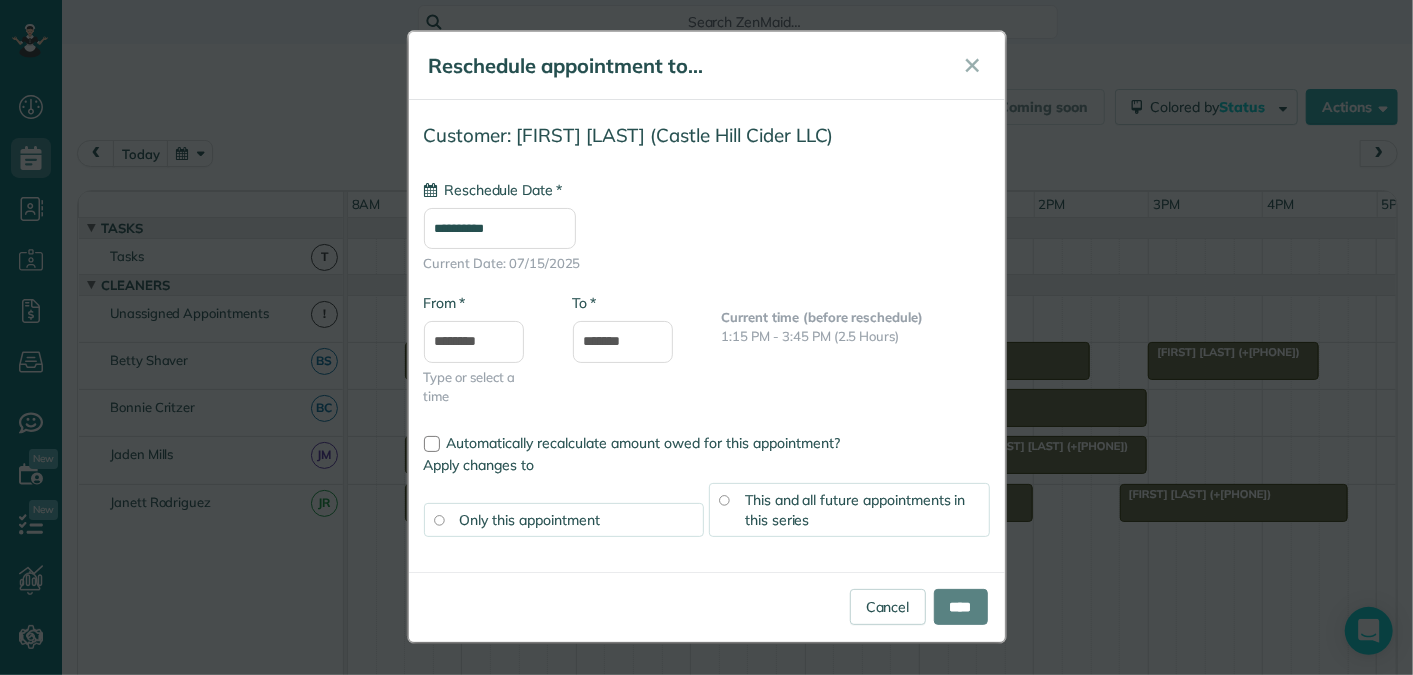 type on "**********" 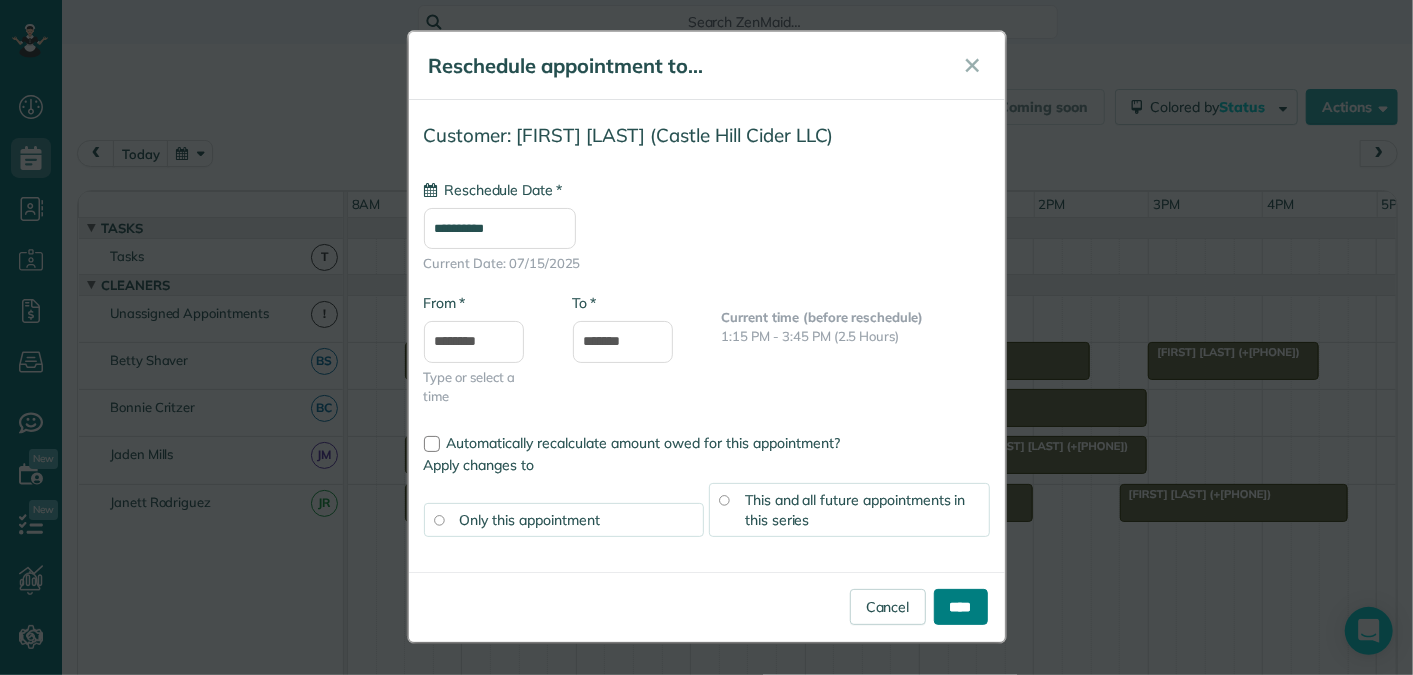 click on "****" at bounding box center (961, 607) 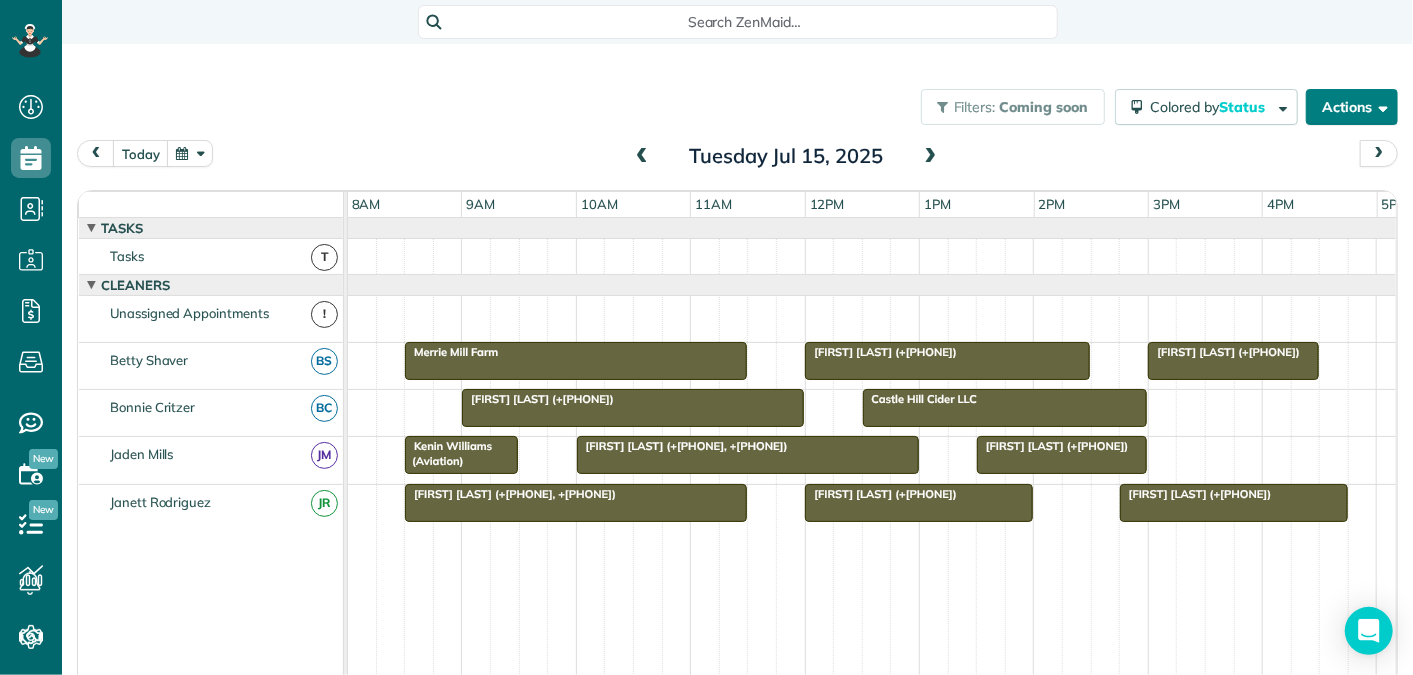 click on "Actions" at bounding box center [1352, 107] 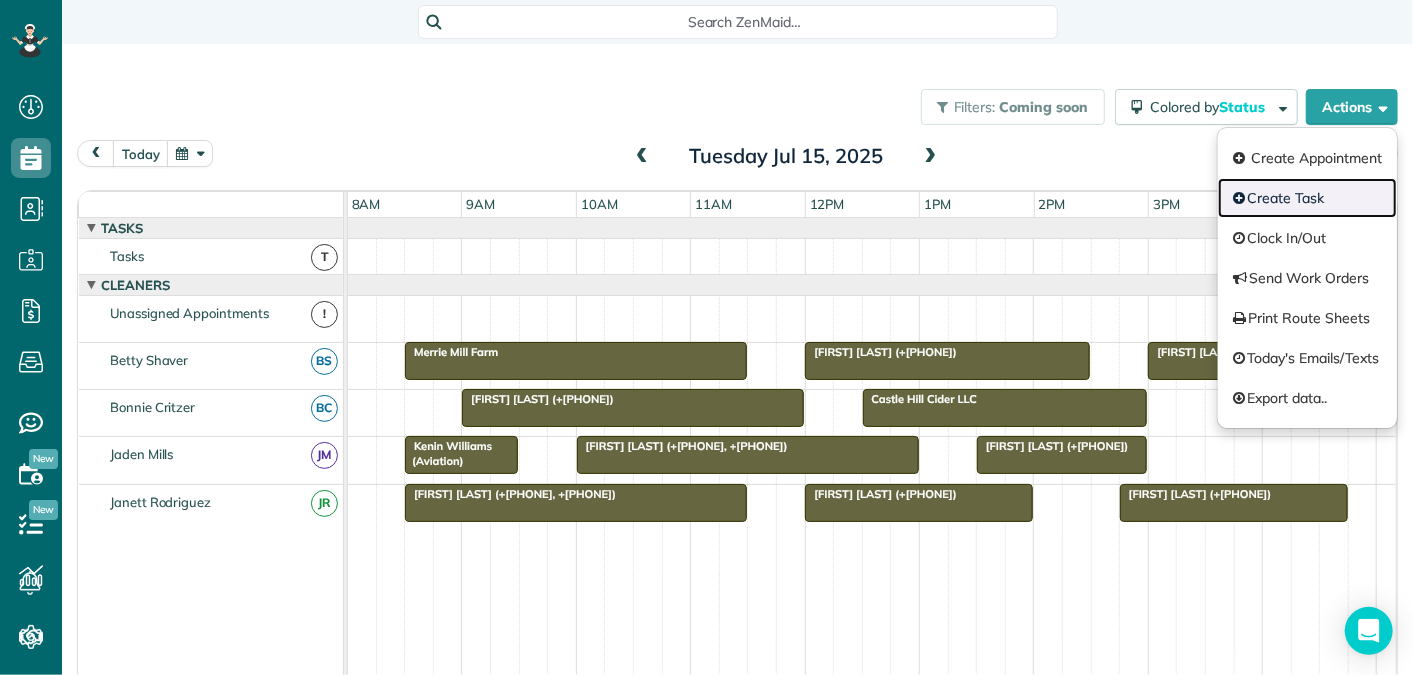 click on "Create Task" at bounding box center [1307, 198] 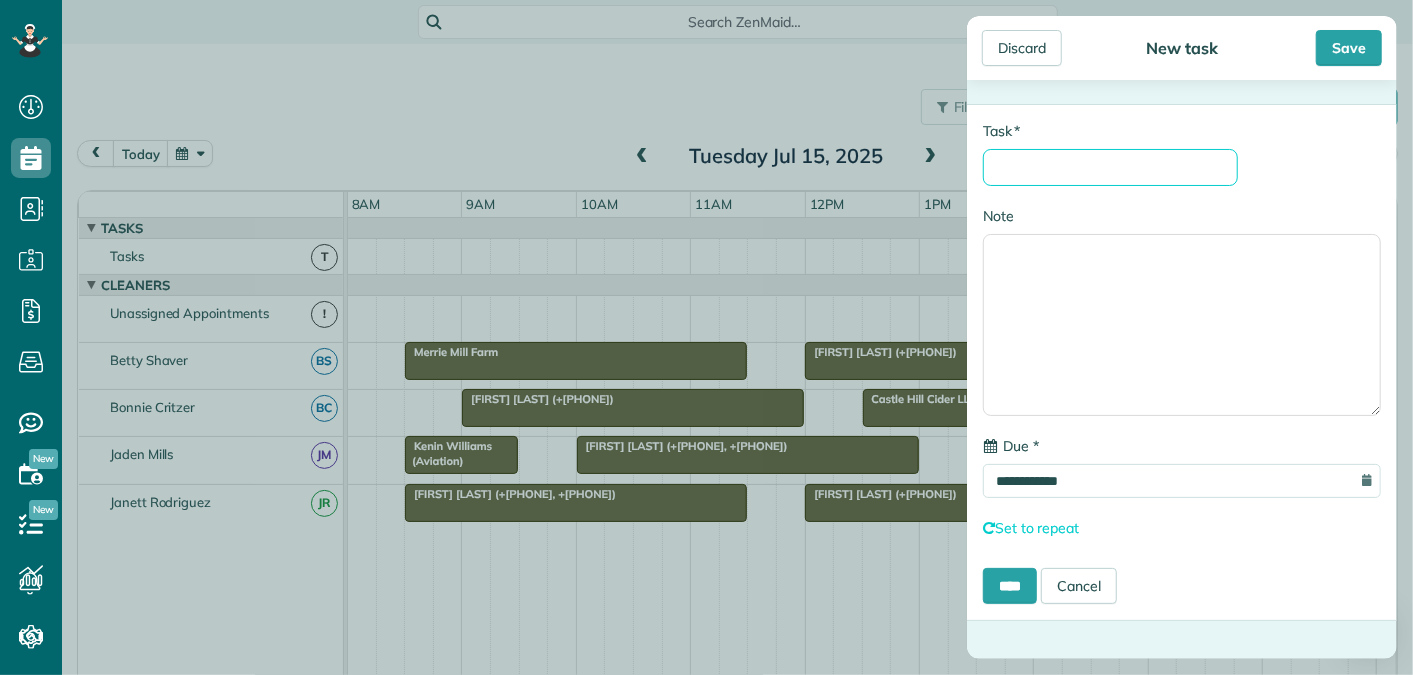 click on "*  Task" at bounding box center (1110, 167) 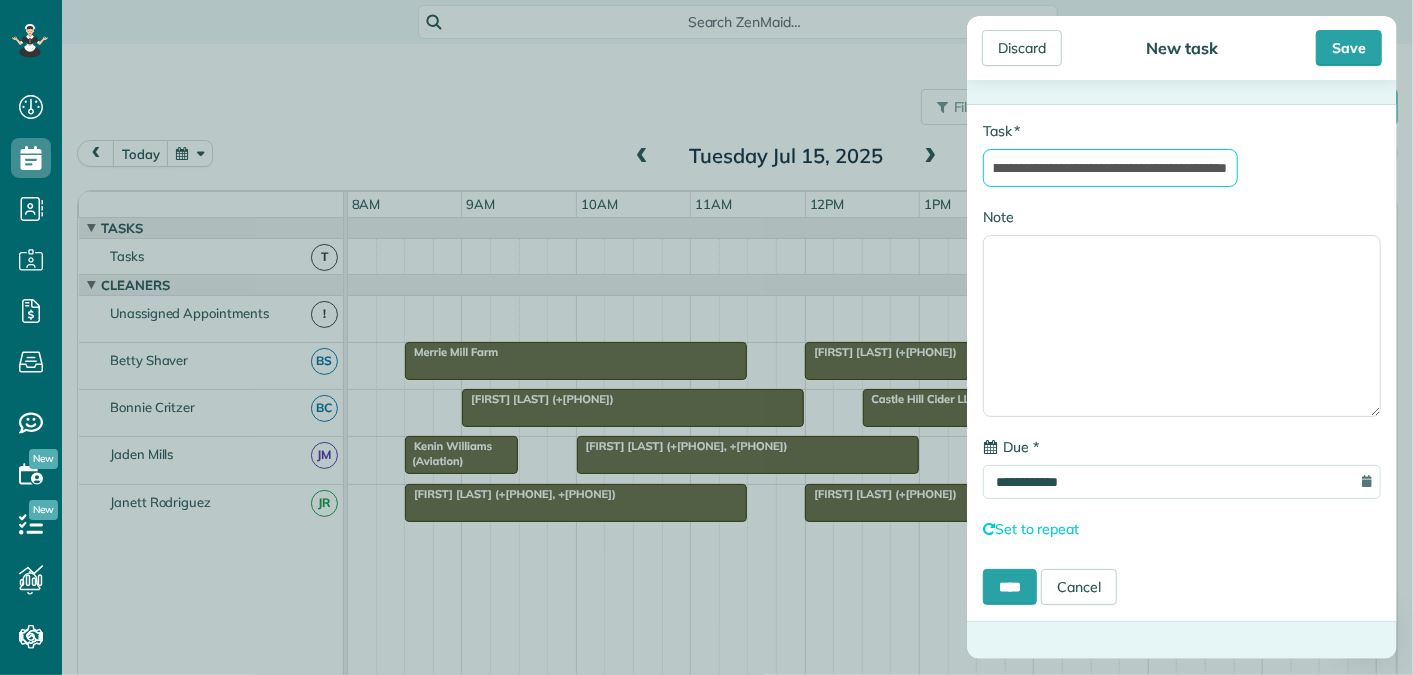 scroll, scrollTop: 0, scrollLeft: 145, axis: horizontal 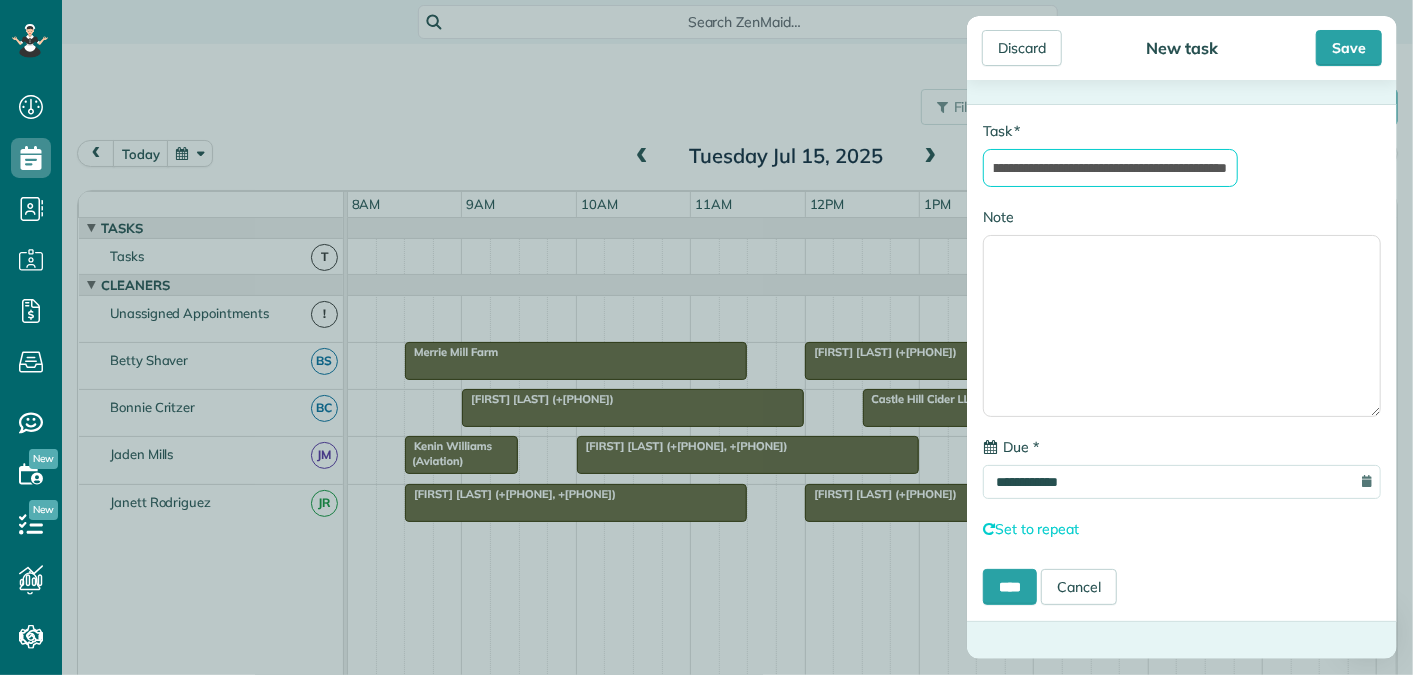 type on "**********" 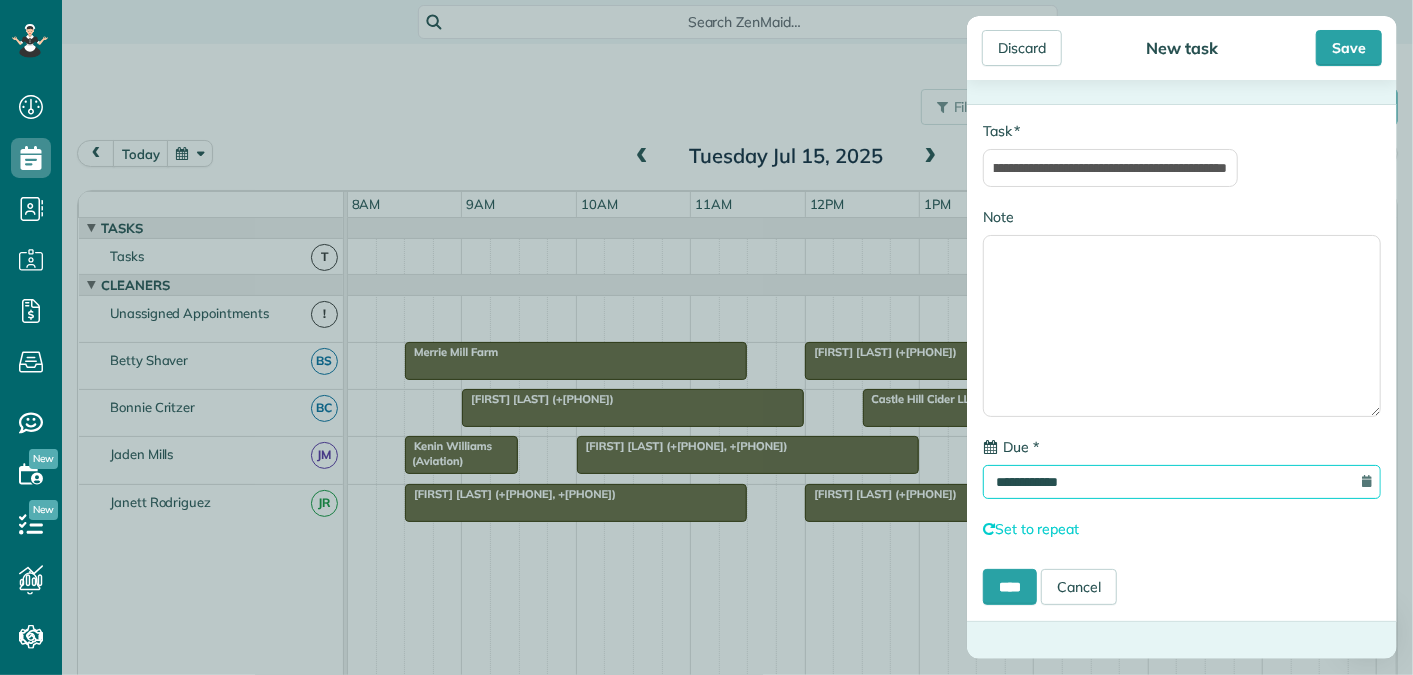scroll, scrollTop: 0, scrollLeft: 0, axis: both 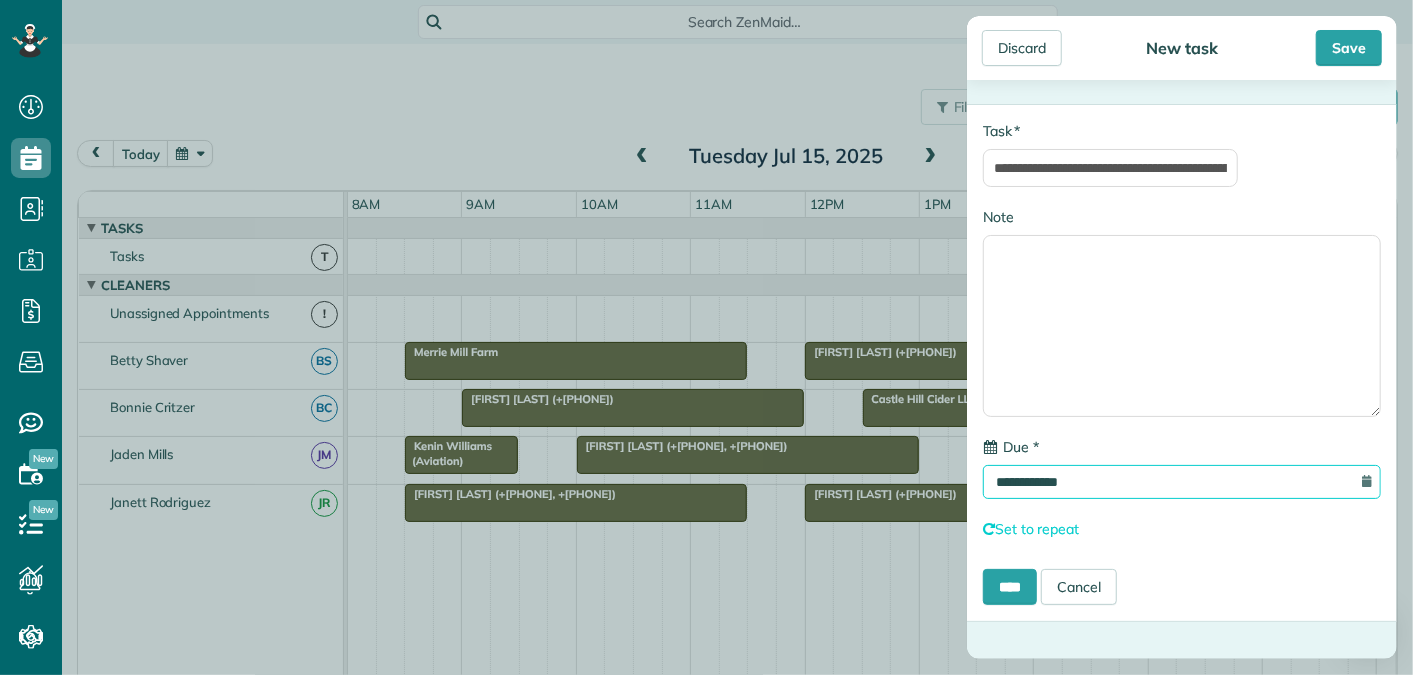 click on "**********" at bounding box center (1182, 482) 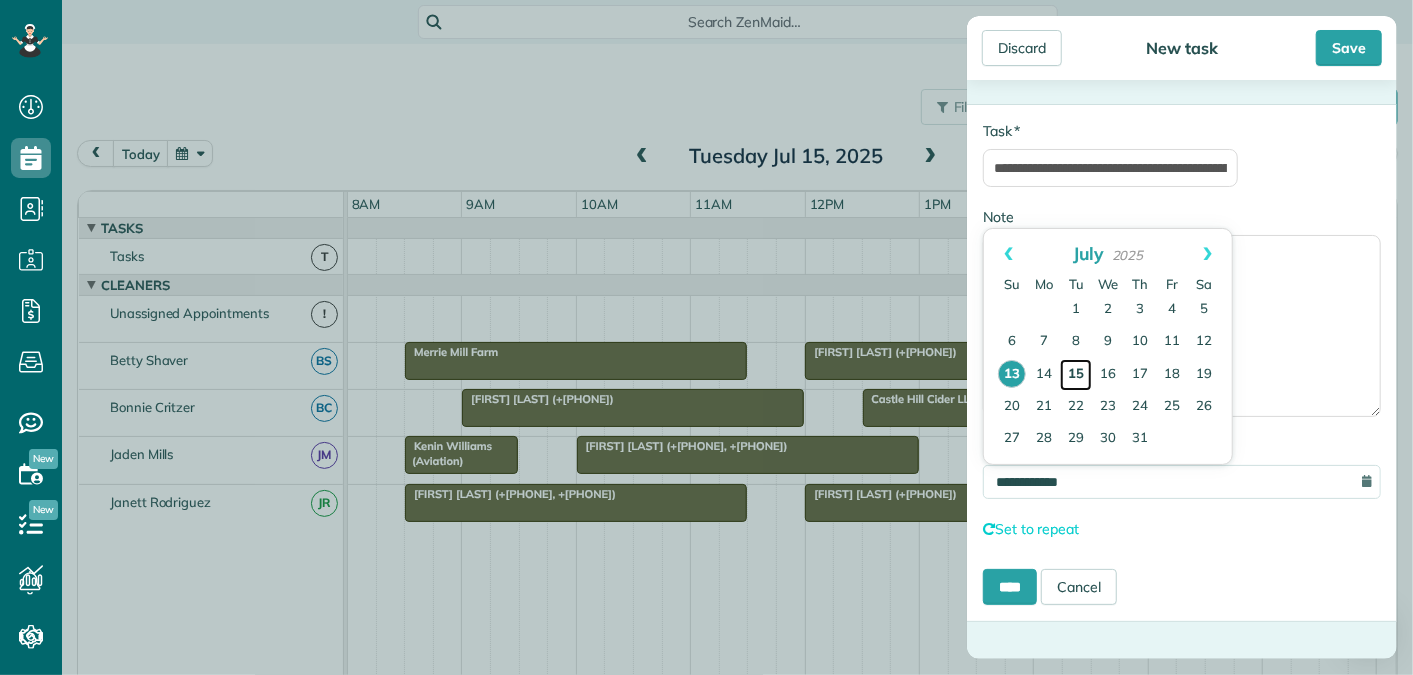 click on "15" at bounding box center (1076, 375) 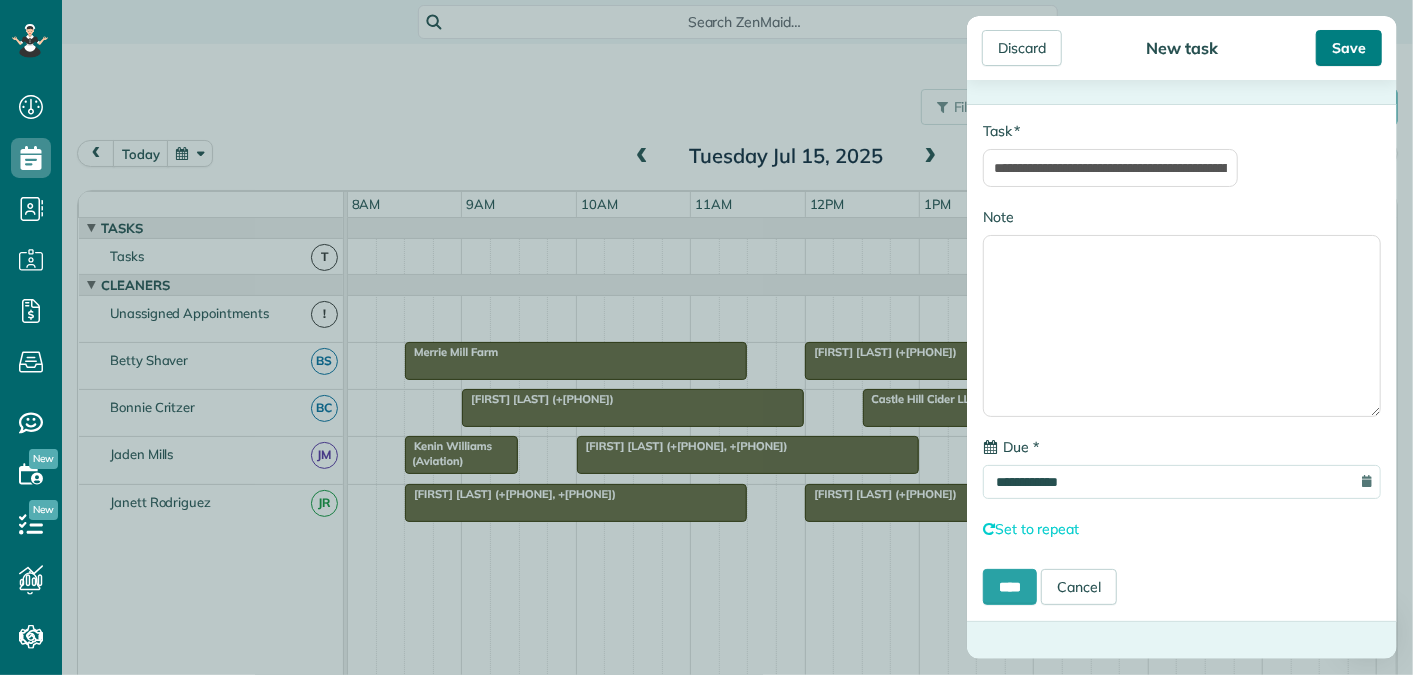 click on "Save" at bounding box center (1349, 48) 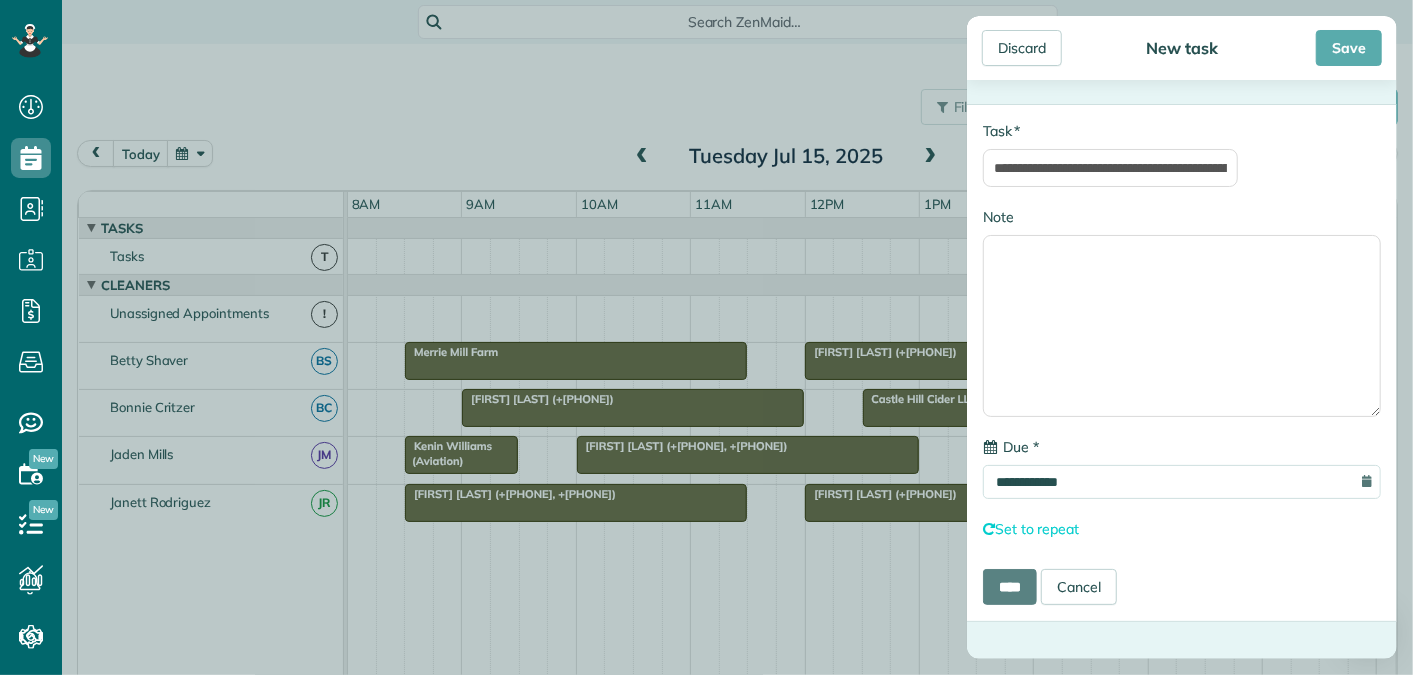 scroll, scrollTop: 21, scrollLeft: 0, axis: vertical 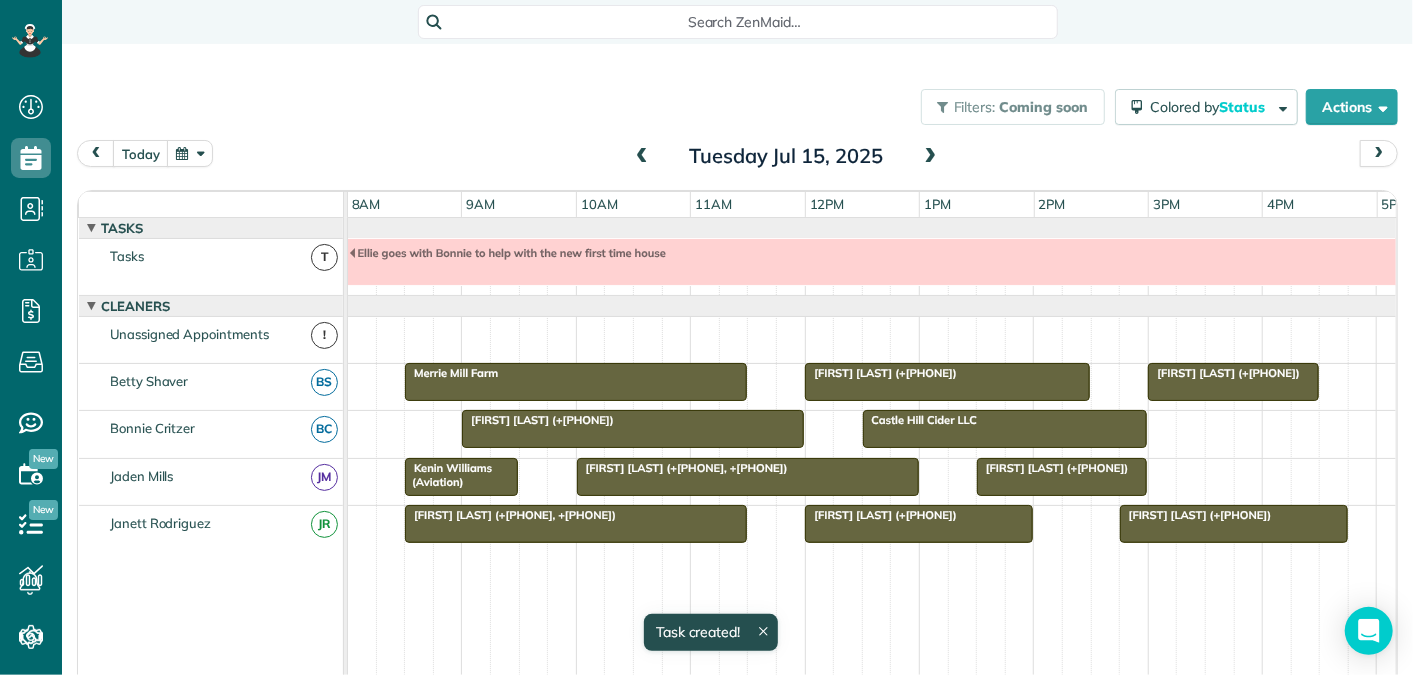 click at bounding box center [931, 157] 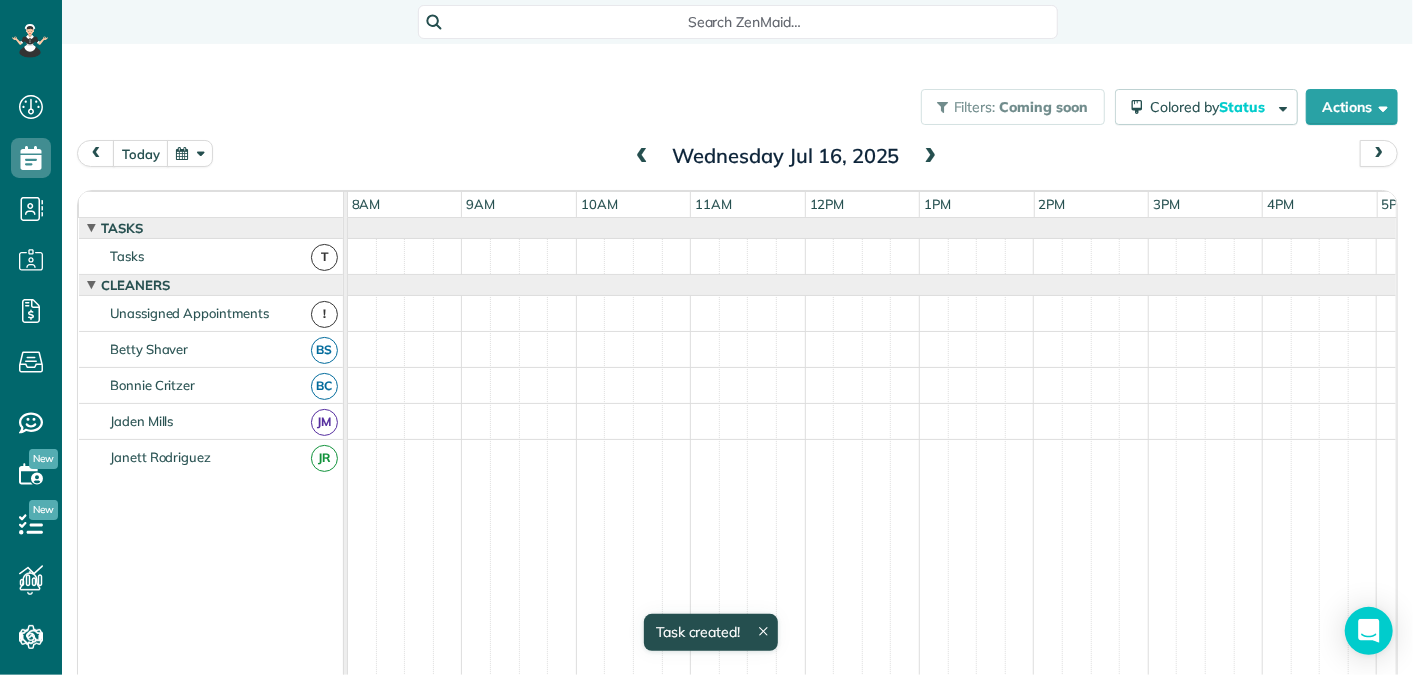 scroll, scrollTop: 21, scrollLeft: 0, axis: vertical 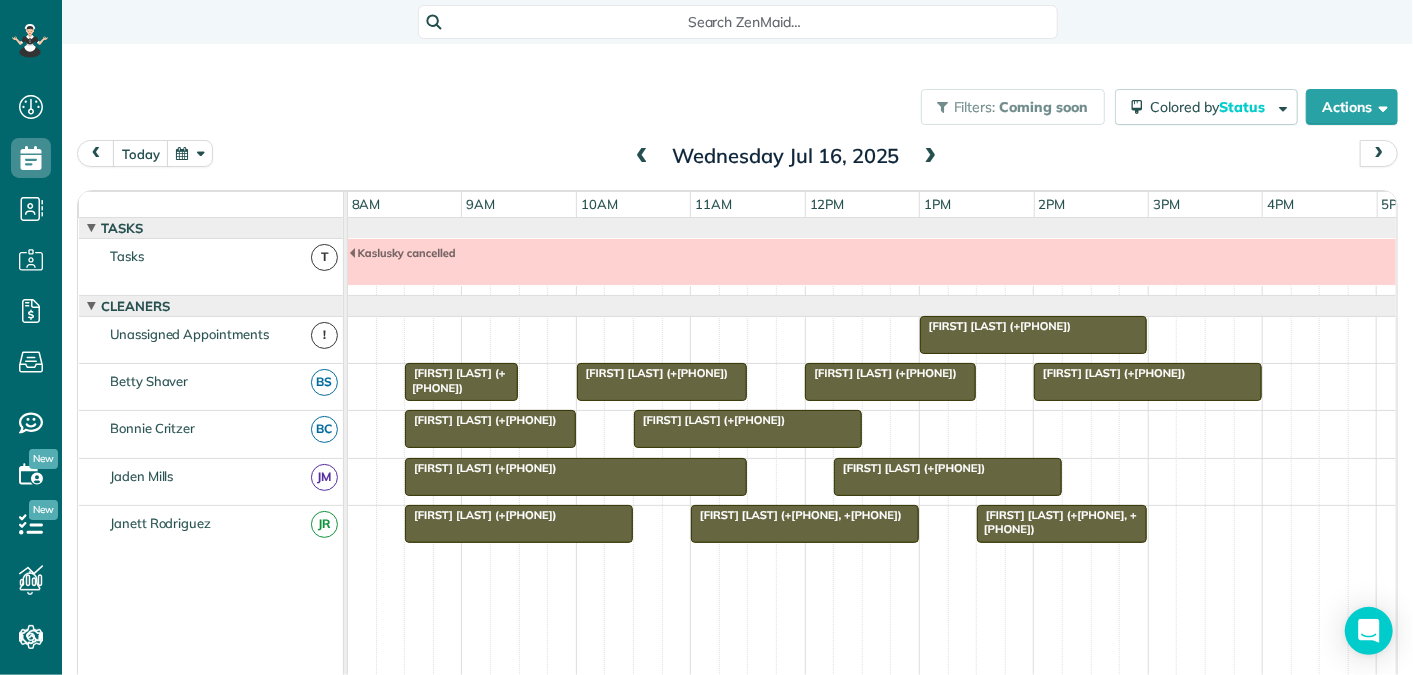 click at bounding box center (931, 157) 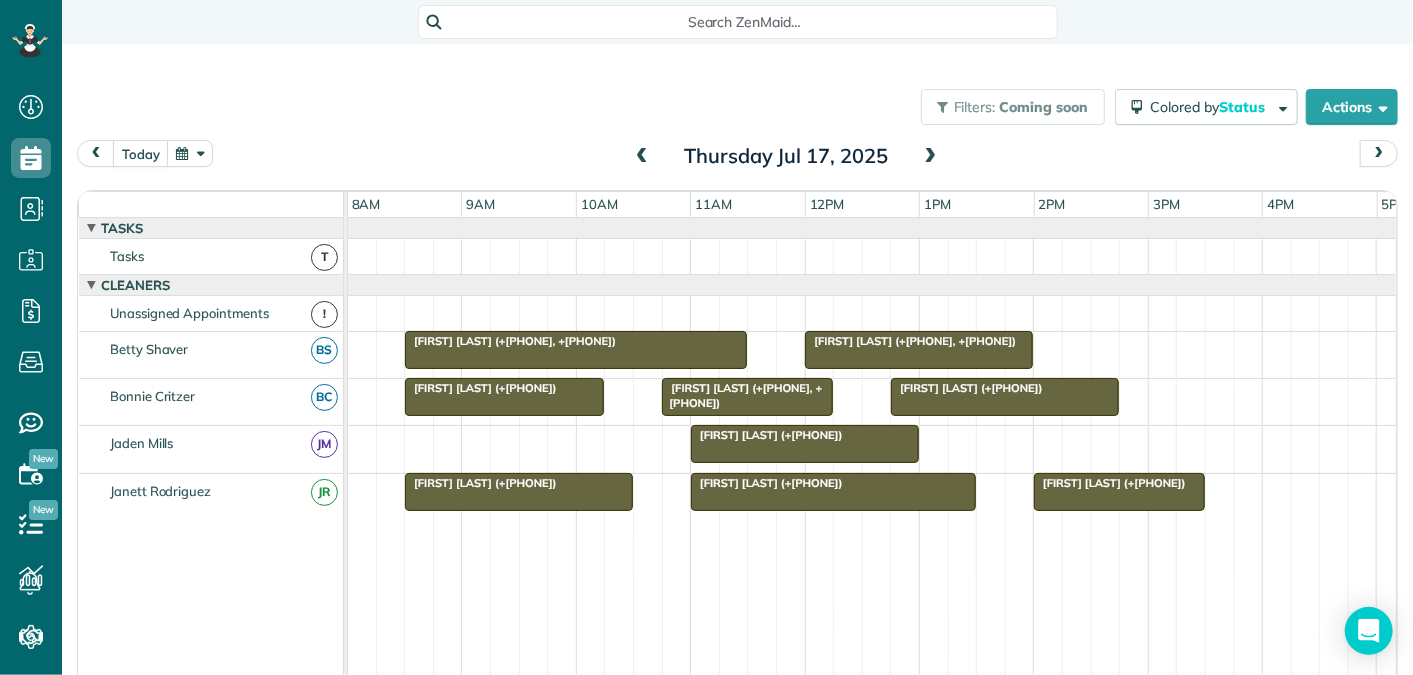 click at bounding box center (931, 157) 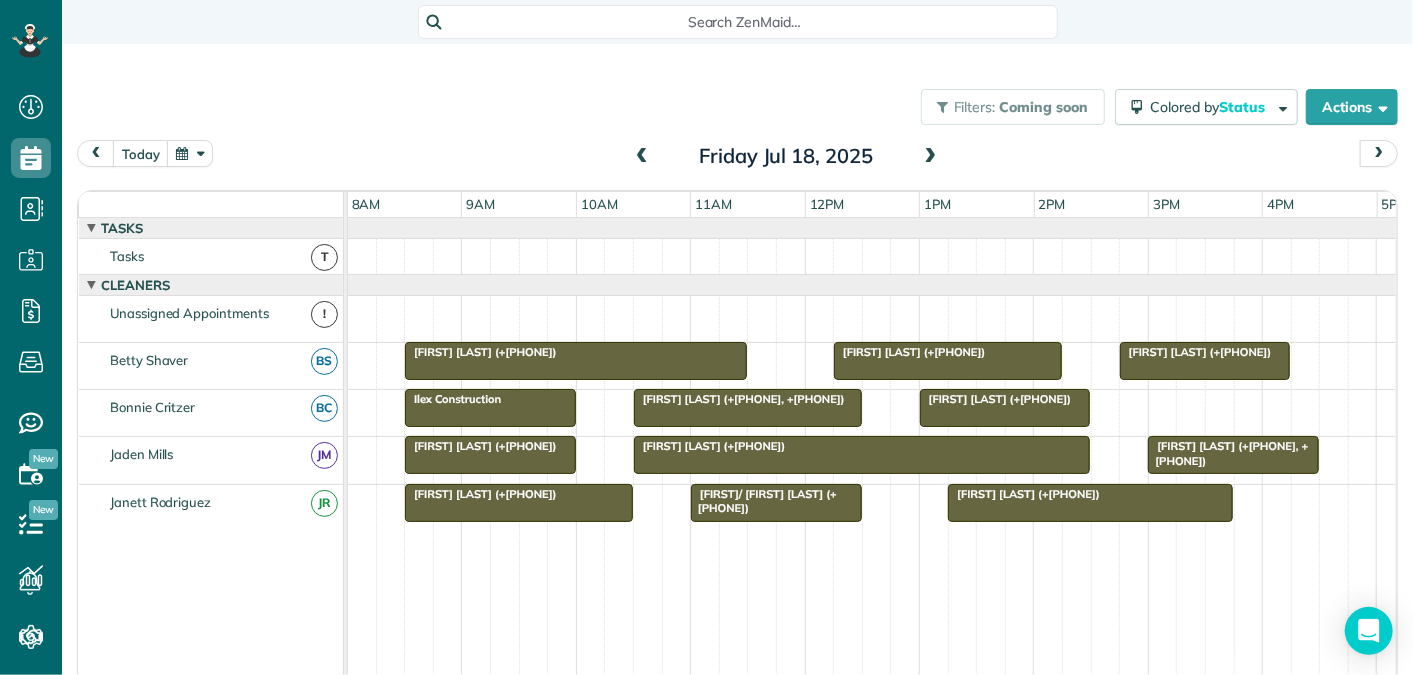 click at bounding box center (642, 157) 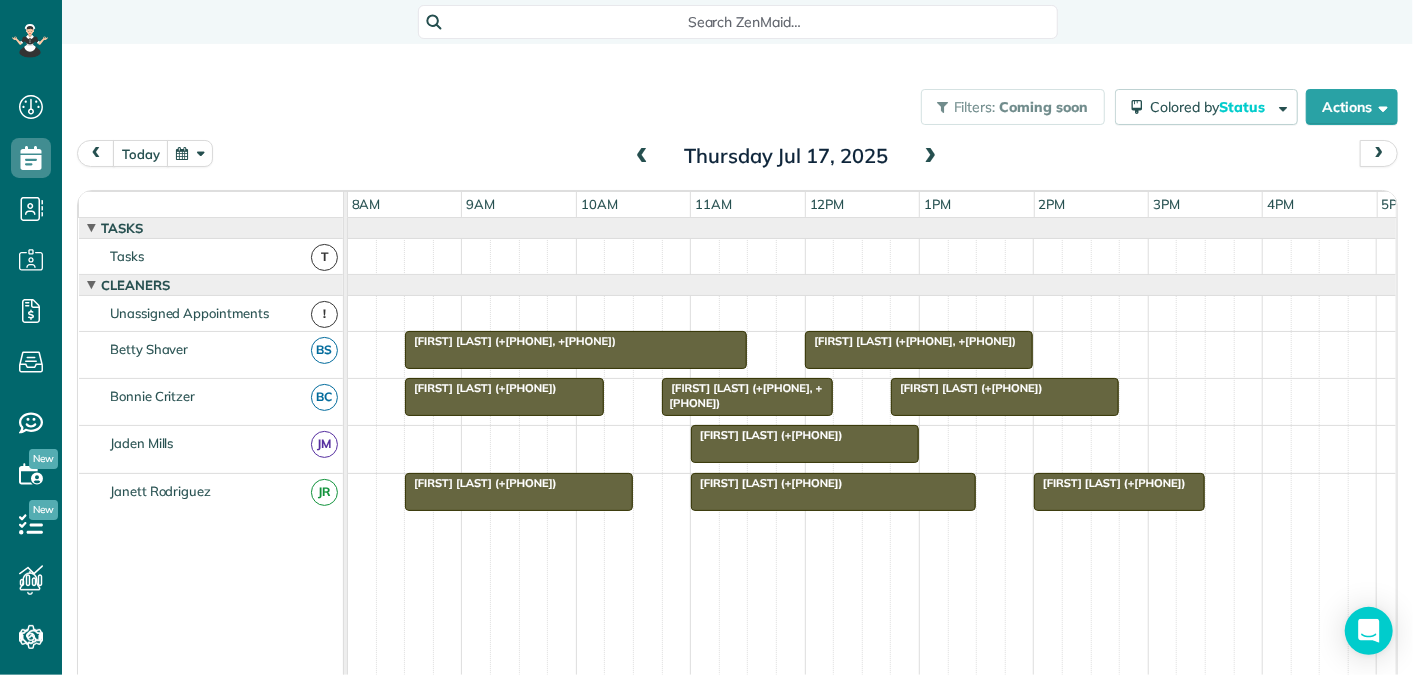 click at bounding box center (642, 157) 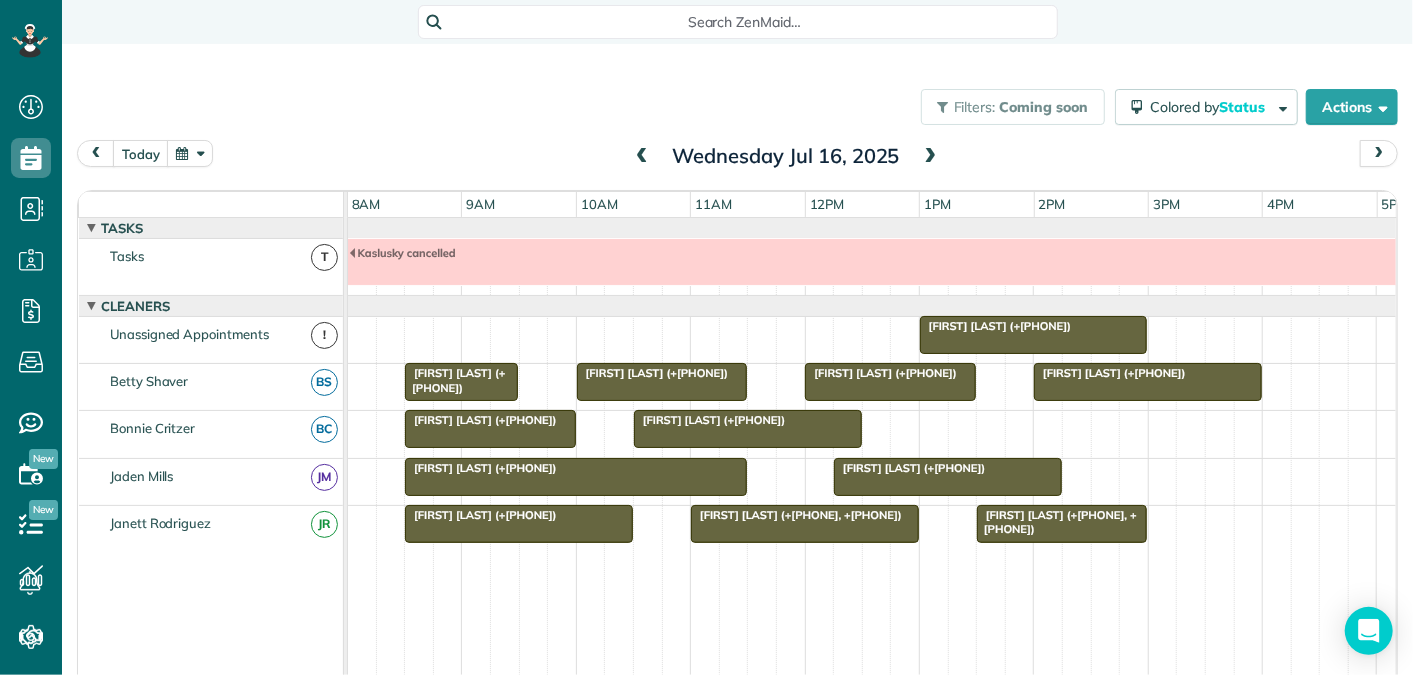 scroll, scrollTop: 21, scrollLeft: 0, axis: vertical 